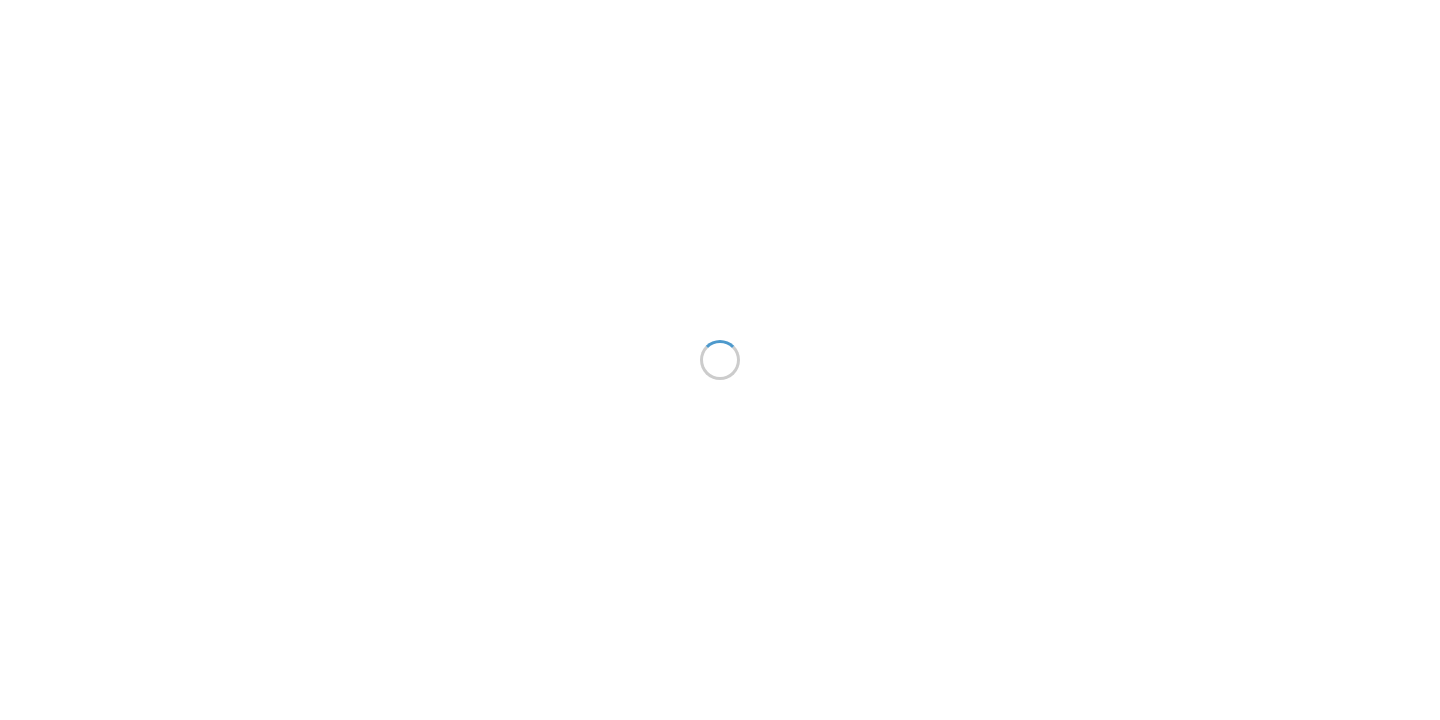 scroll, scrollTop: 0, scrollLeft: 0, axis: both 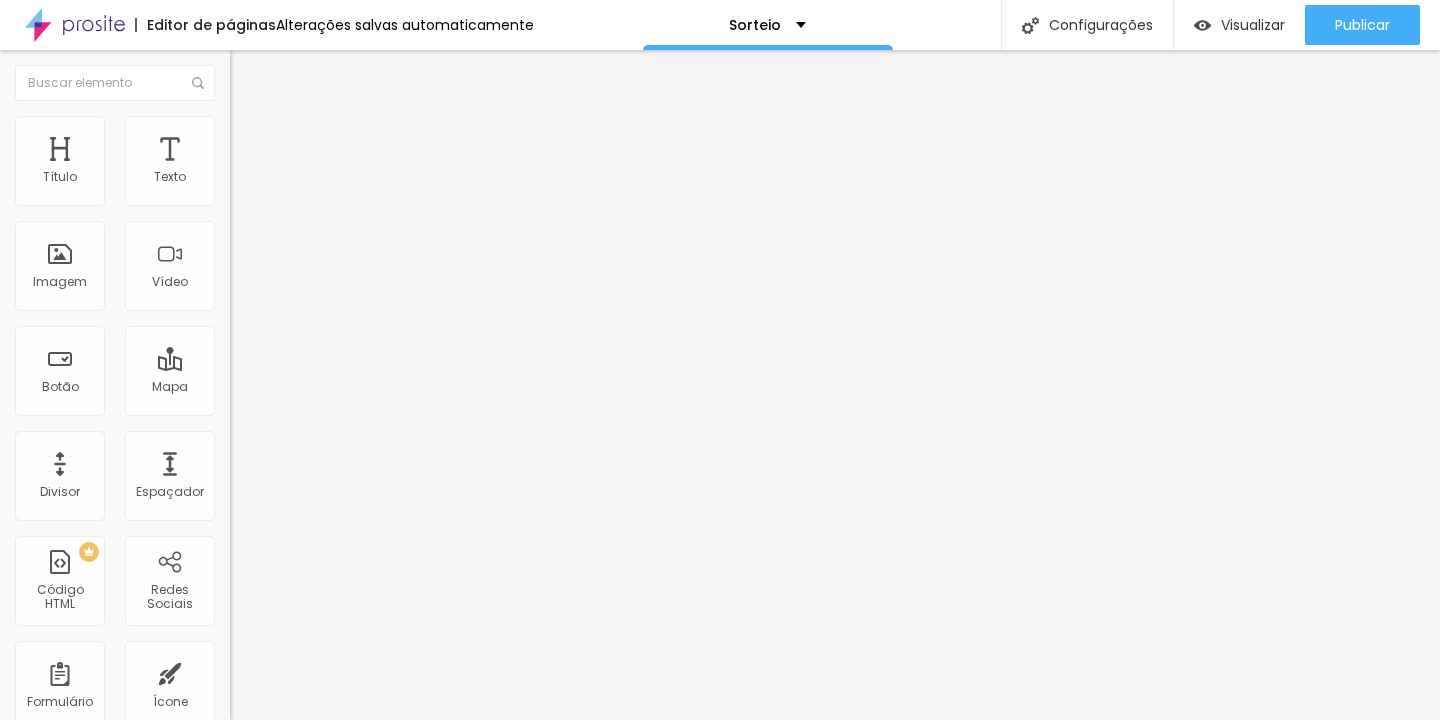 click 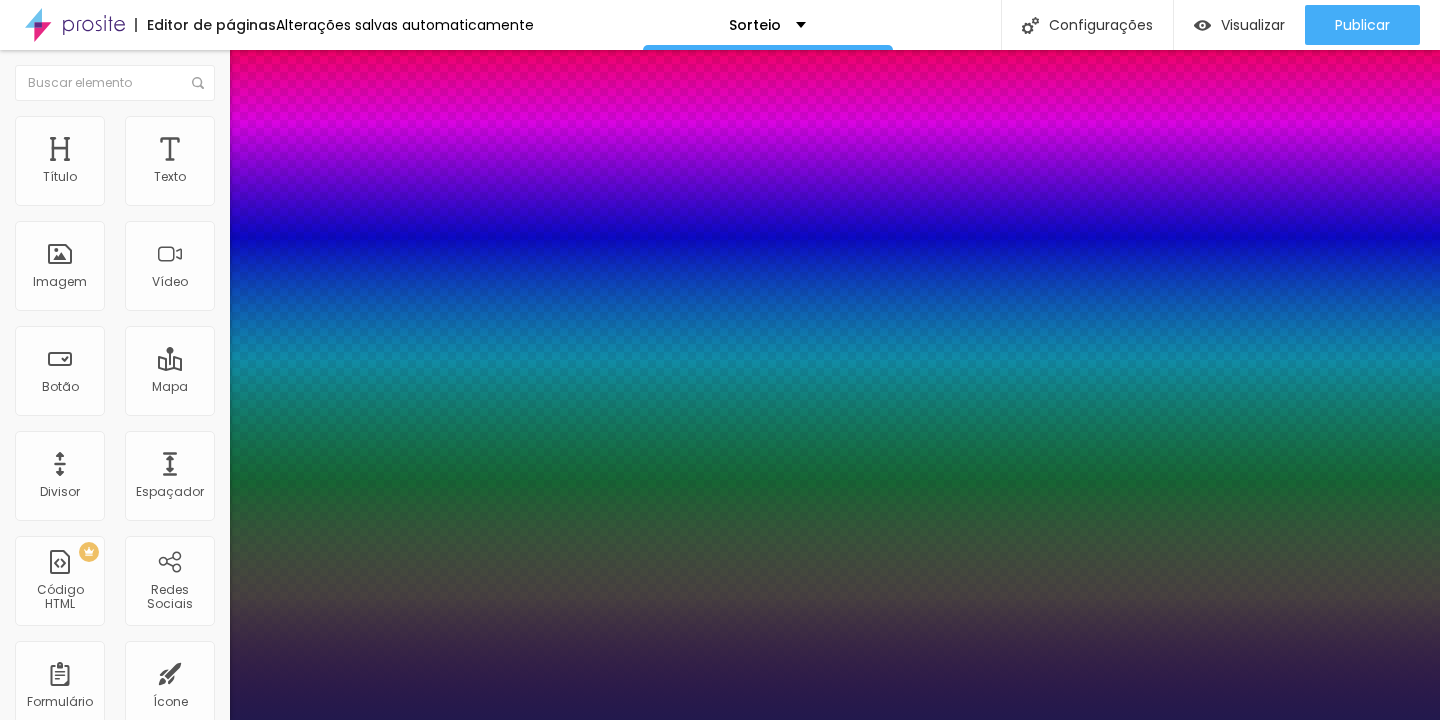 type on "1" 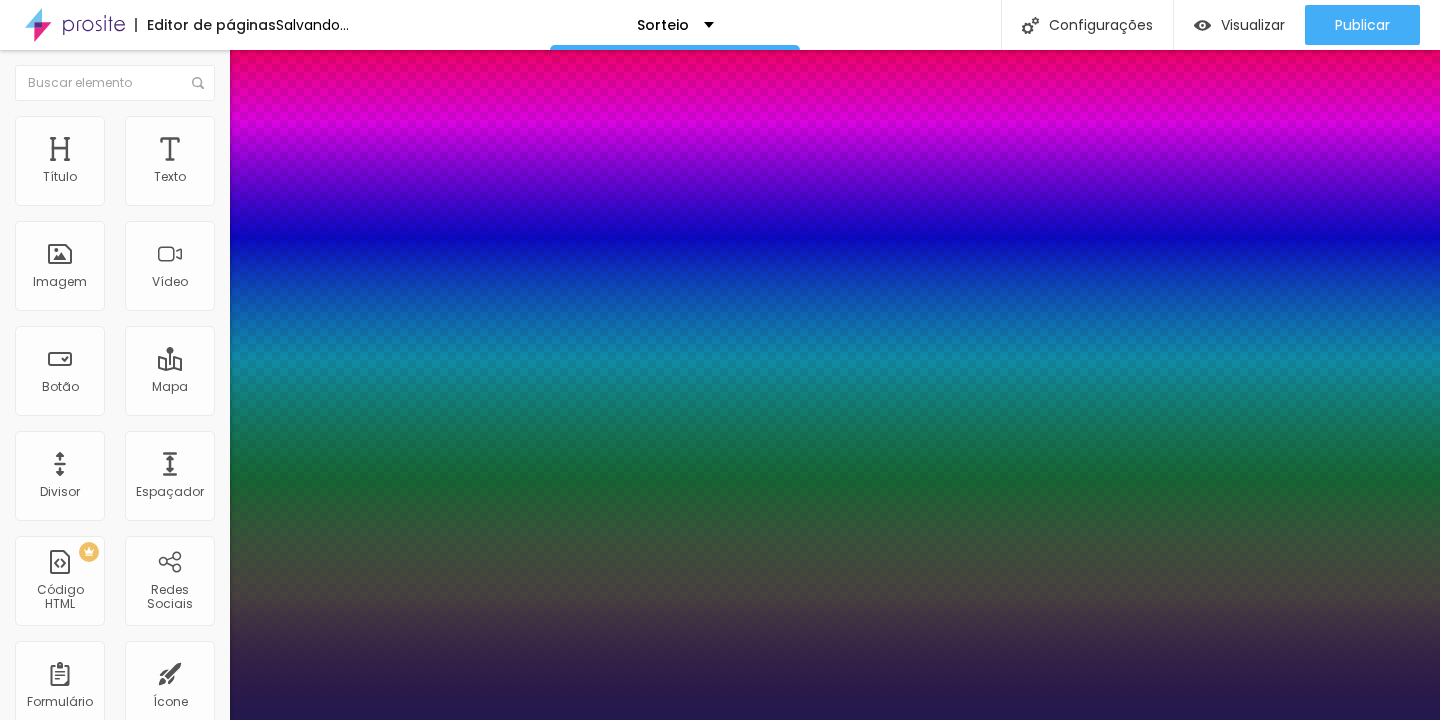 type on "1" 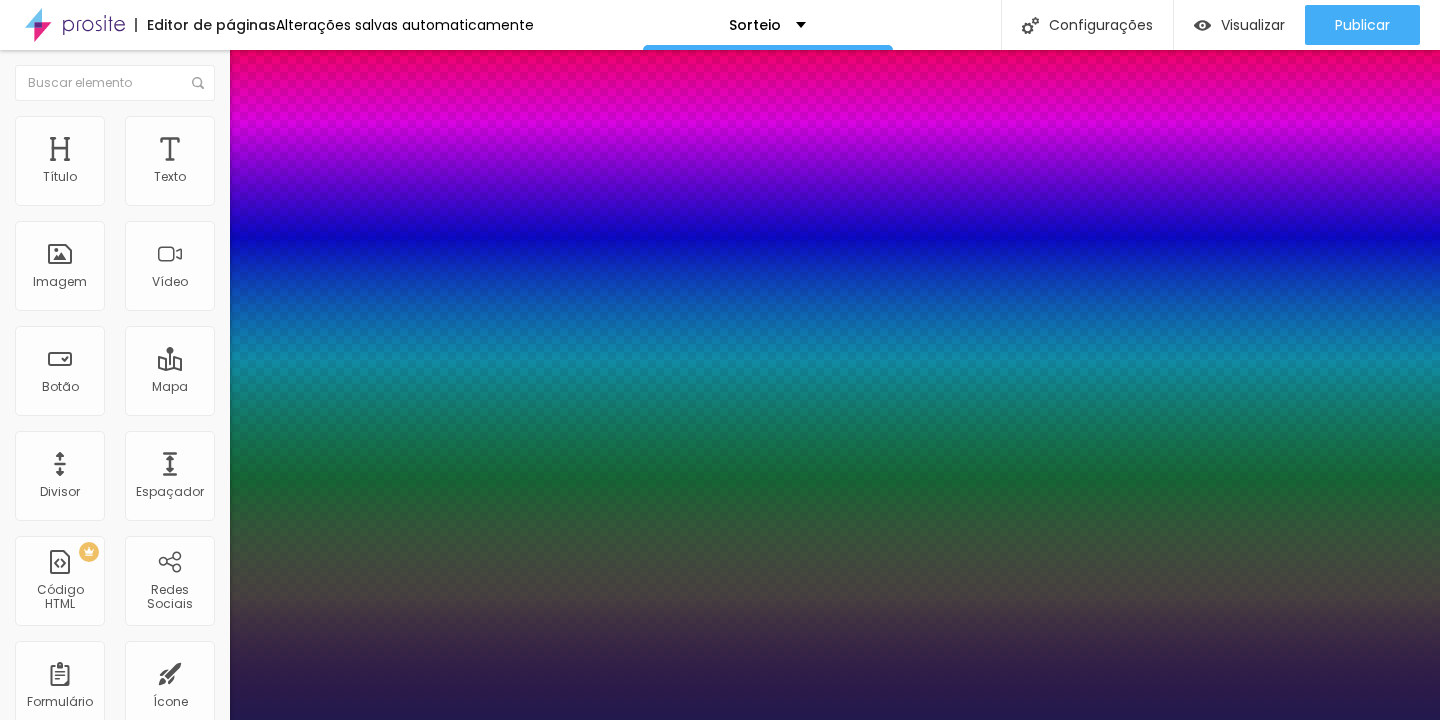 type on "0.1" 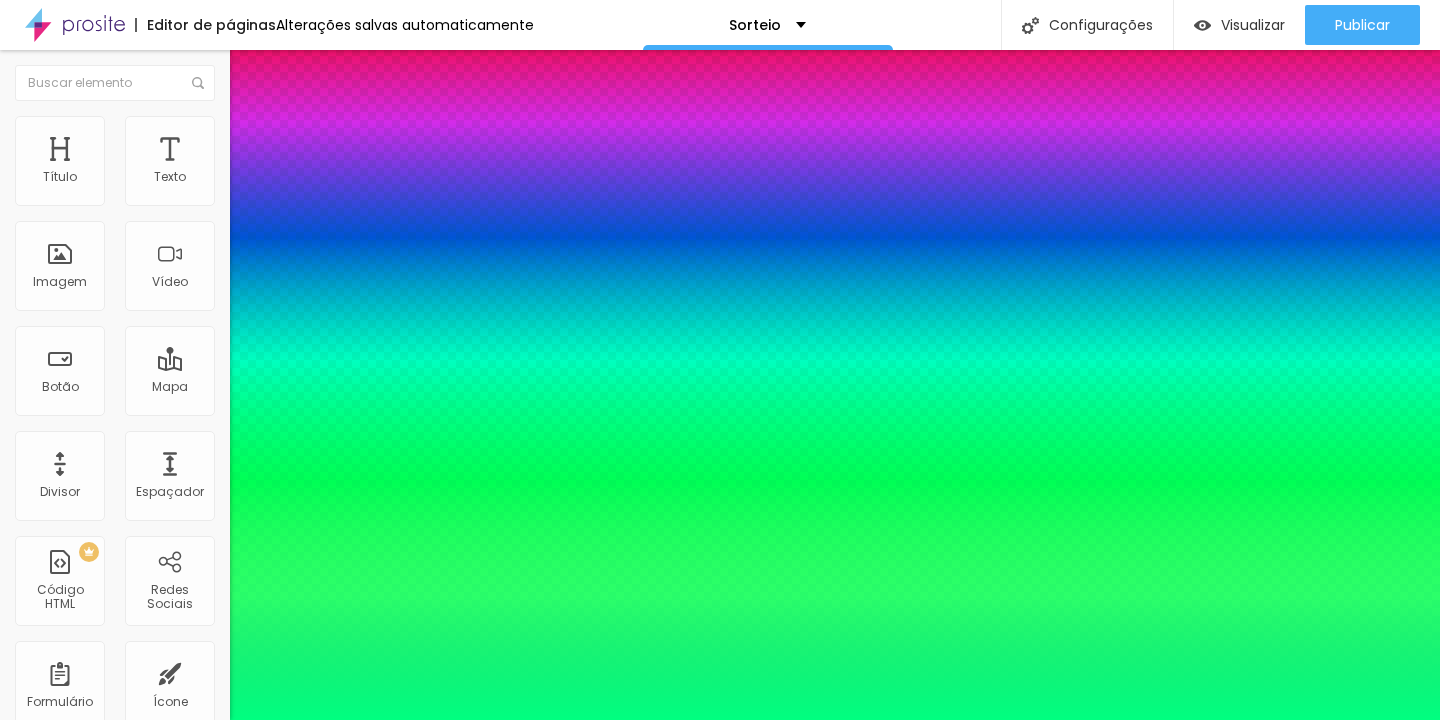 drag, startPoint x: 303, startPoint y: 566, endPoint x: 484, endPoint y: 527, distance: 185.15399 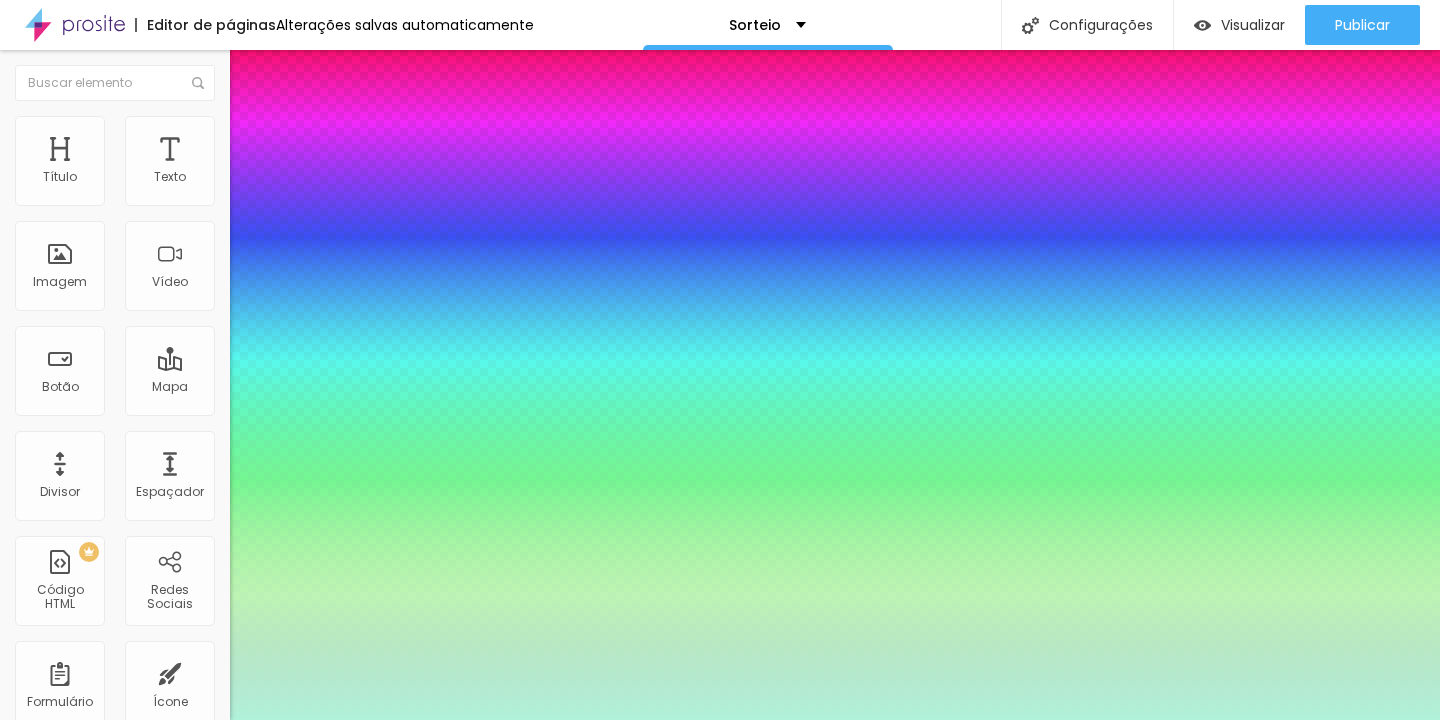 type on "#B1F2DA" 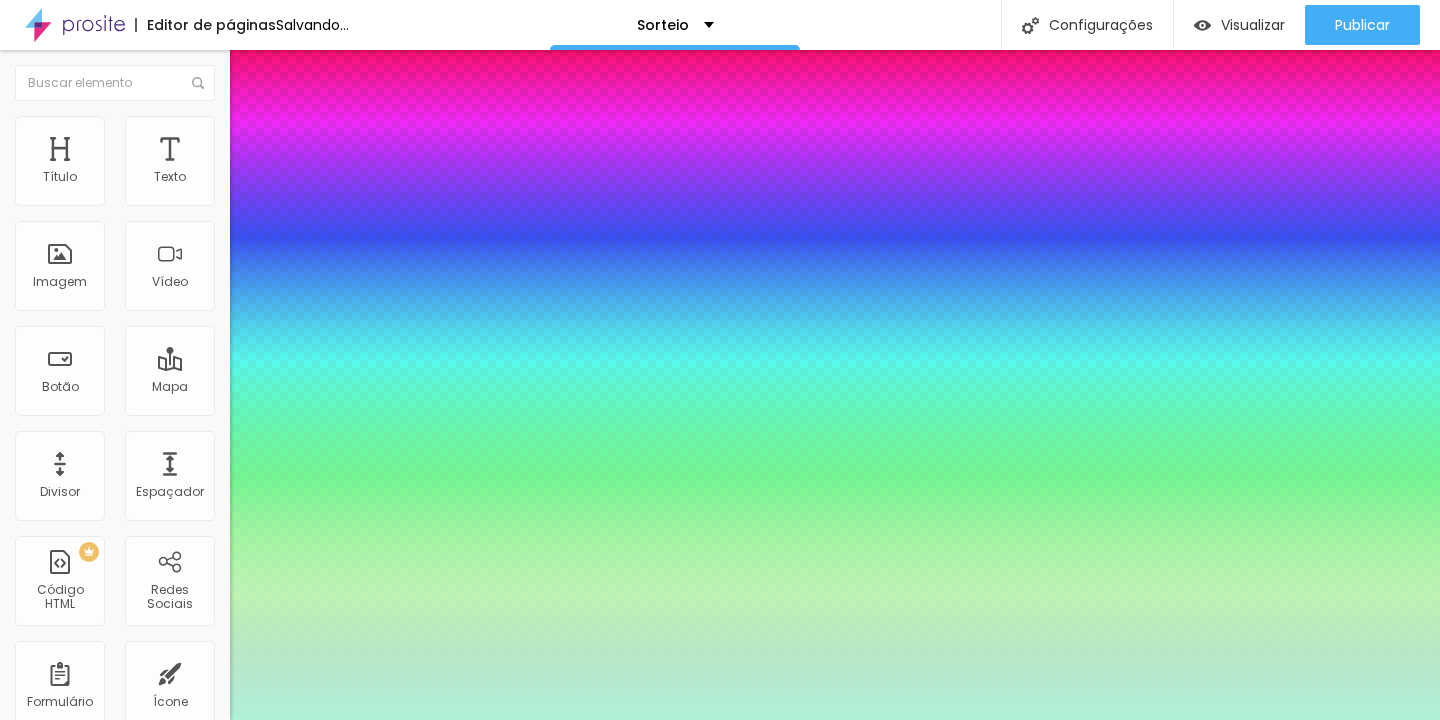 click at bounding box center [720, 720] 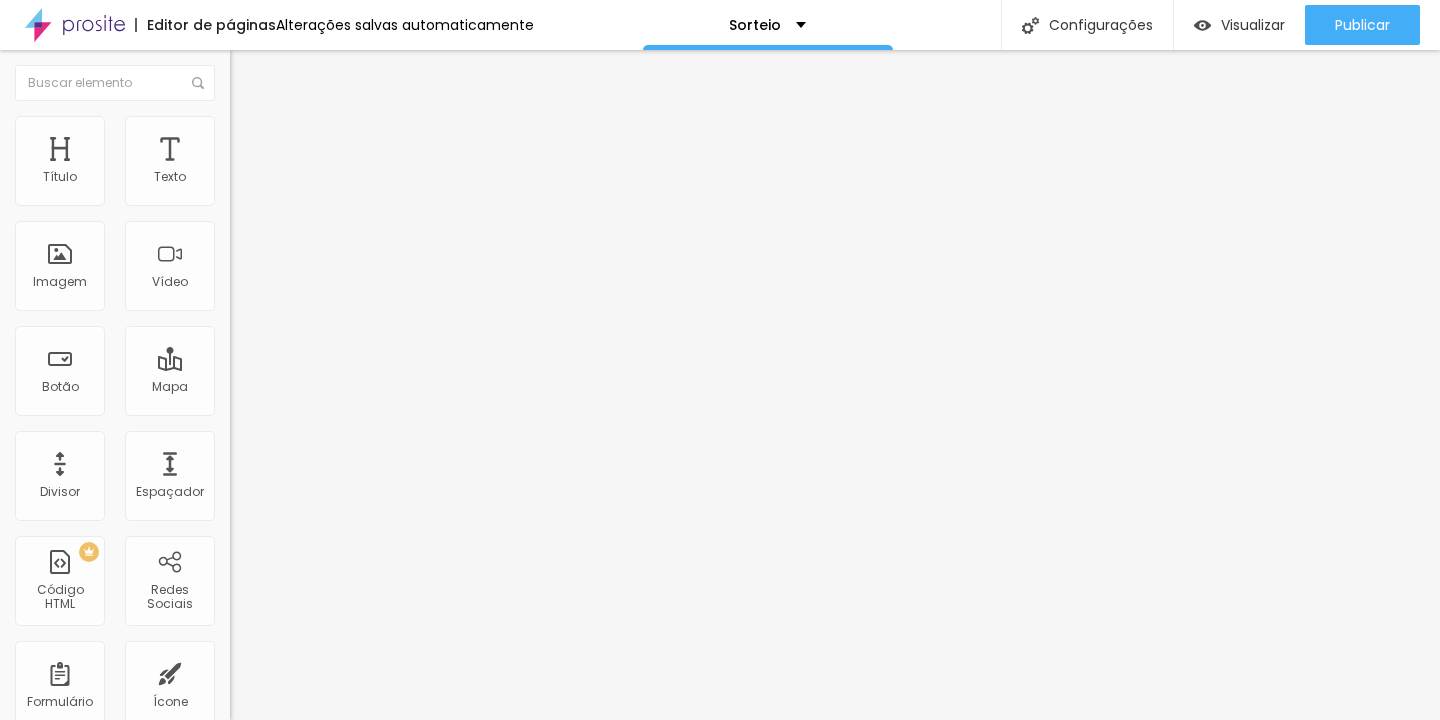 click at bounding box center (239, 125) 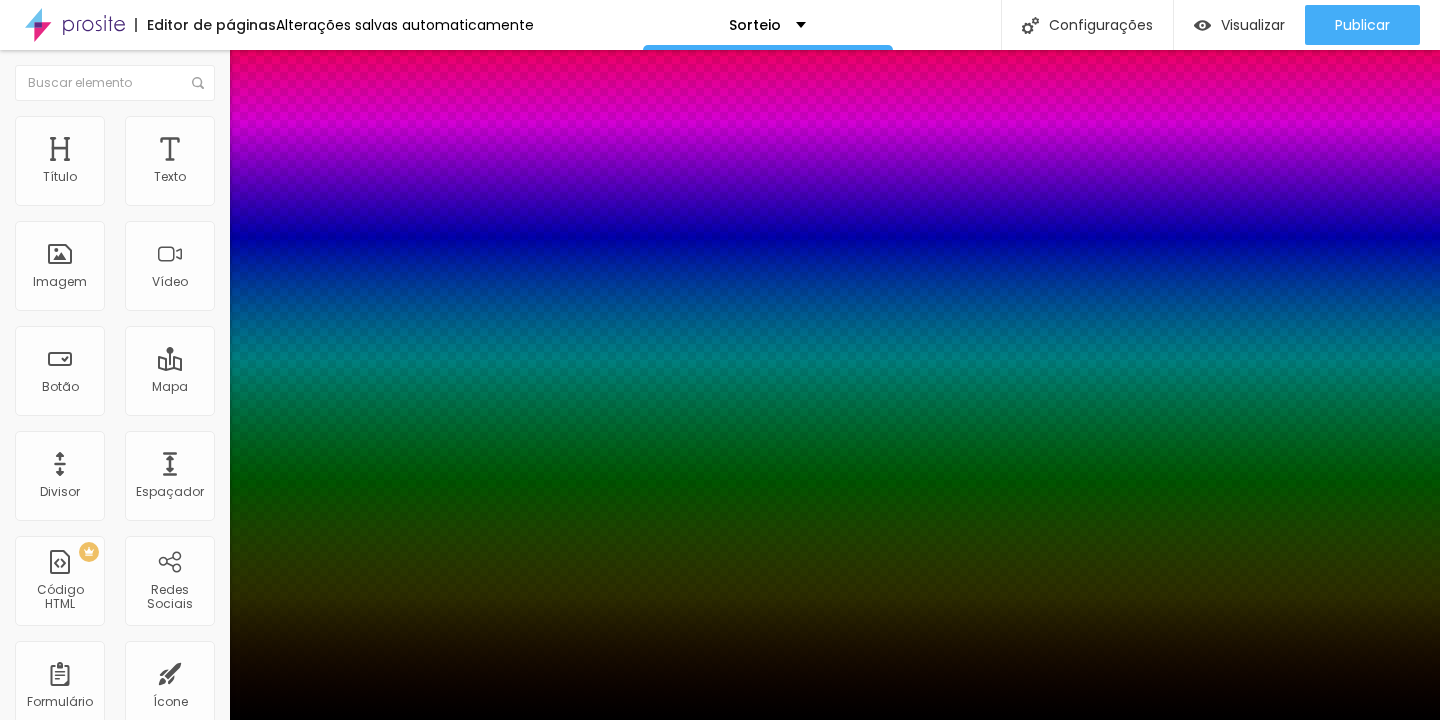 click at bounding box center [720, 720] 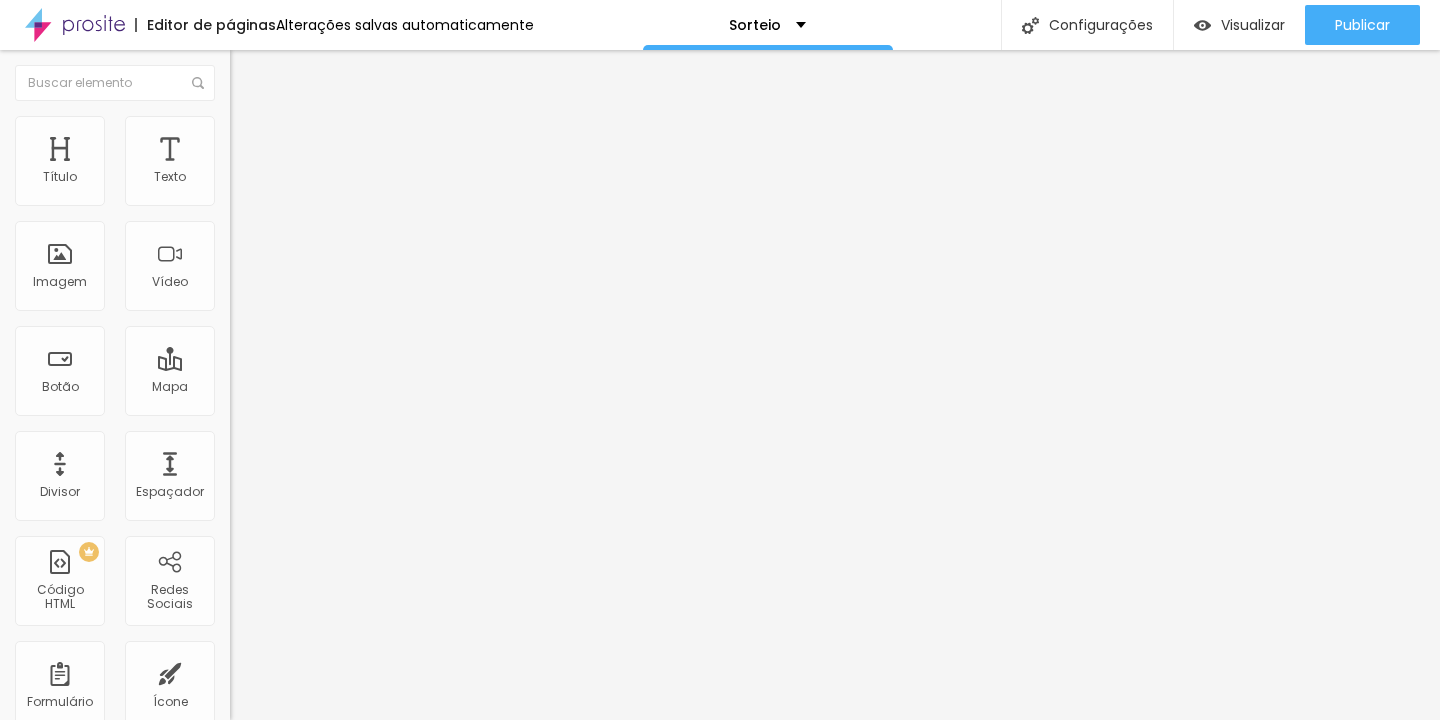 click at bounding box center [253, 73] 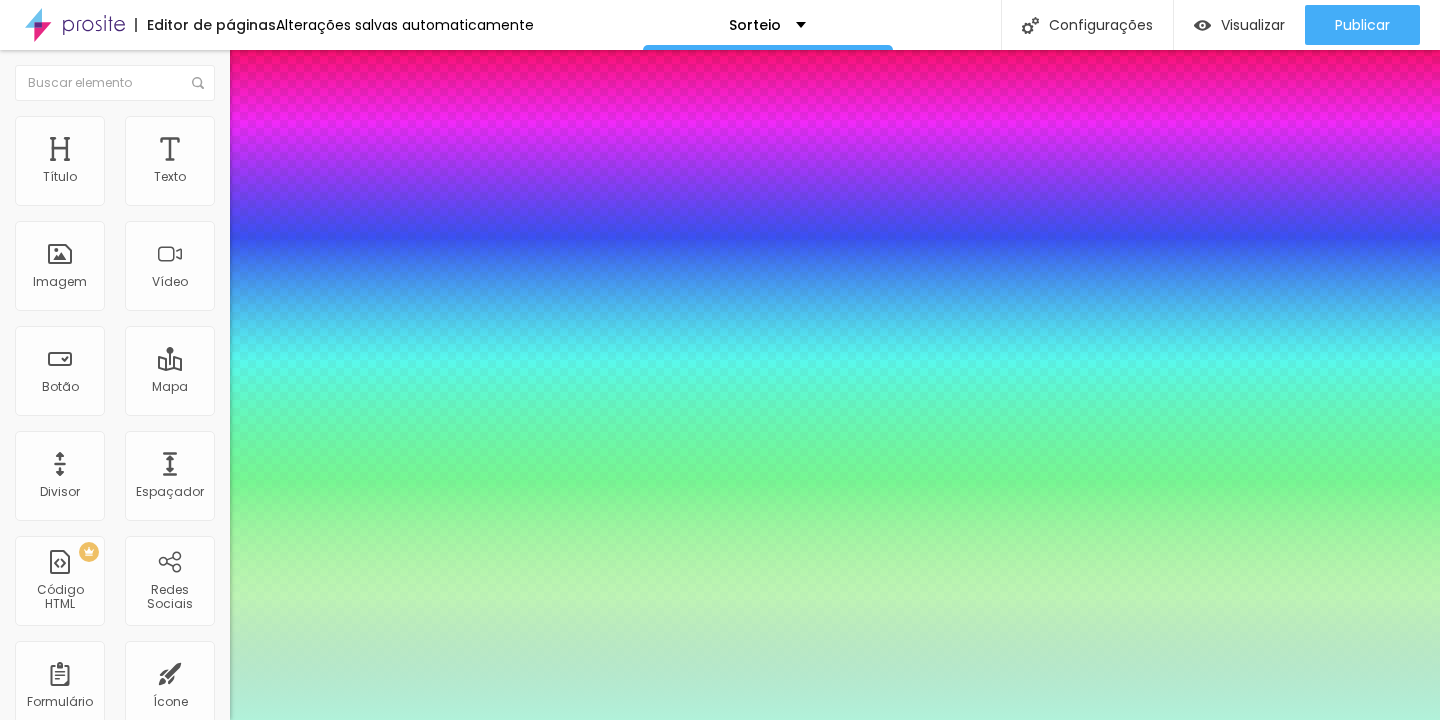 click at bounding box center [720, 720] 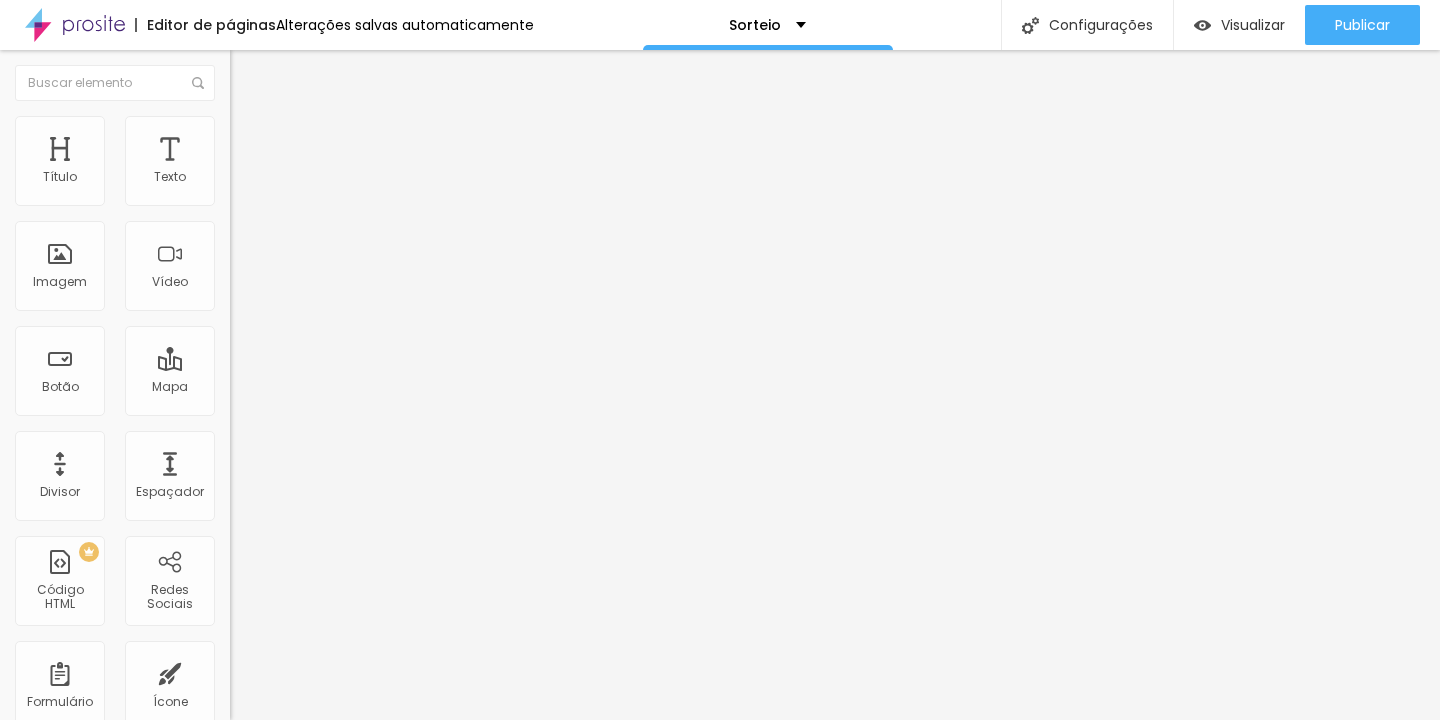click on "Estilo" at bounding box center [263, 129] 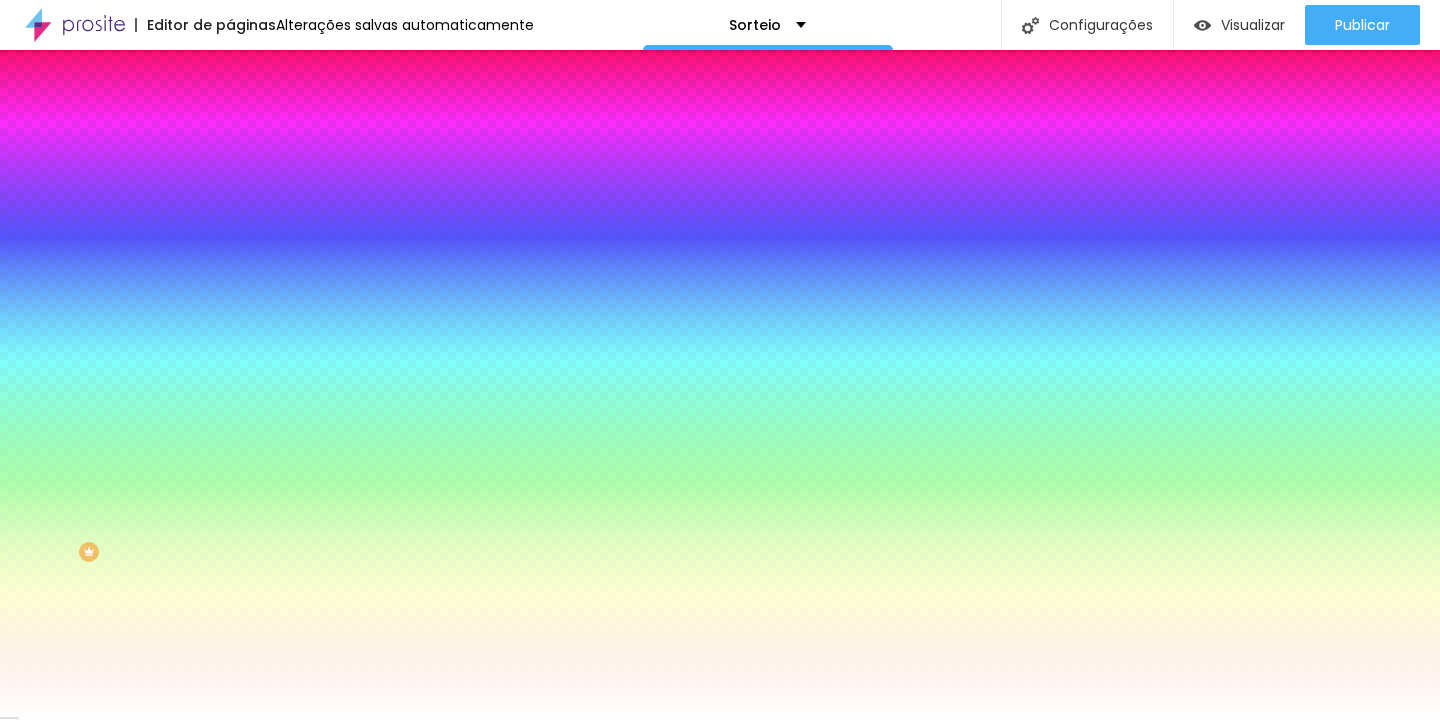 click on "#FFFFFF" at bounding box center (350, 201) 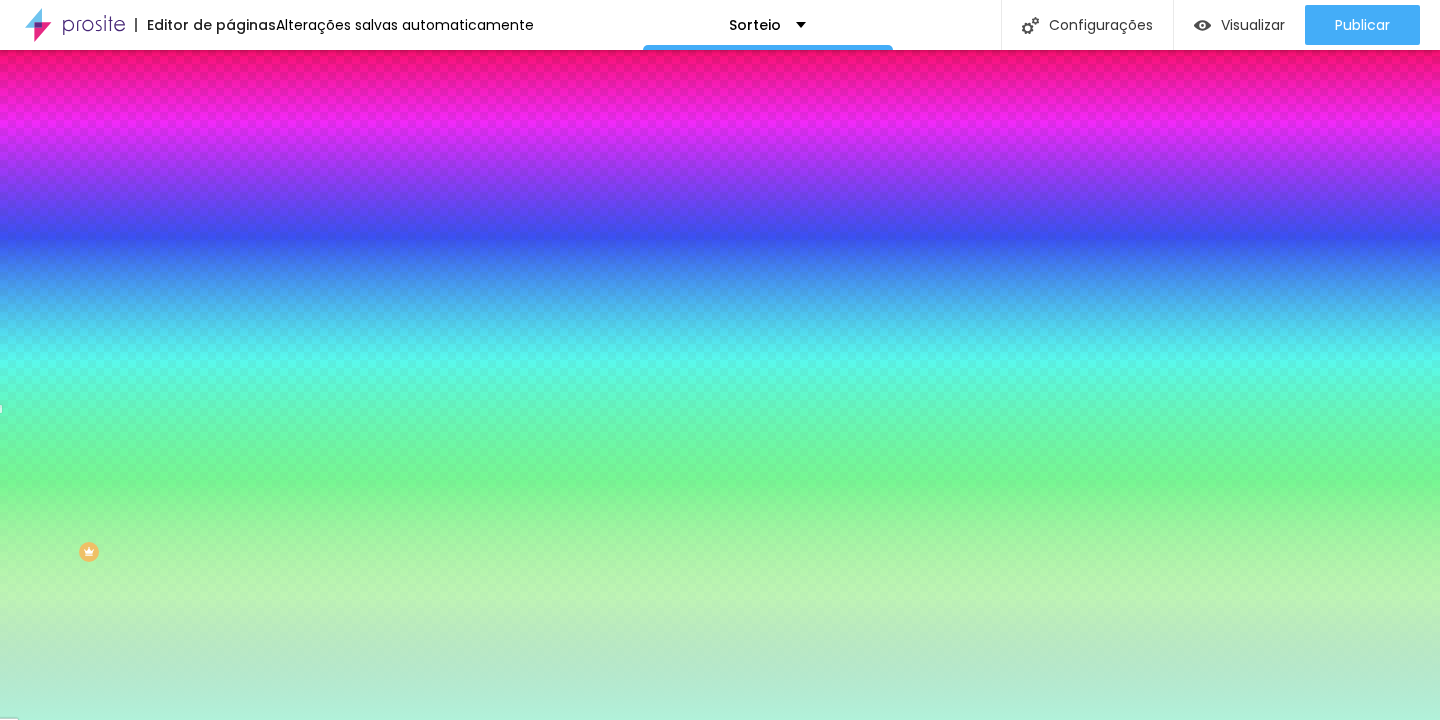 type on "#B1F2DA" 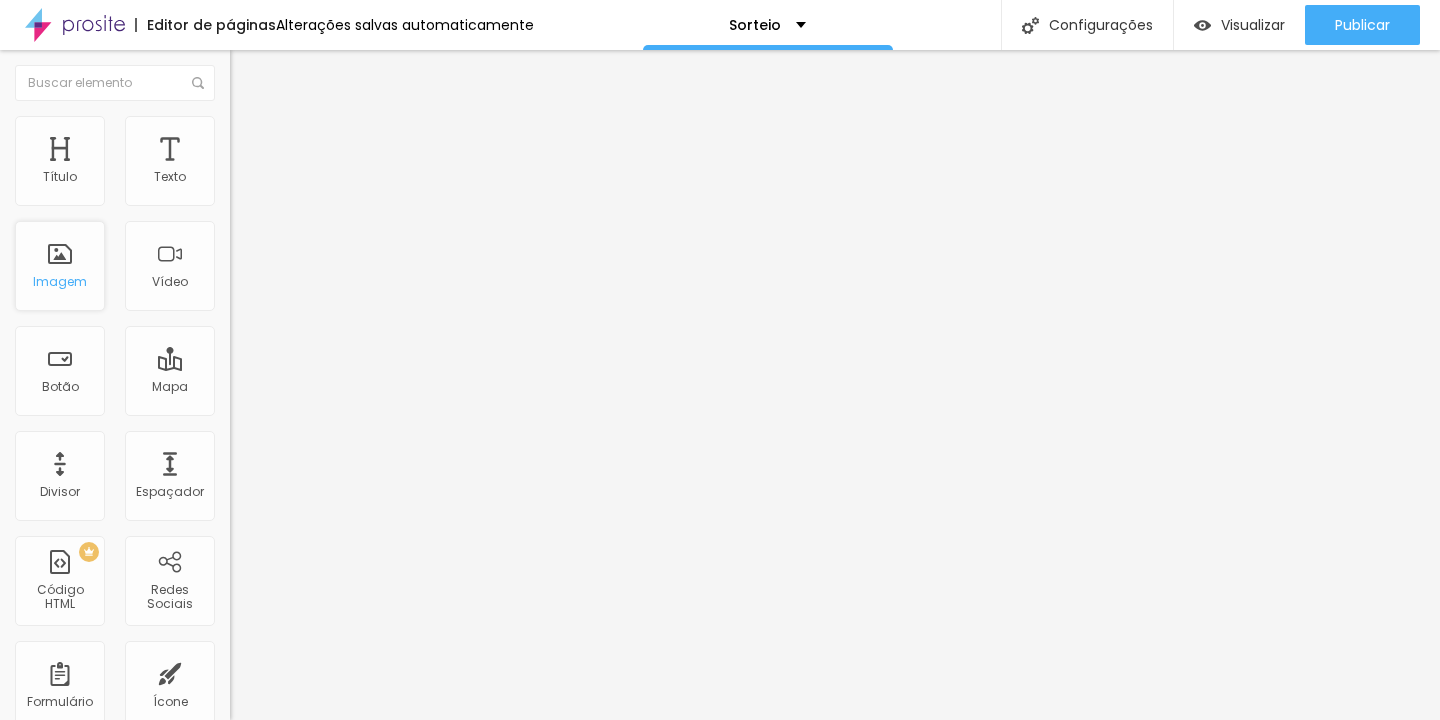 click on "Imagem" at bounding box center (60, 282) 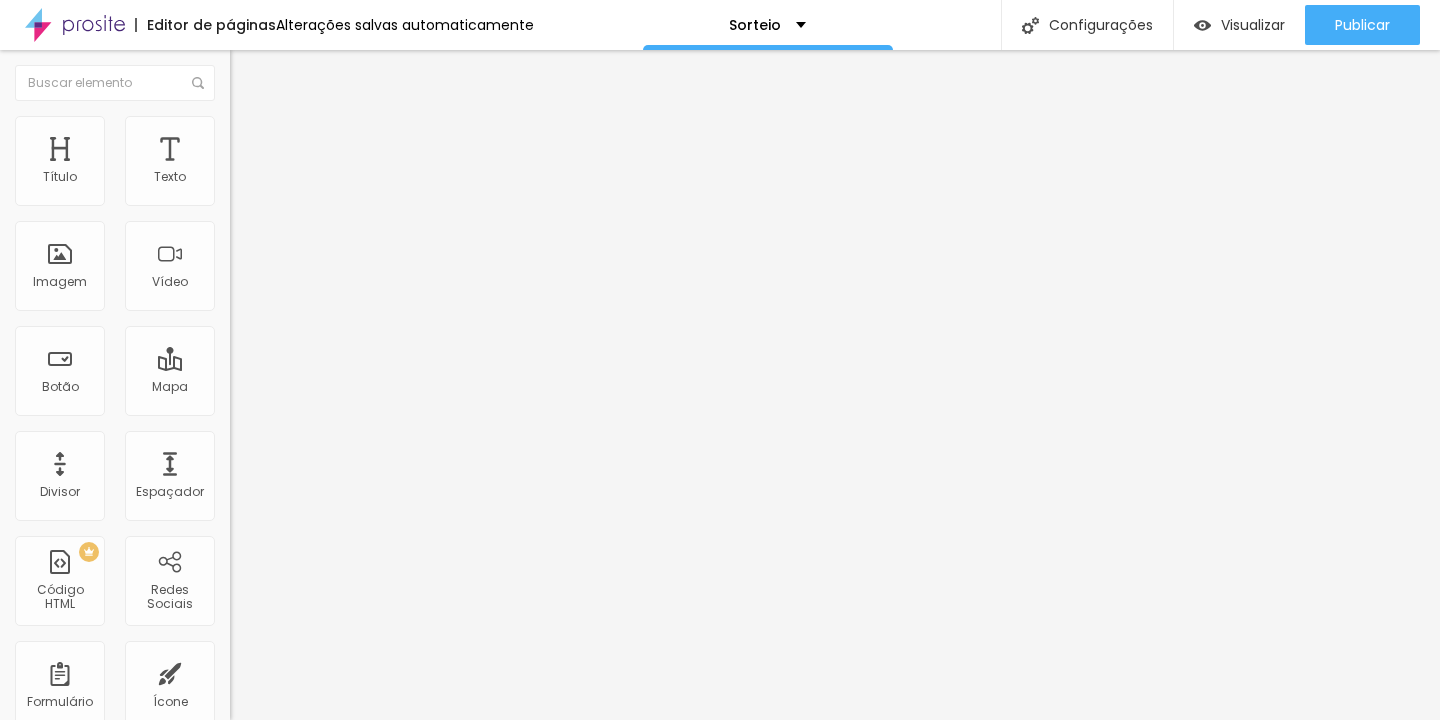 click on "Adicionar imagem" at bounding box center [294, 163] 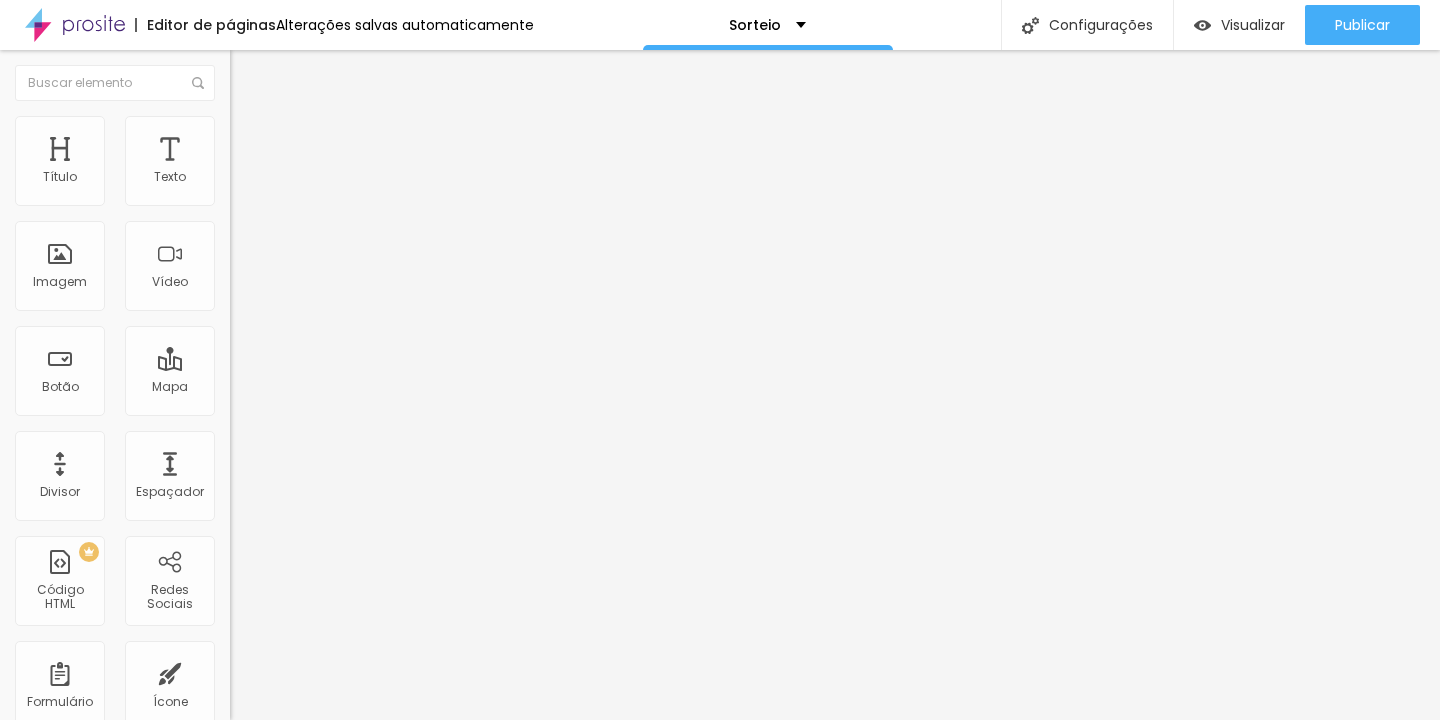 type on "60" 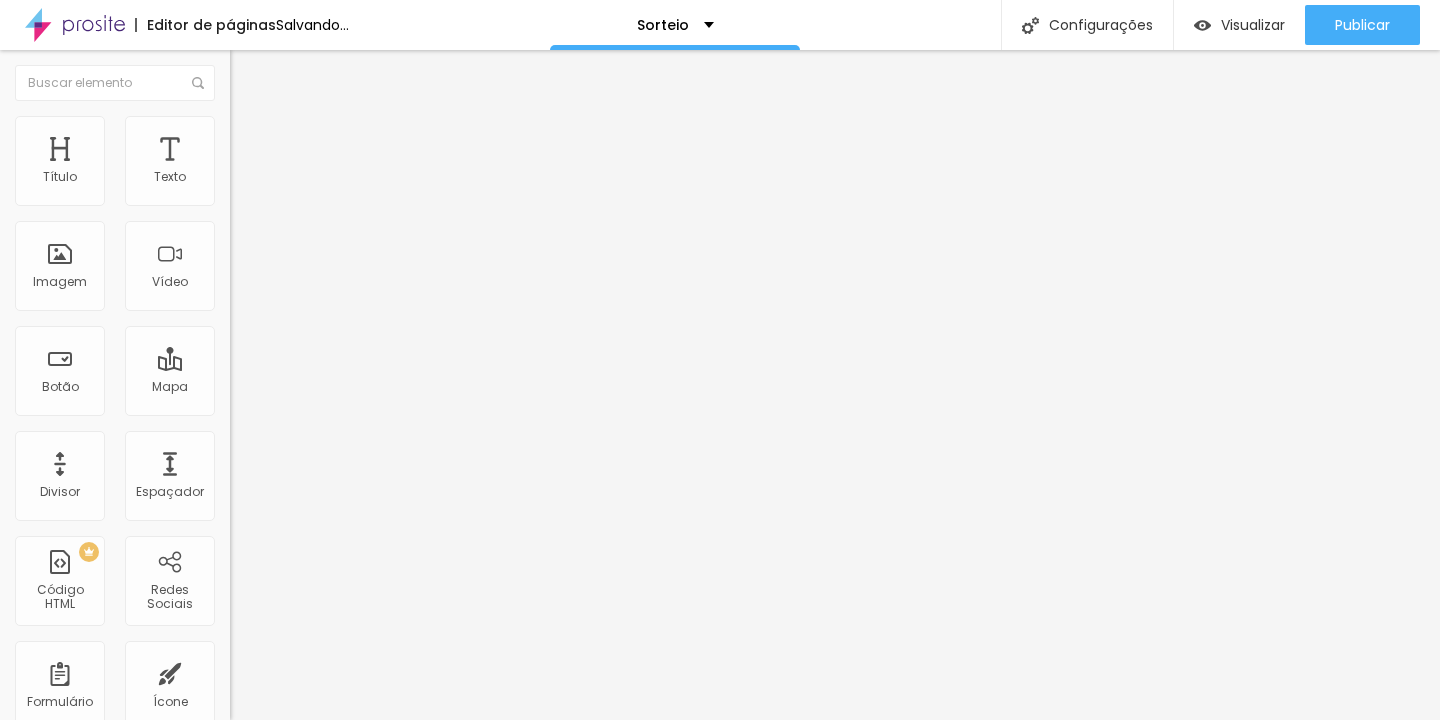 type on "55" 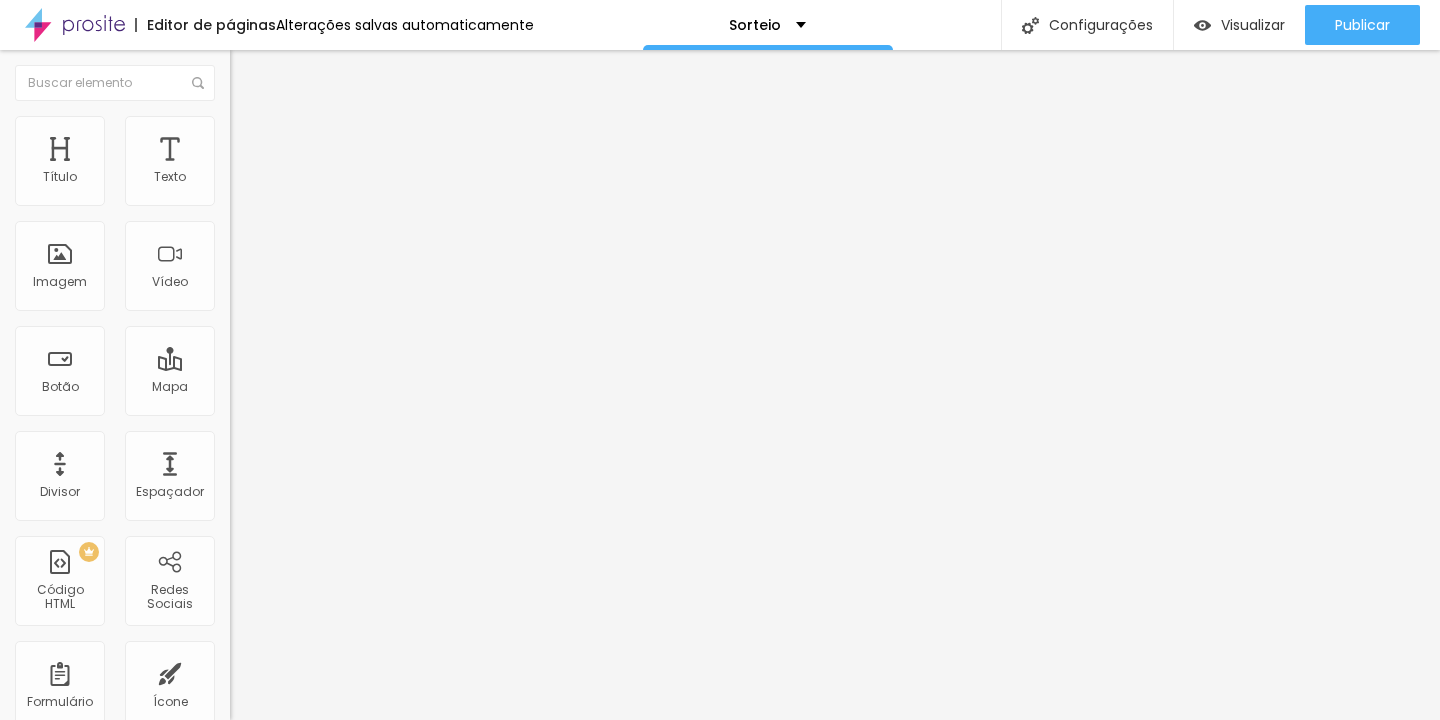 type on "50" 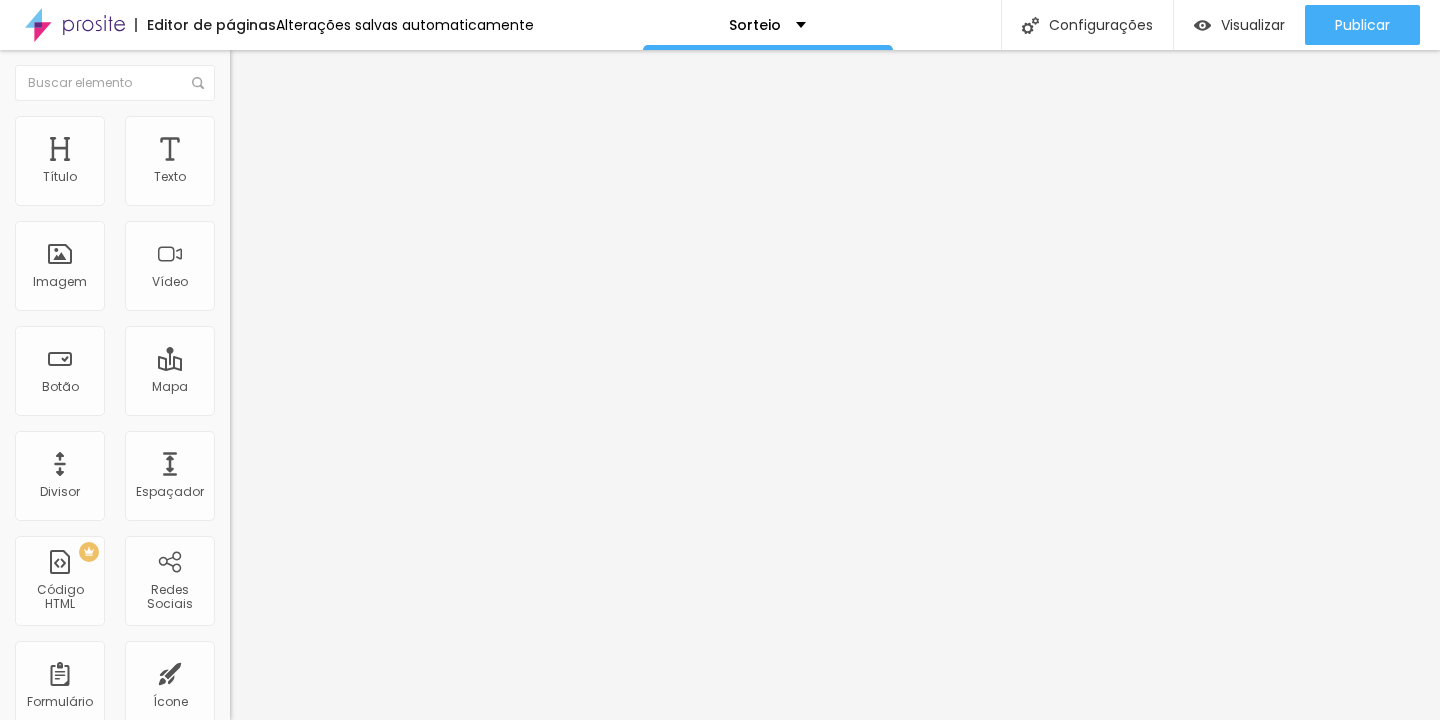 type on "45" 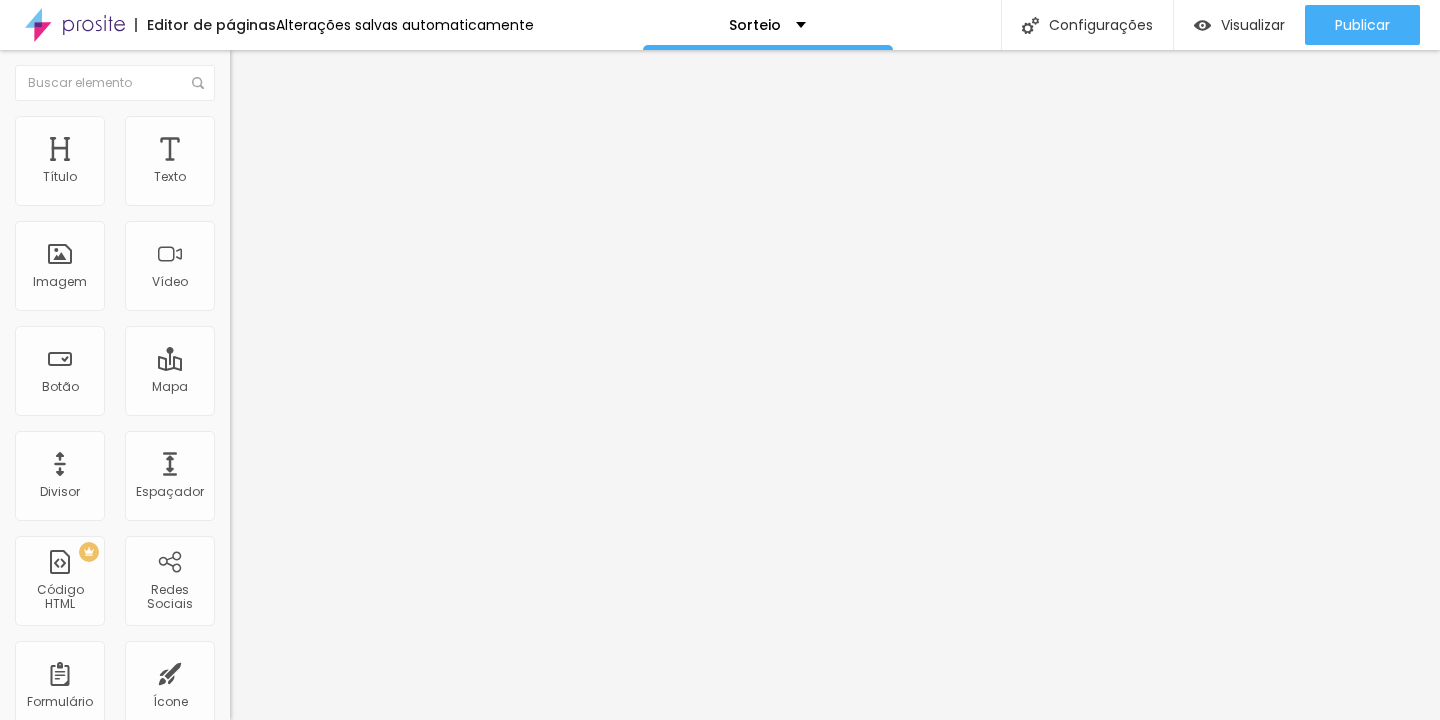 type on "40" 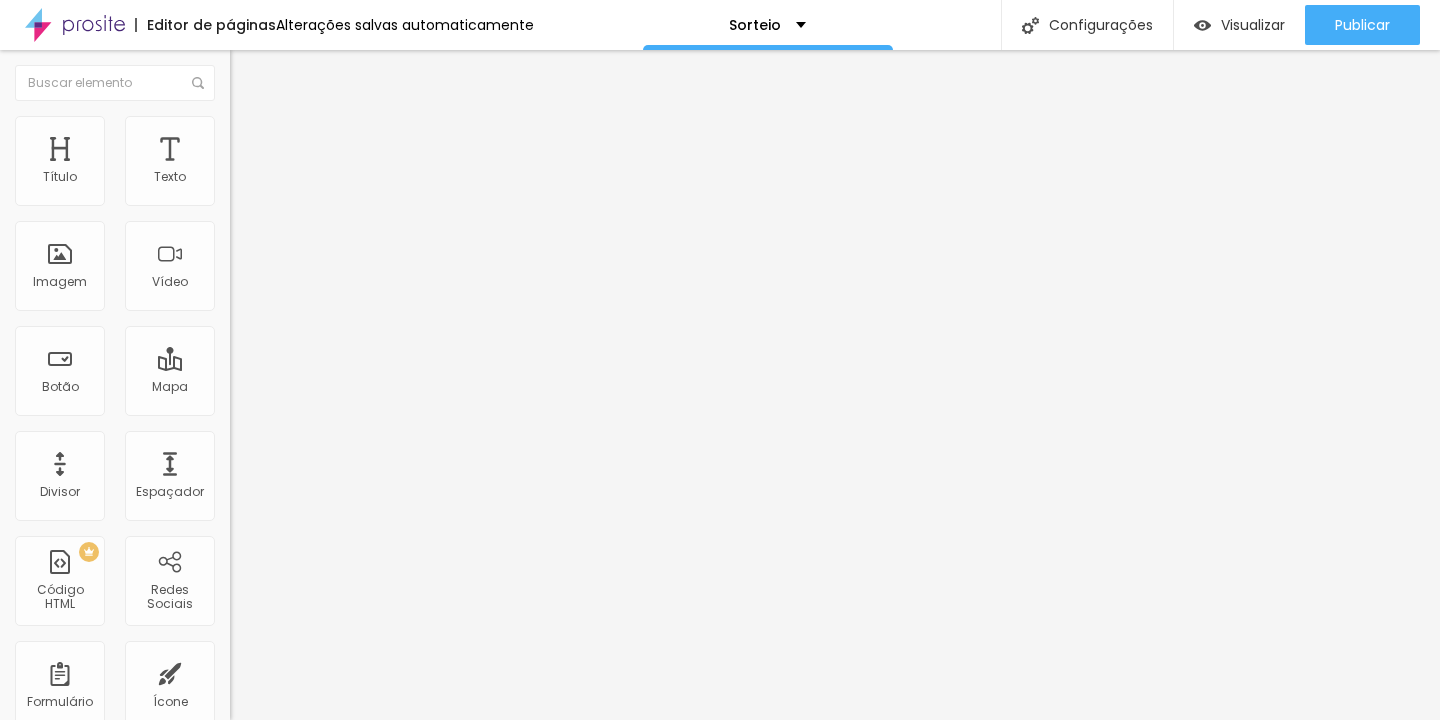 type on "40" 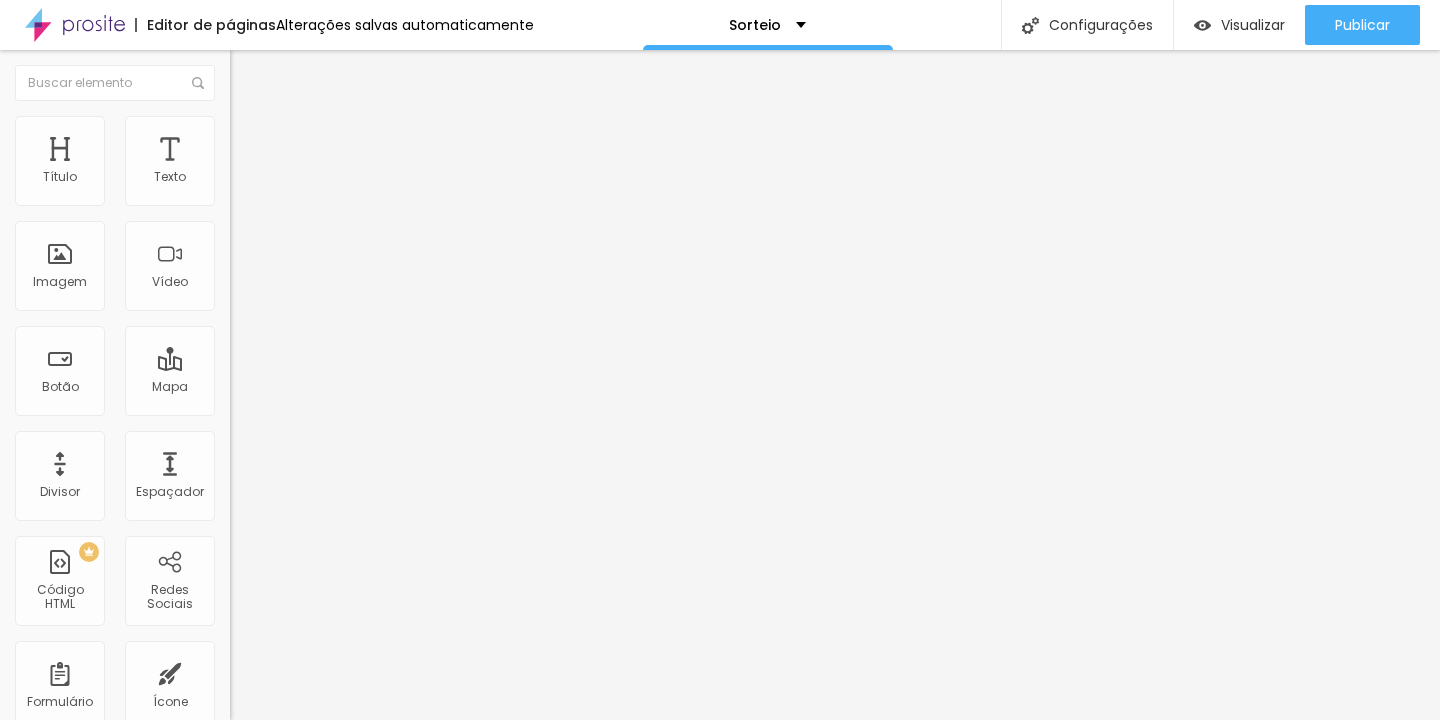 type on "35" 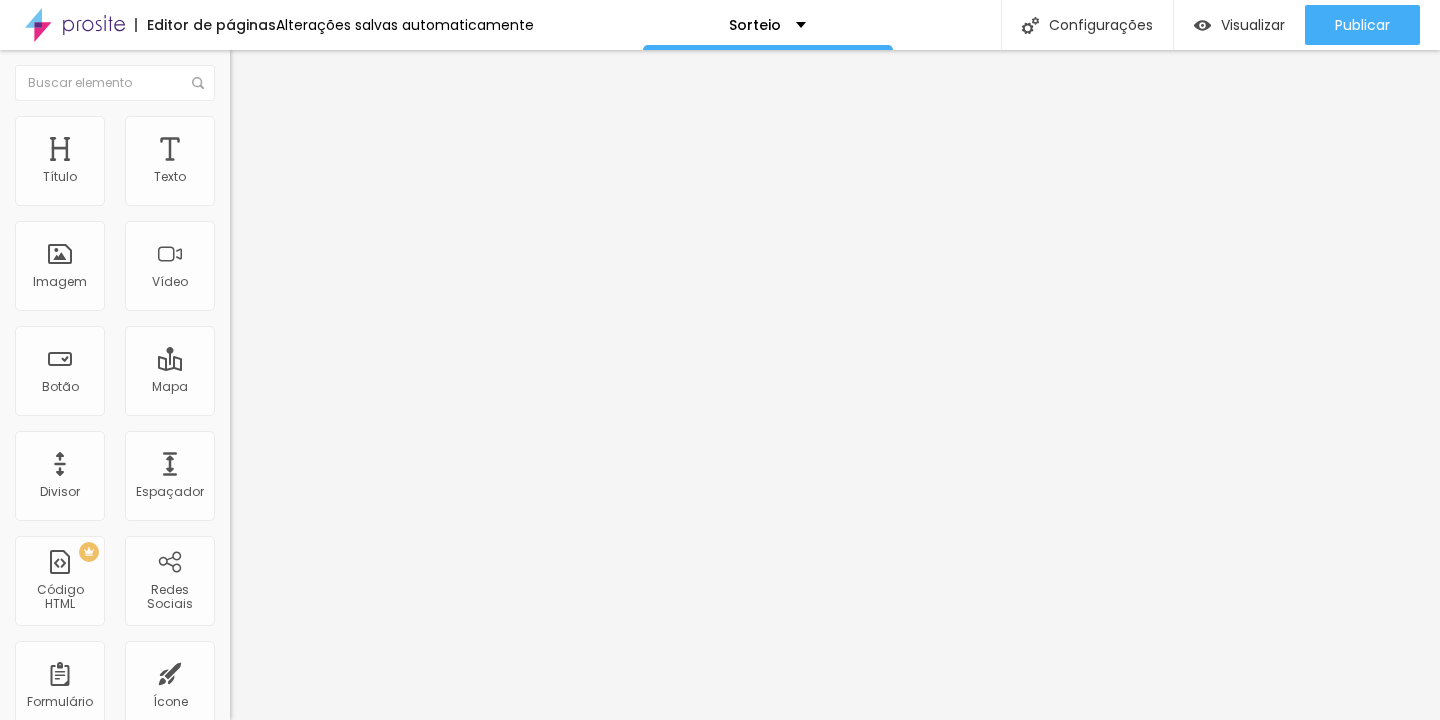 type on "35" 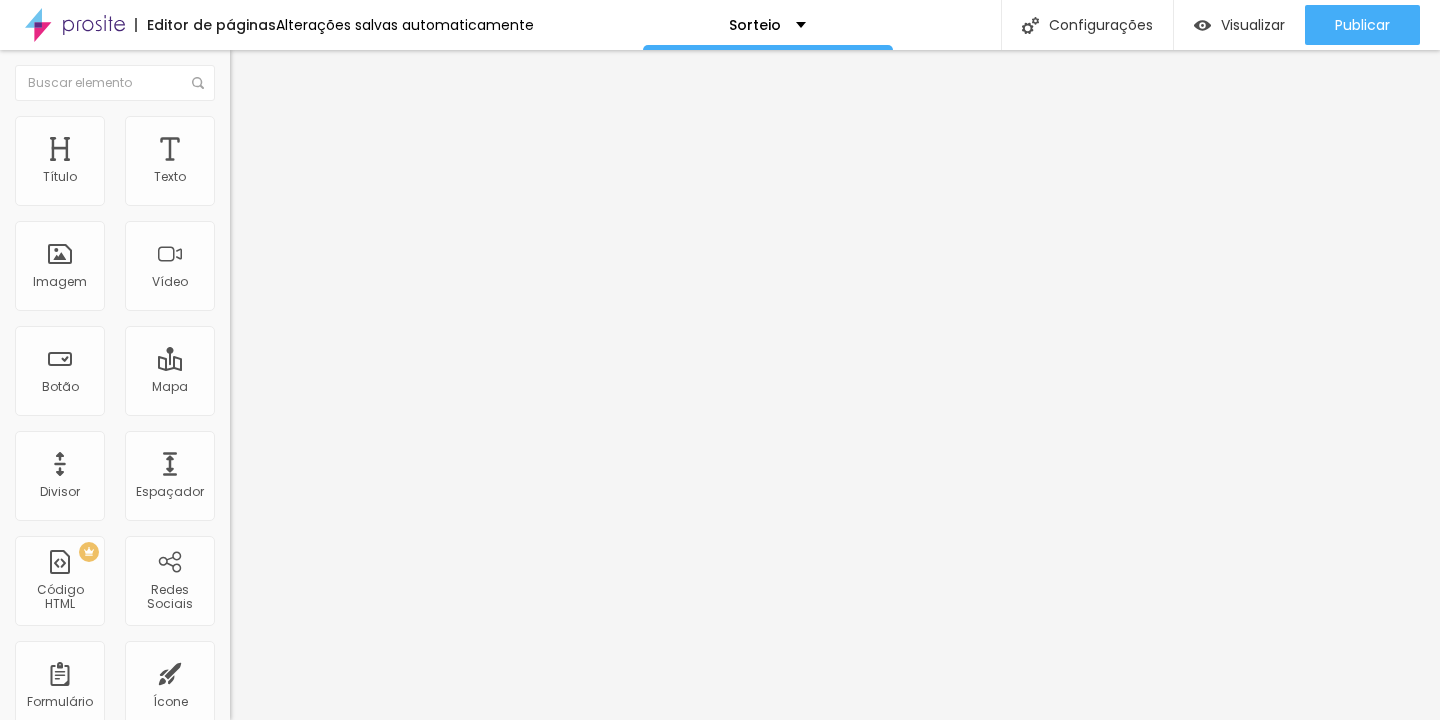 type on "30" 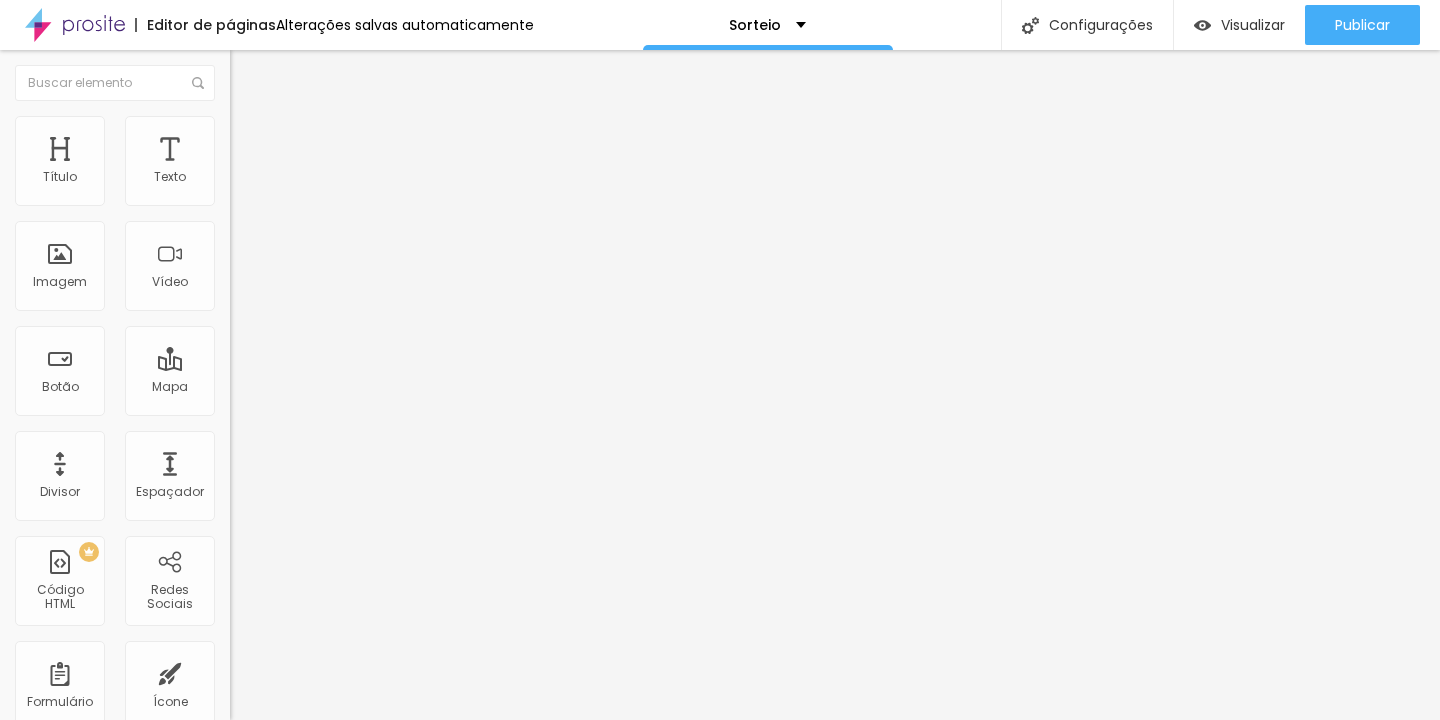 type on "30" 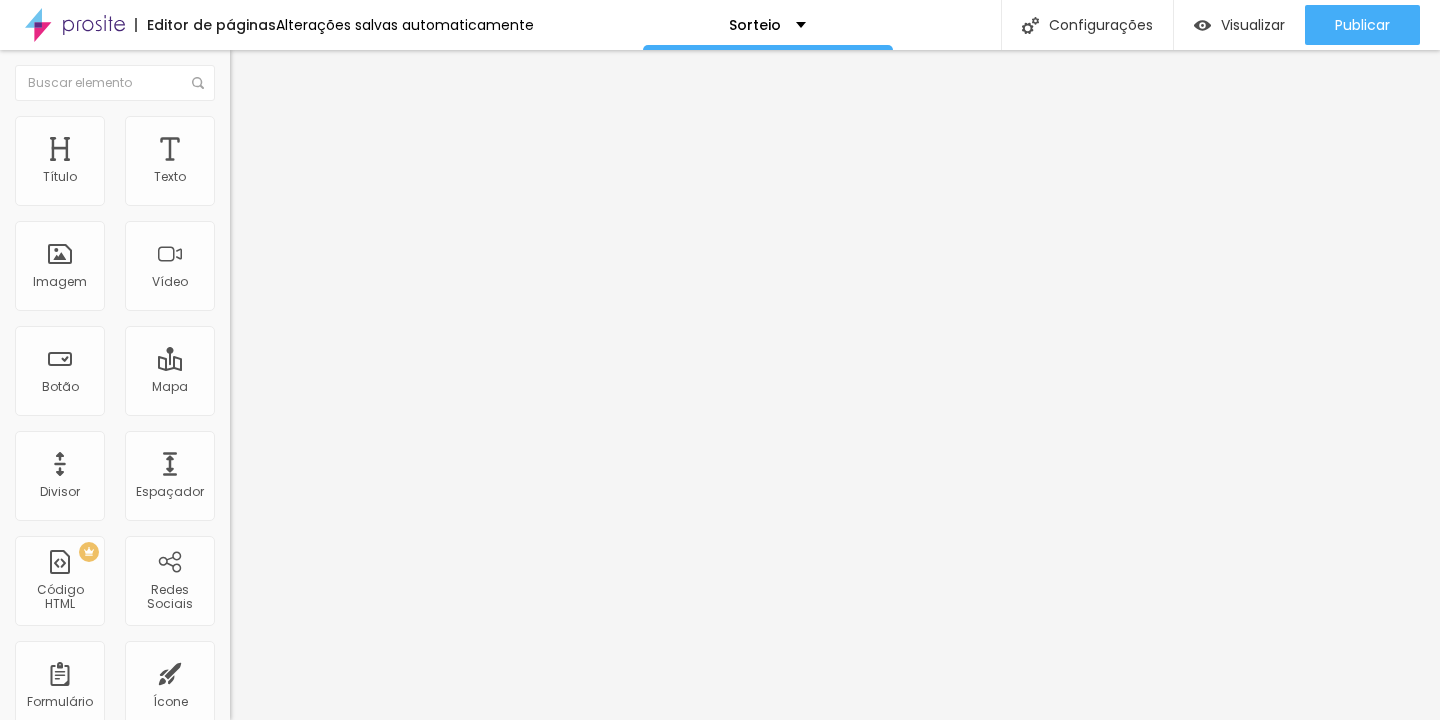 type on "25" 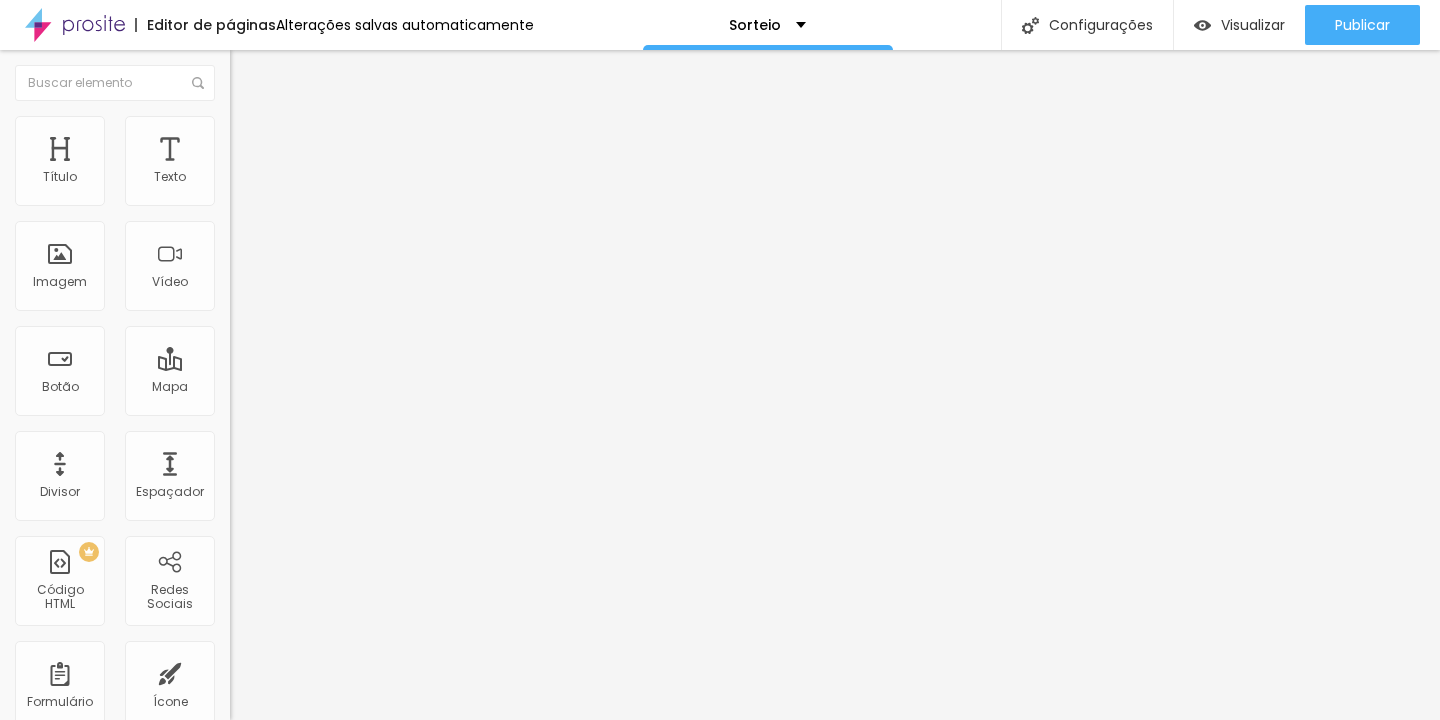 type on "25" 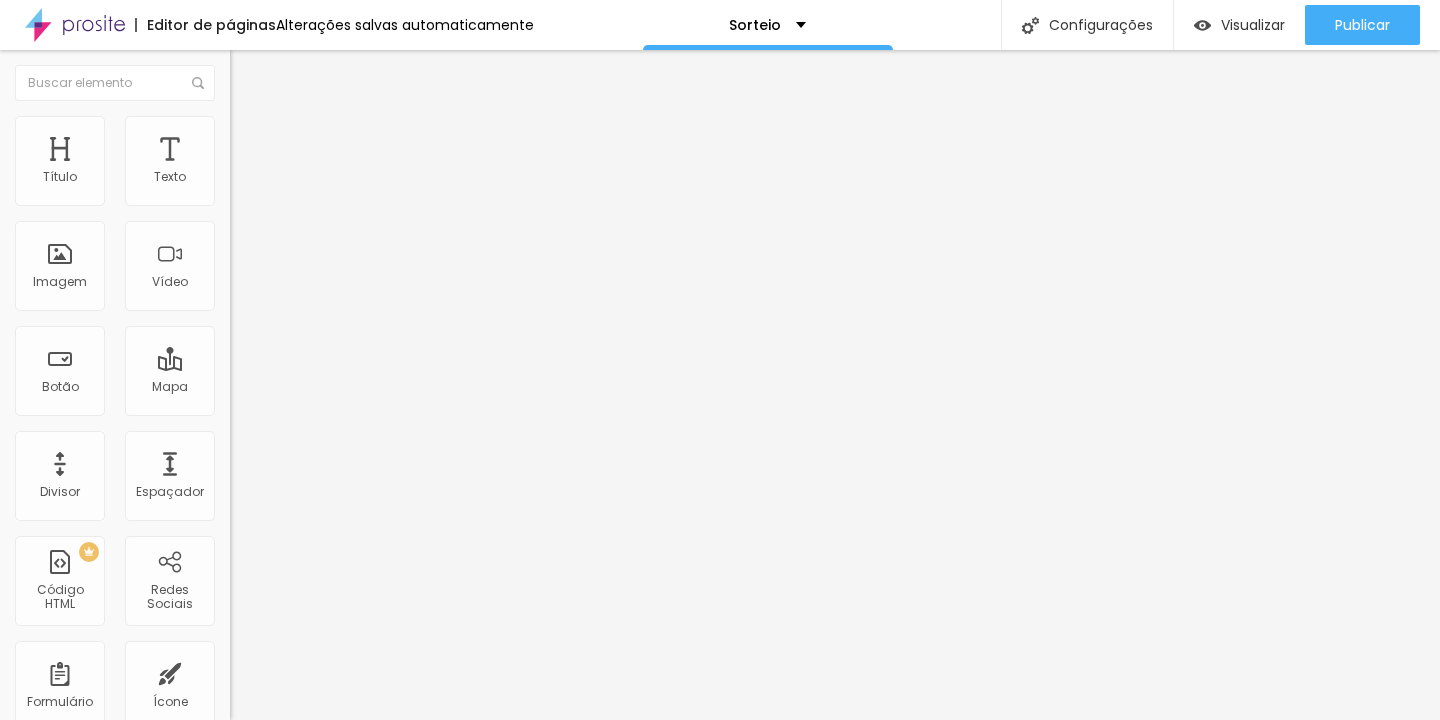 type on "20" 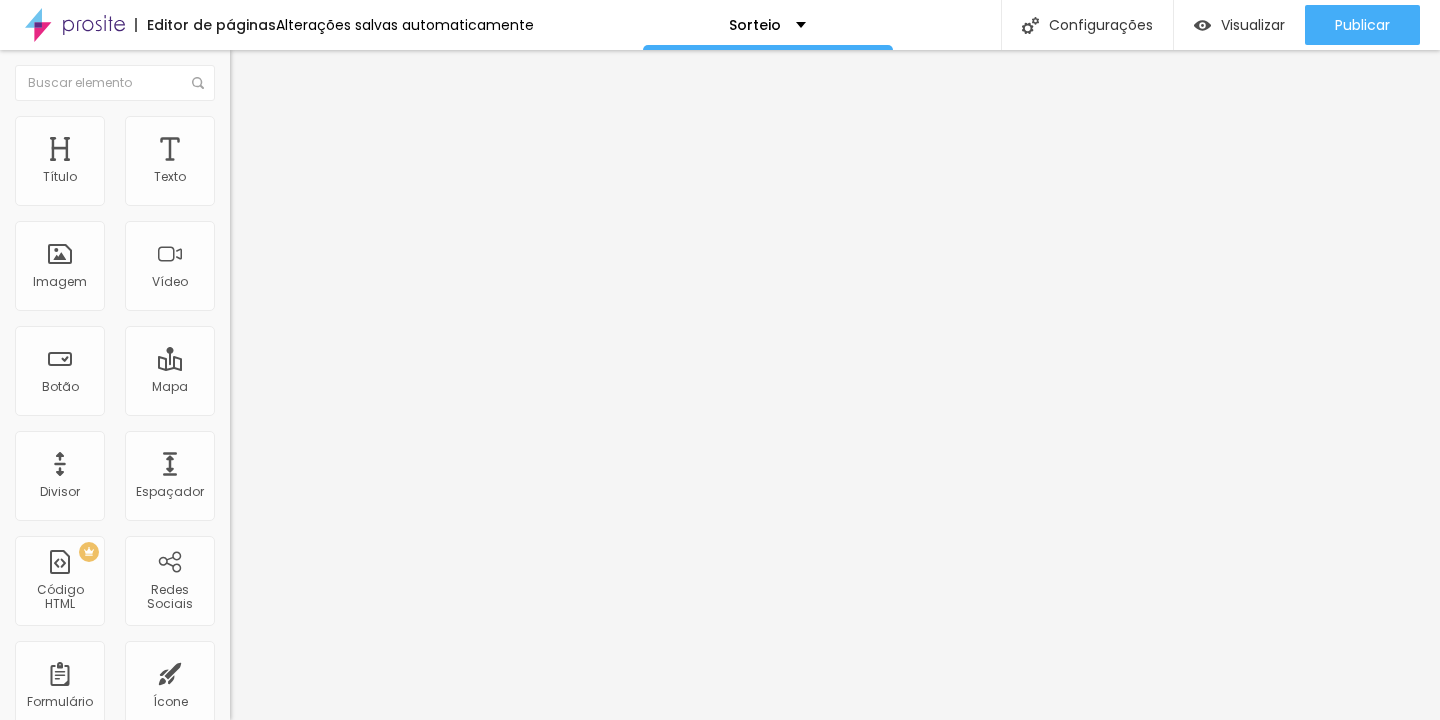 type on "15" 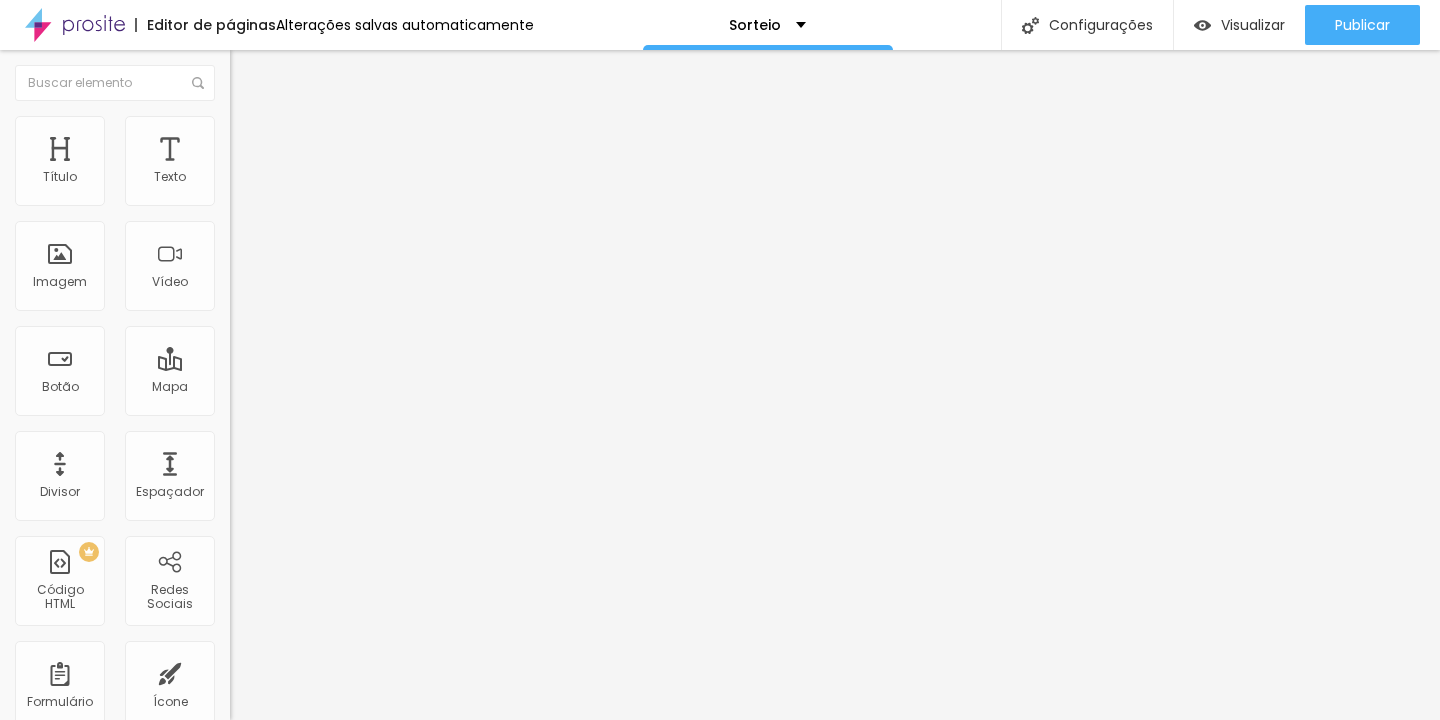 type on "10" 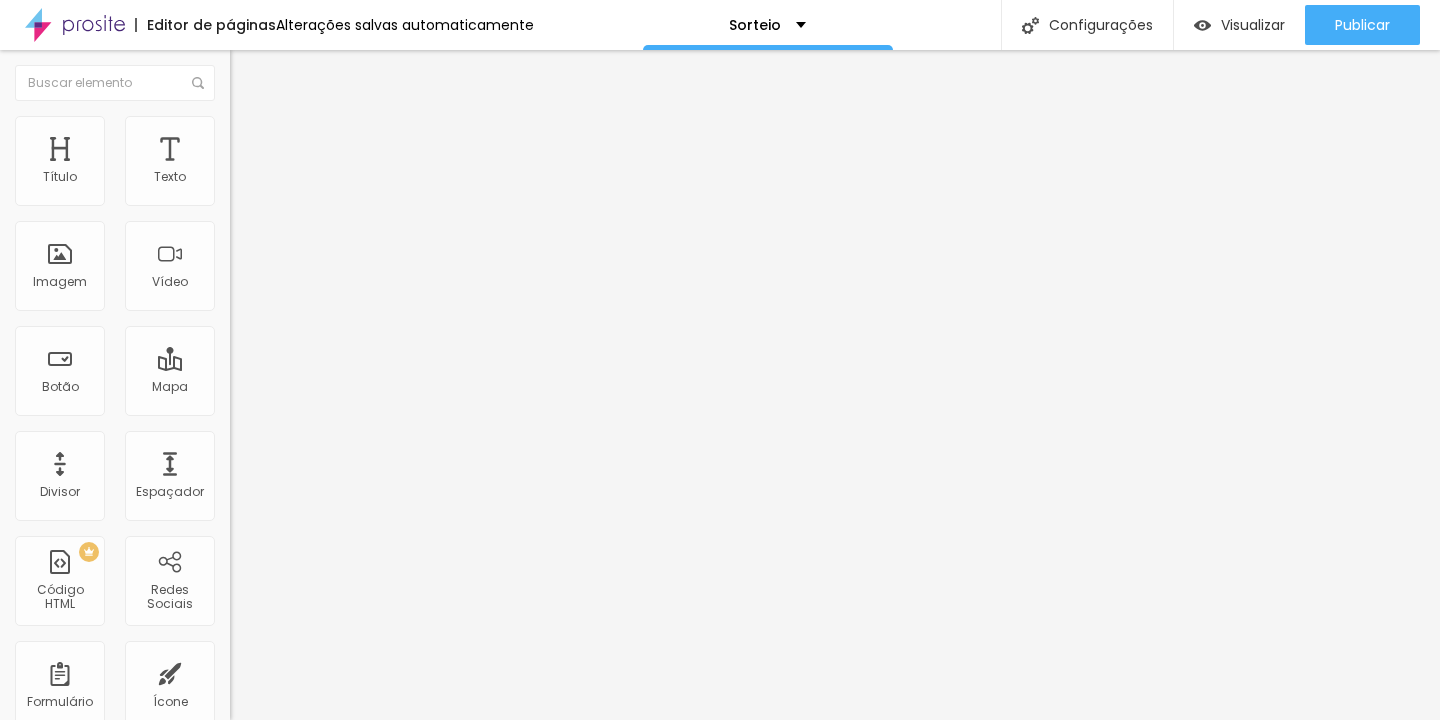 type on "10" 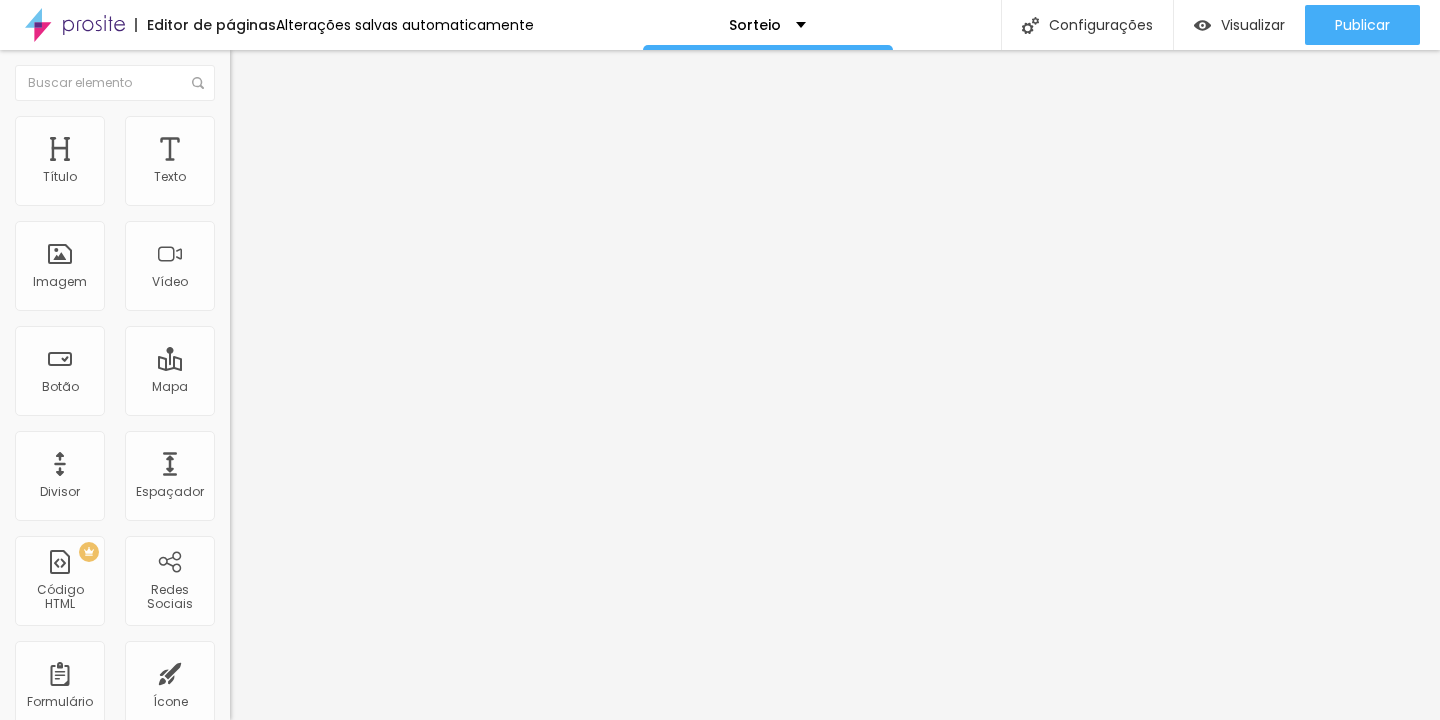type on "15" 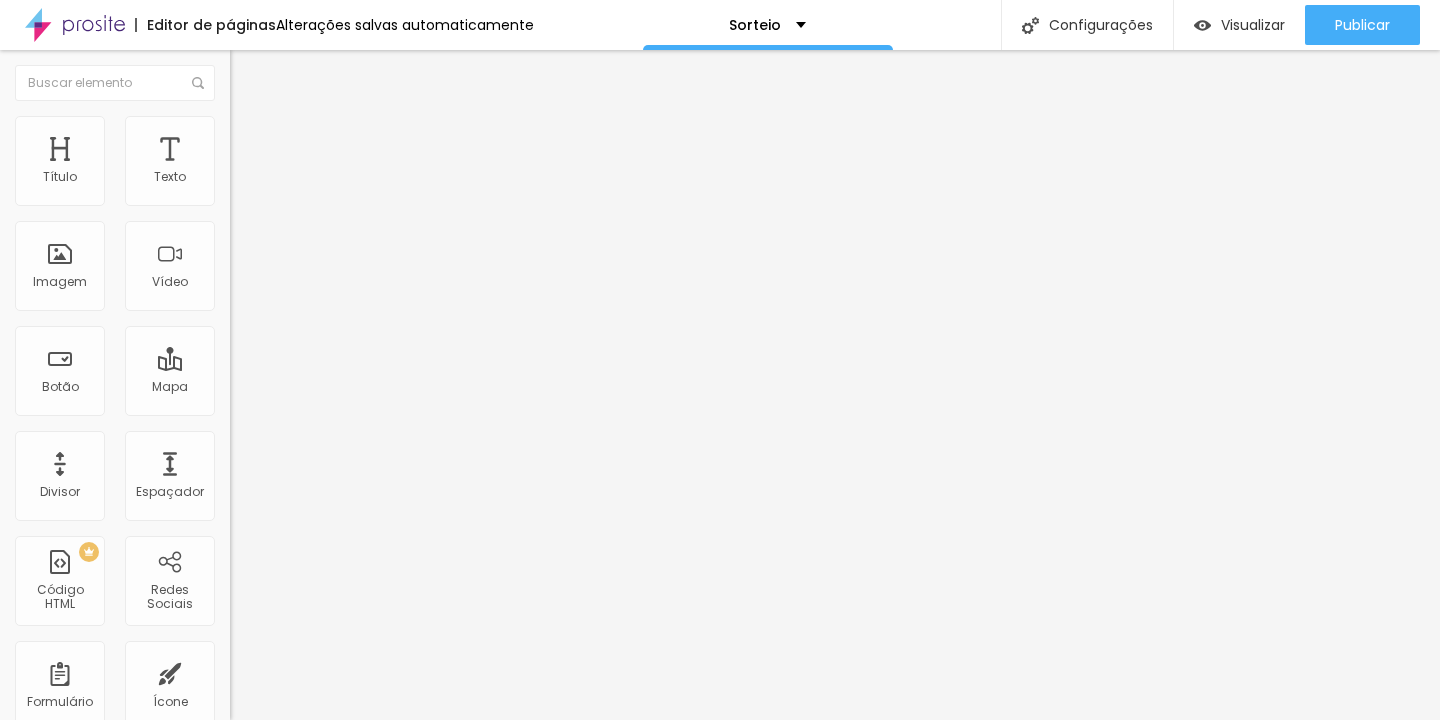 type on "15" 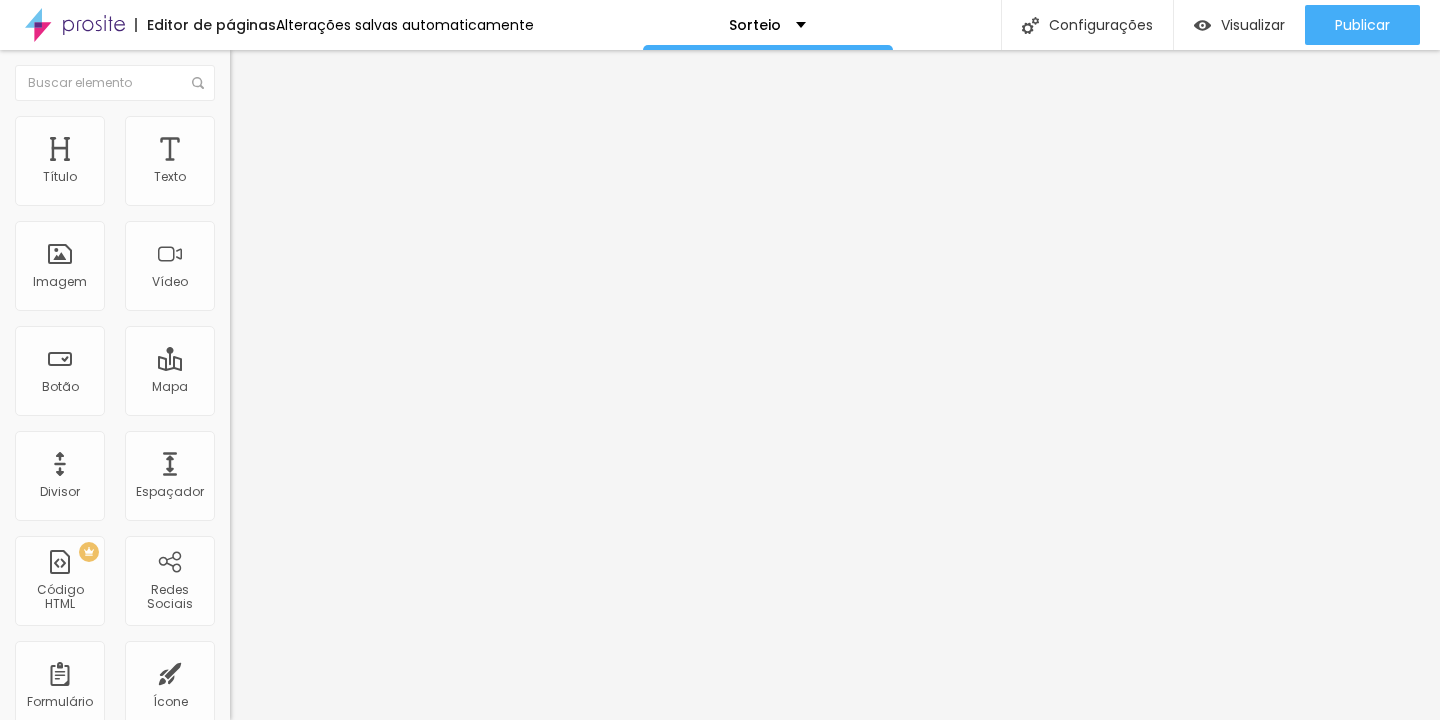 type on "20" 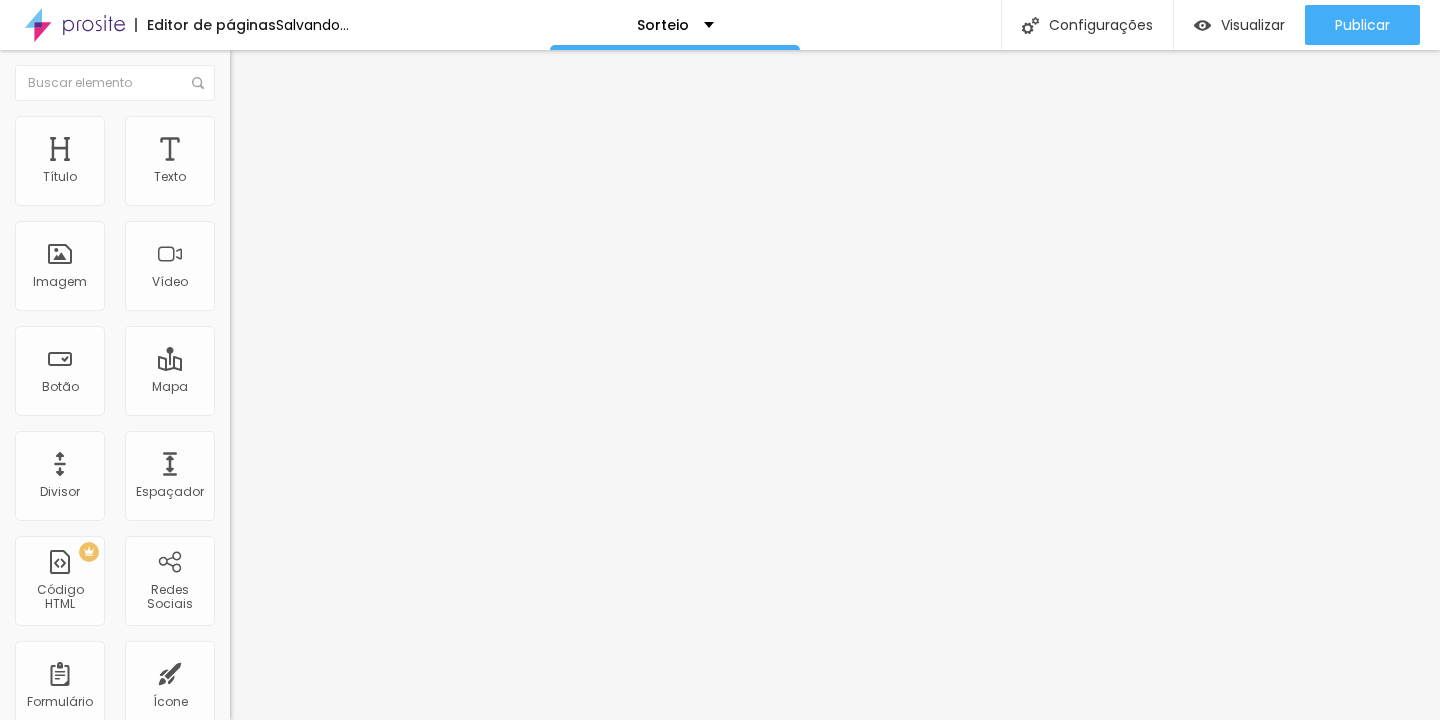 drag, startPoint x: 127, startPoint y: 218, endPoint x: 43, endPoint y: 221, distance: 84.05355 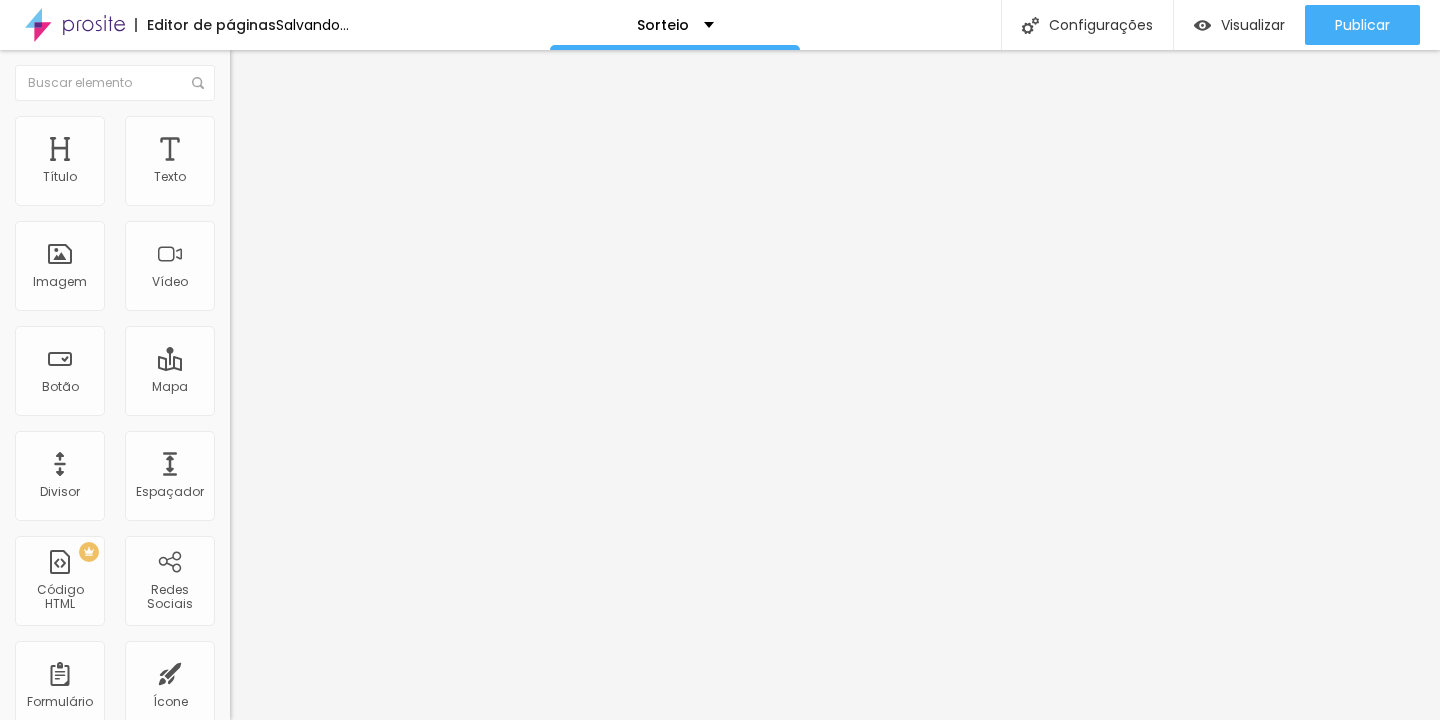 type 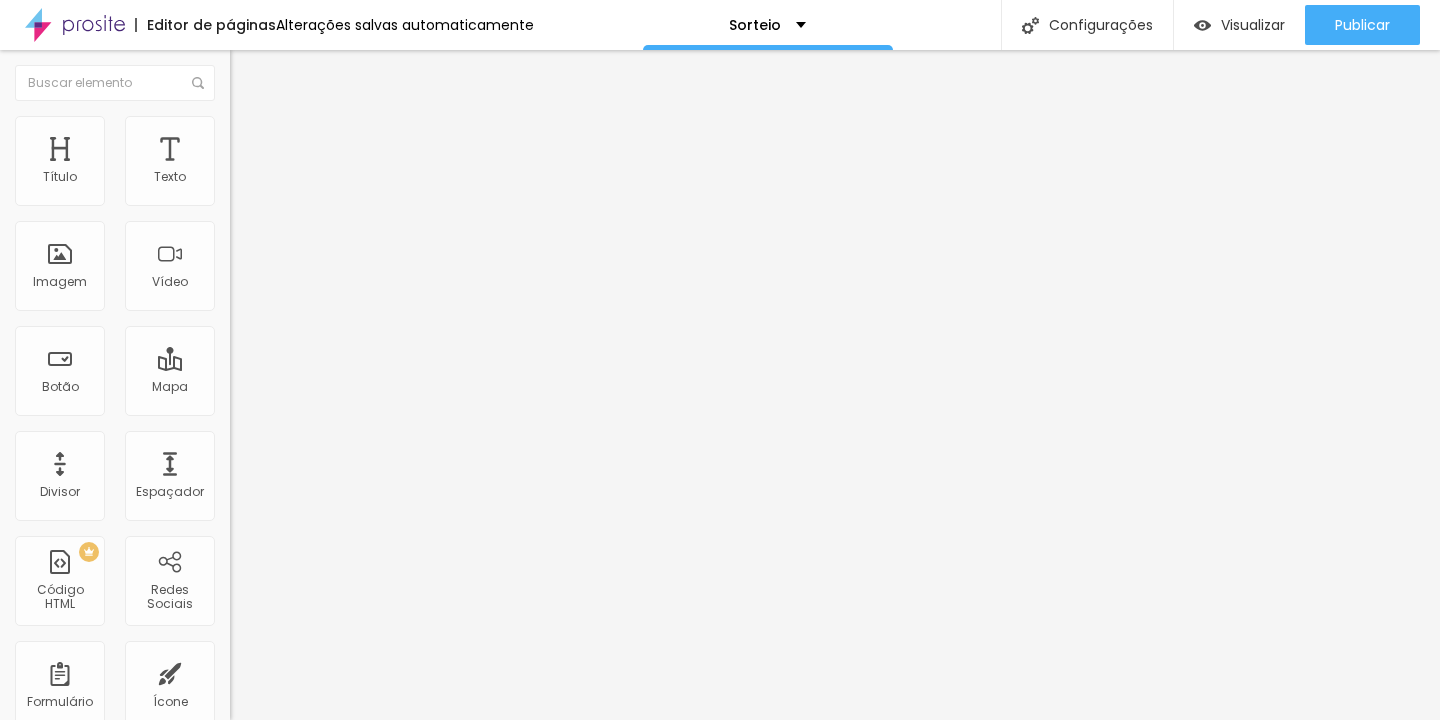 drag, startPoint x: 46, startPoint y: 261, endPoint x: 61, endPoint y: 261, distance: 15 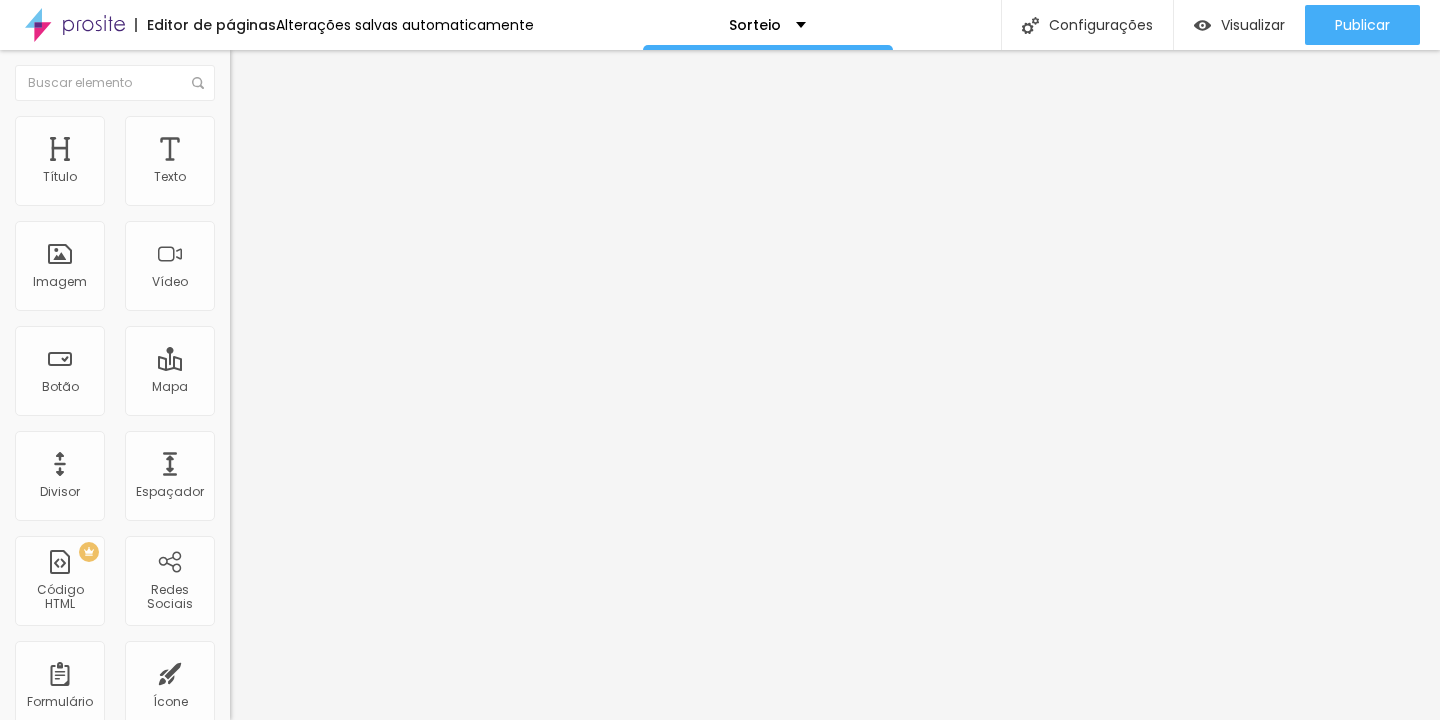 click at bounding box center (294, 447) 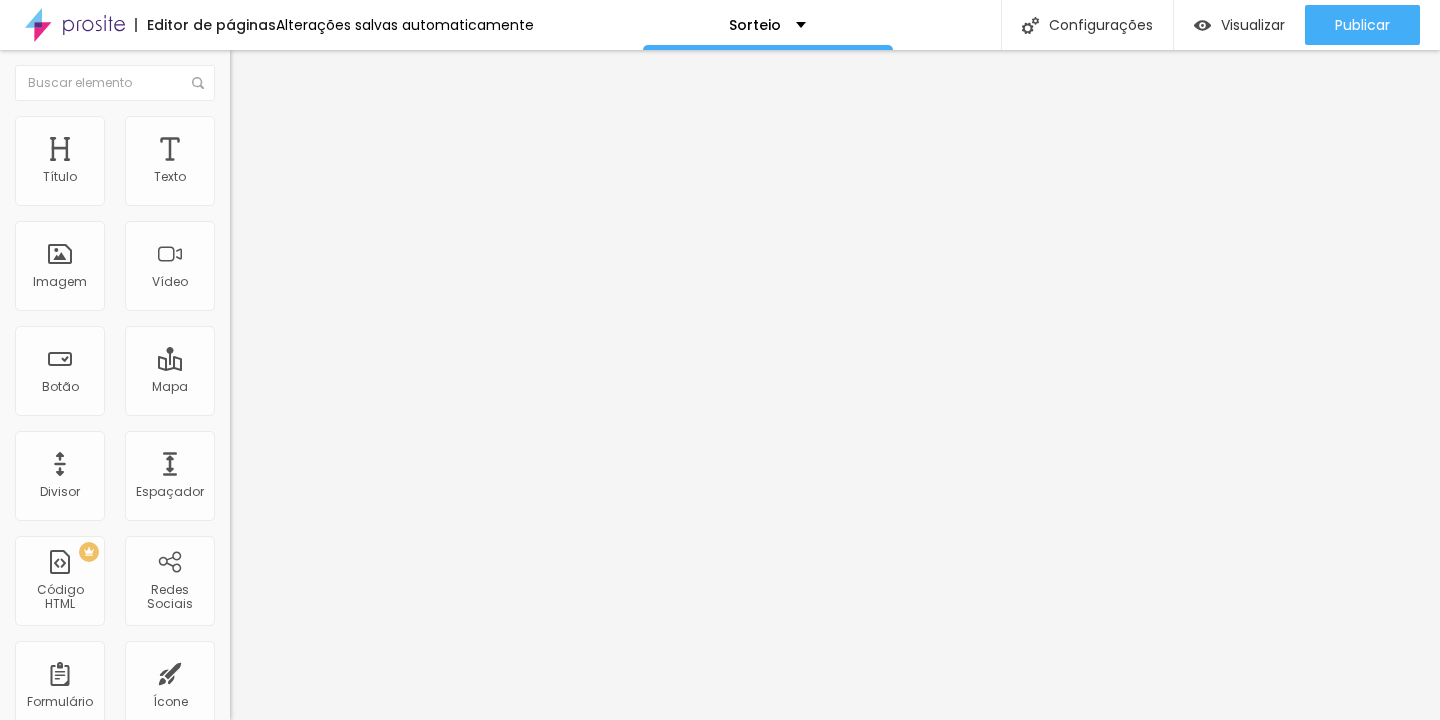 click at bounding box center [237, 278] 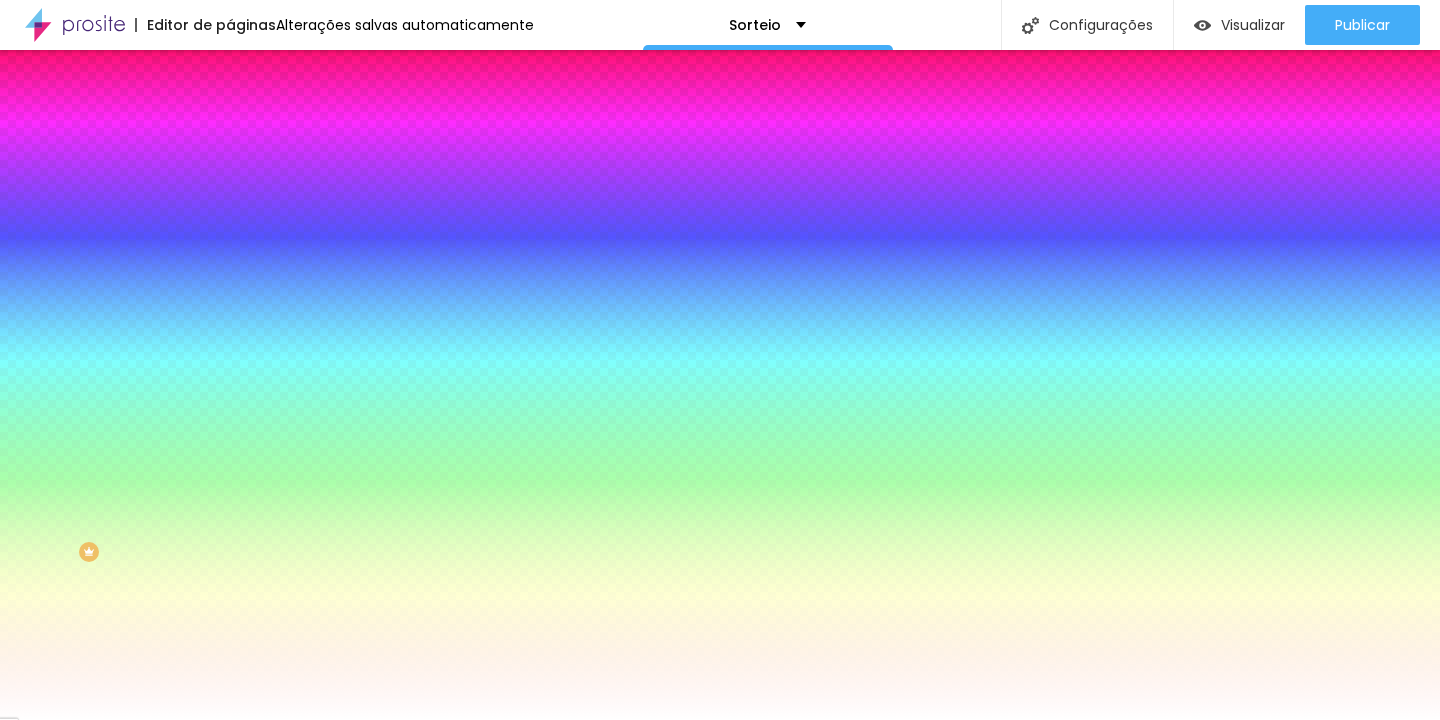 click on "Avançado" at bounding box center [345, 146] 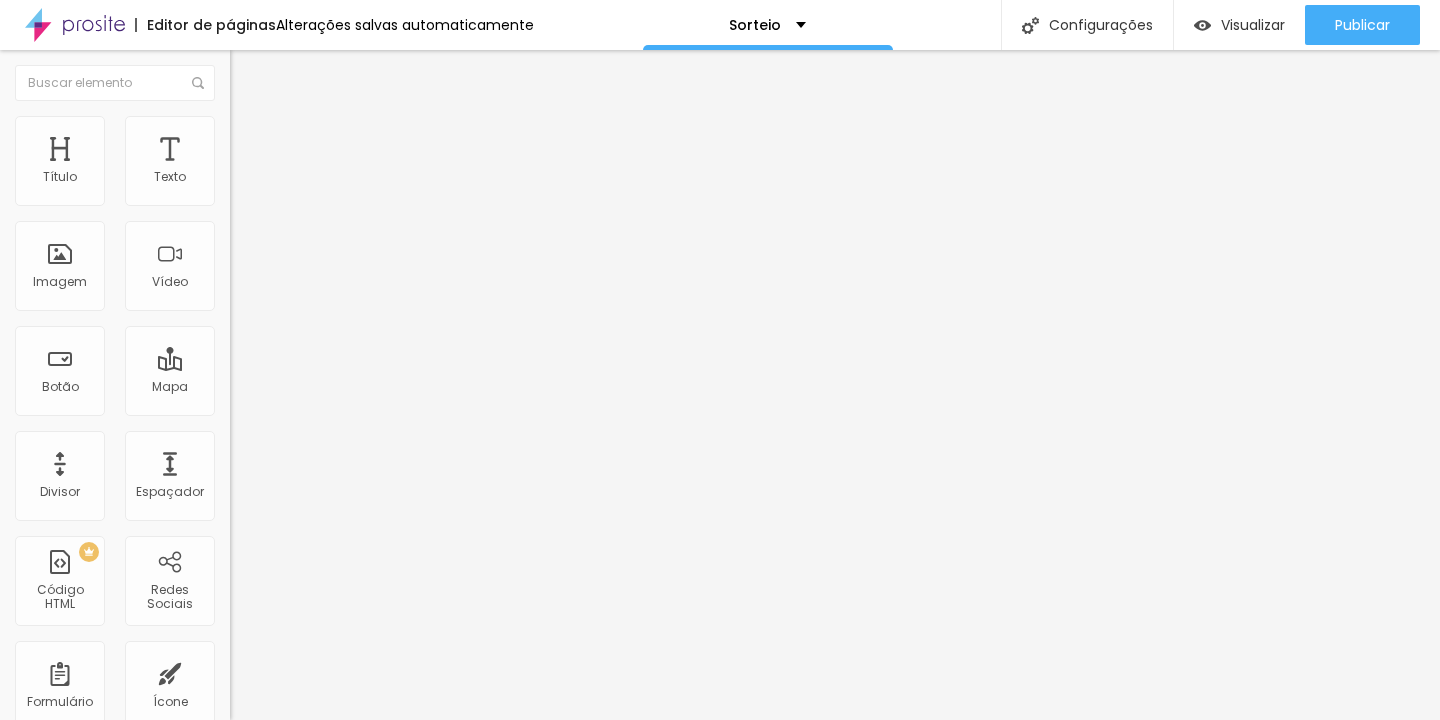 drag, startPoint x: 86, startPoint y: 195, endPoint x: 56, endPoint y: 192, distance: 30.149628 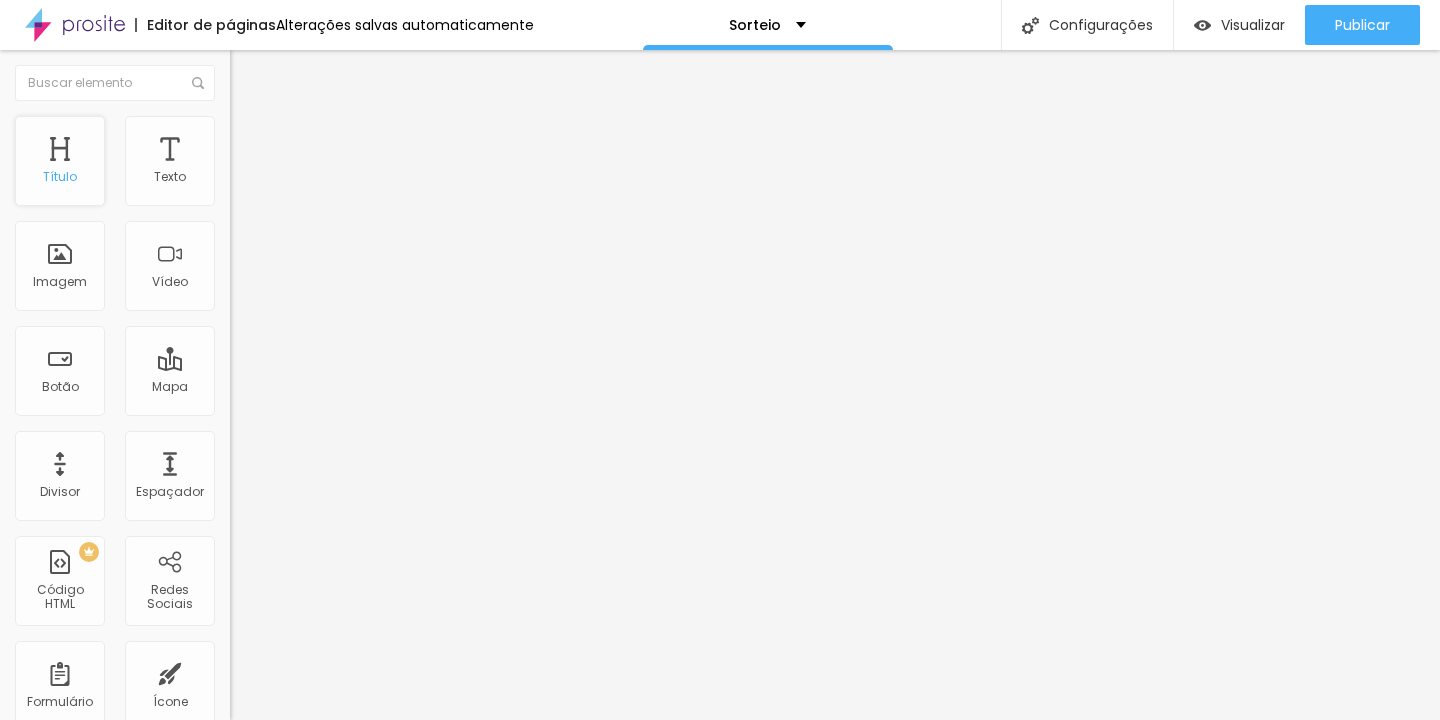 scroll, scrollTop: 0, scrollLeft: 0, axis: both 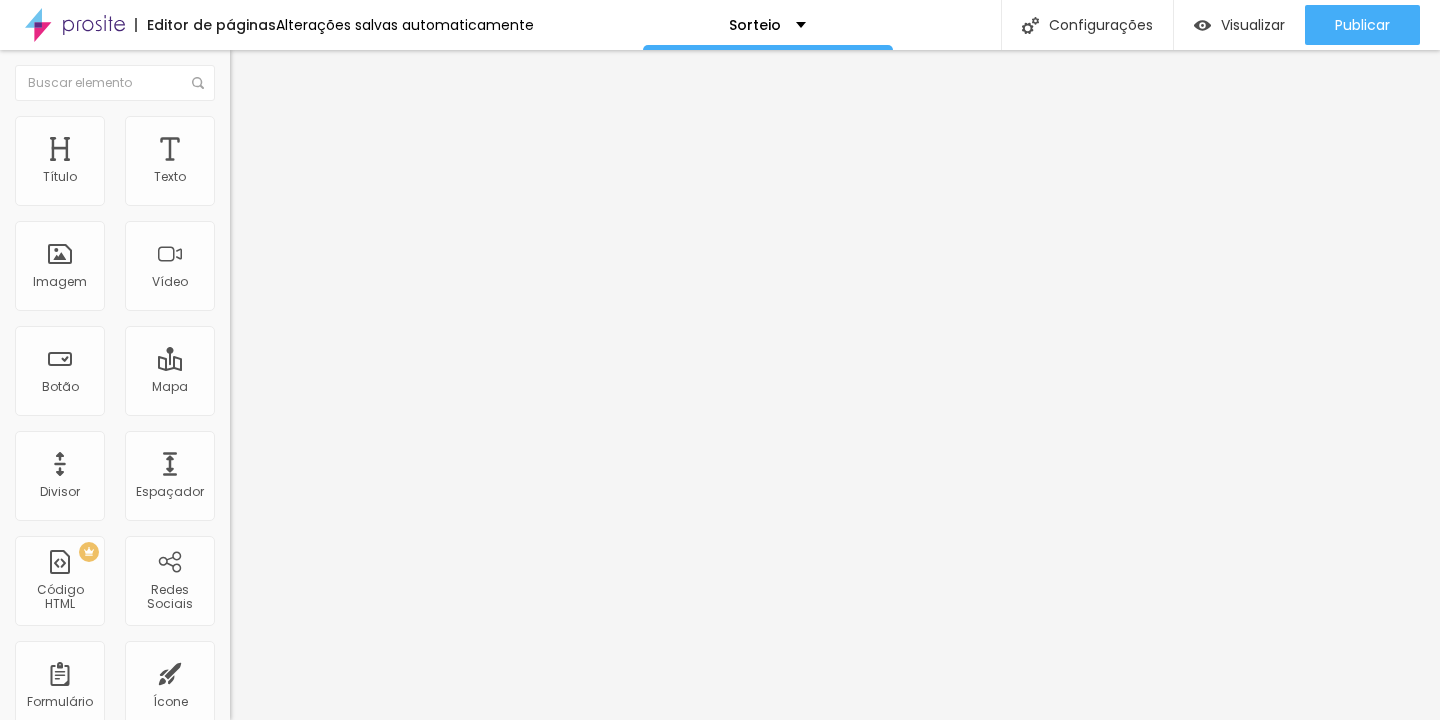 click 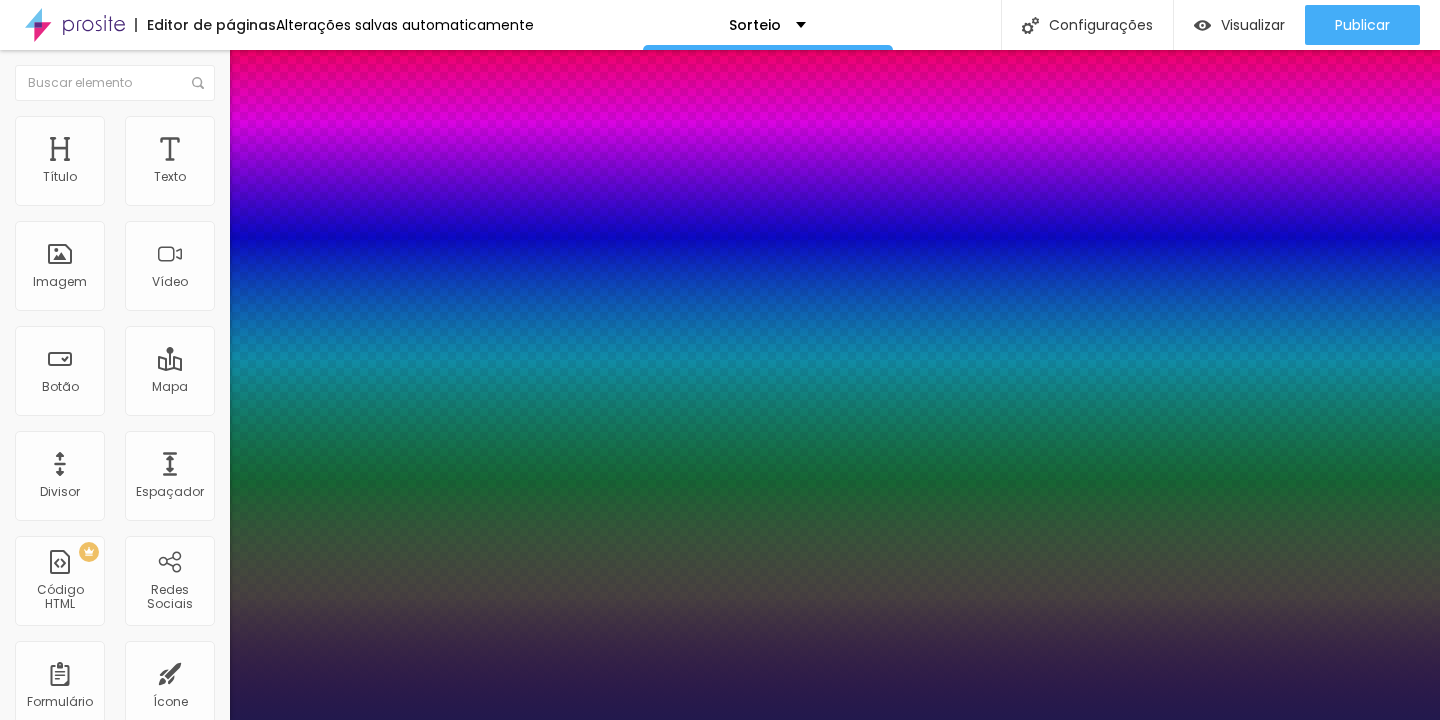 drag, startPoint x: 269, startPoint y: 555, endPoint x: 330, endPoint y: 558, distance: 61.073727 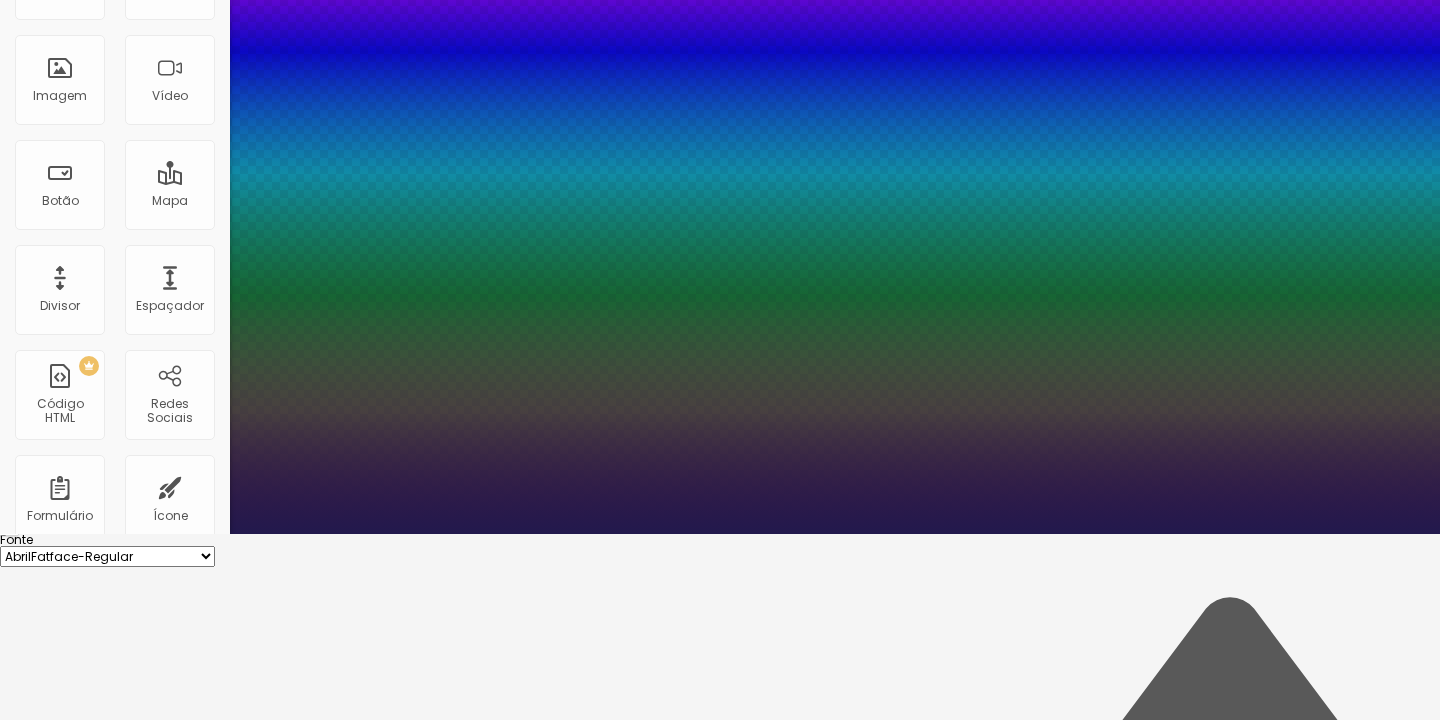 scroll, scrollTop: 189, scrollLeft: 0, axis: vertical 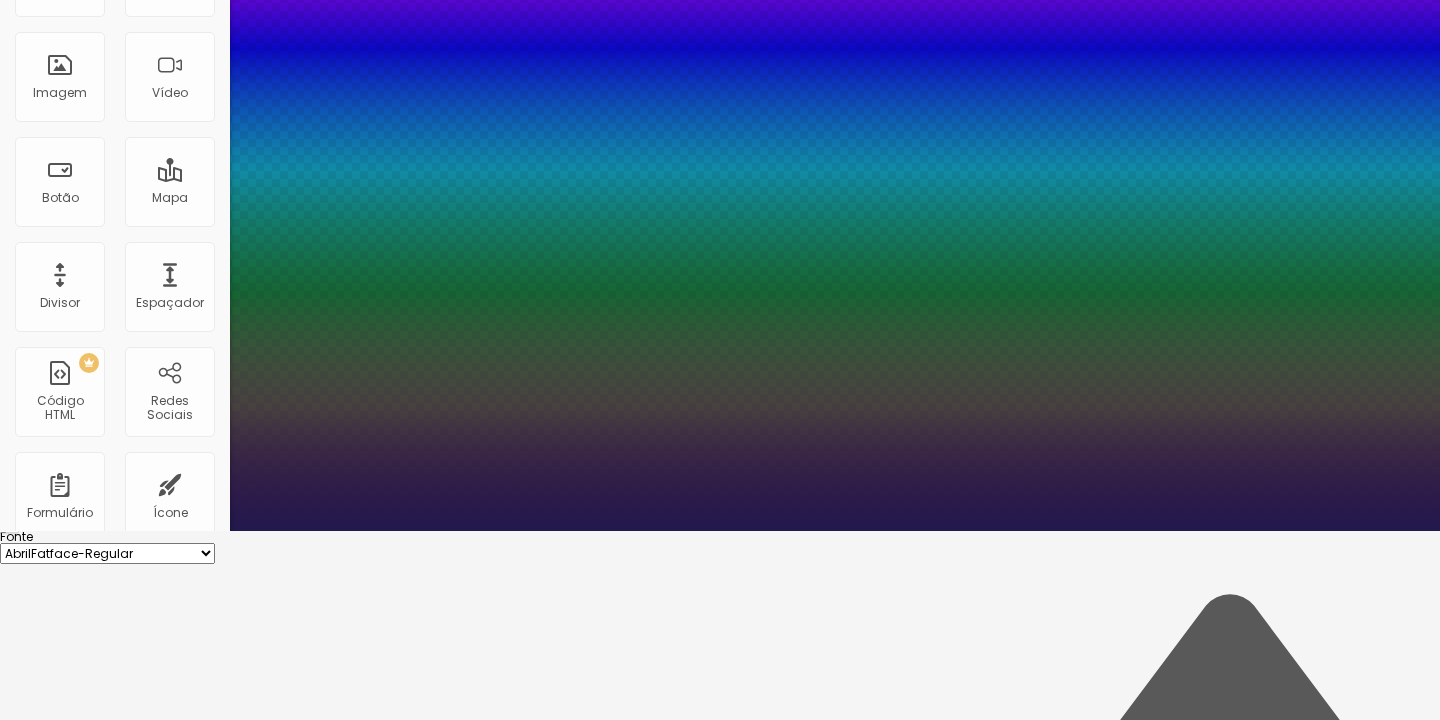 click at bounding box center (720, 6543) 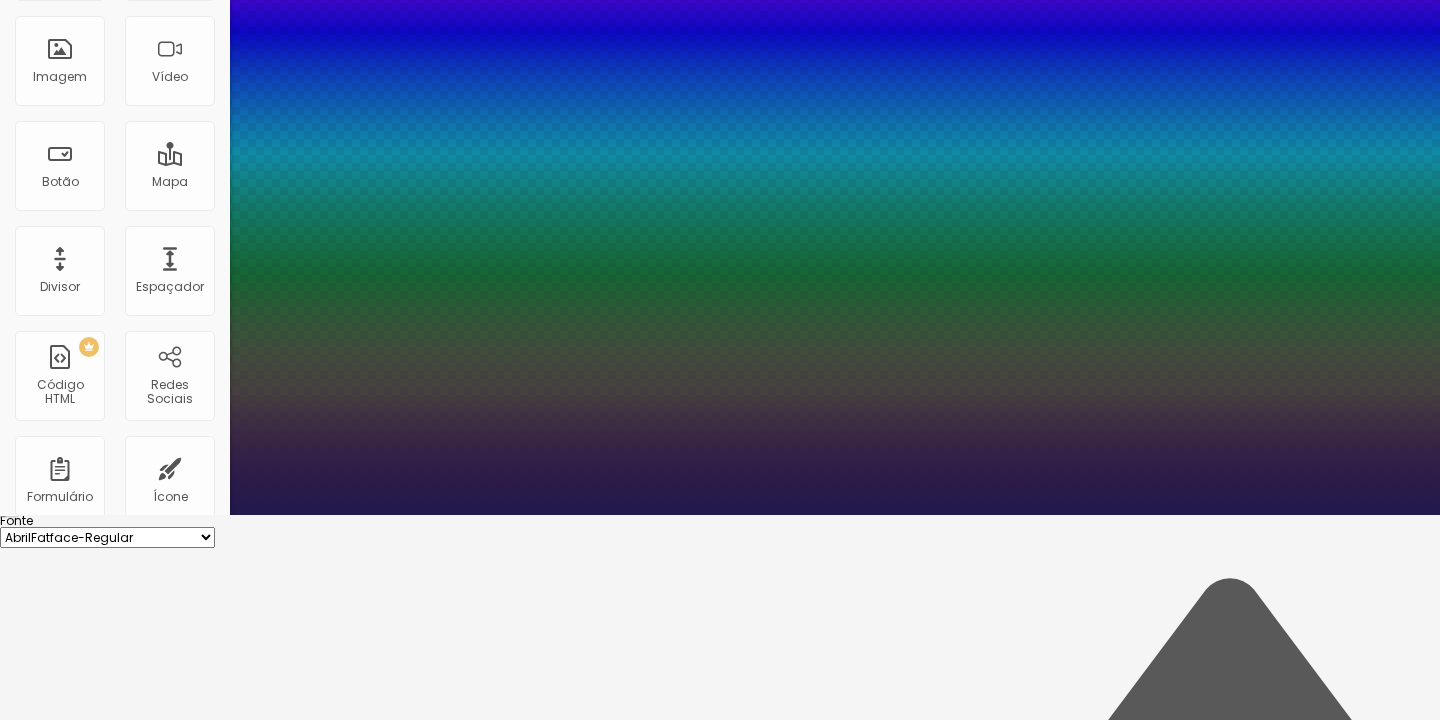 scroll, scrollTop: 204, scrollLeft: 0, axis: vertical 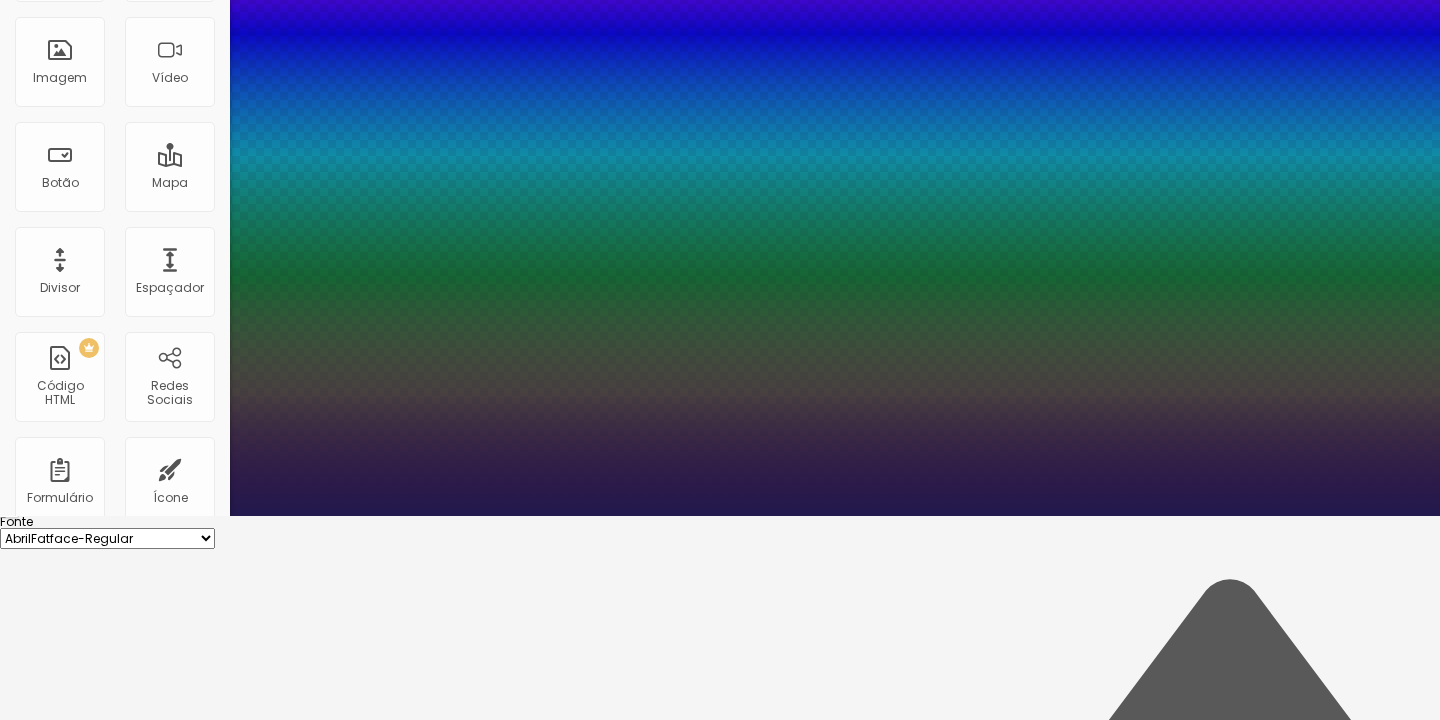 click on "#000000" at bounding box center (120, 6538) 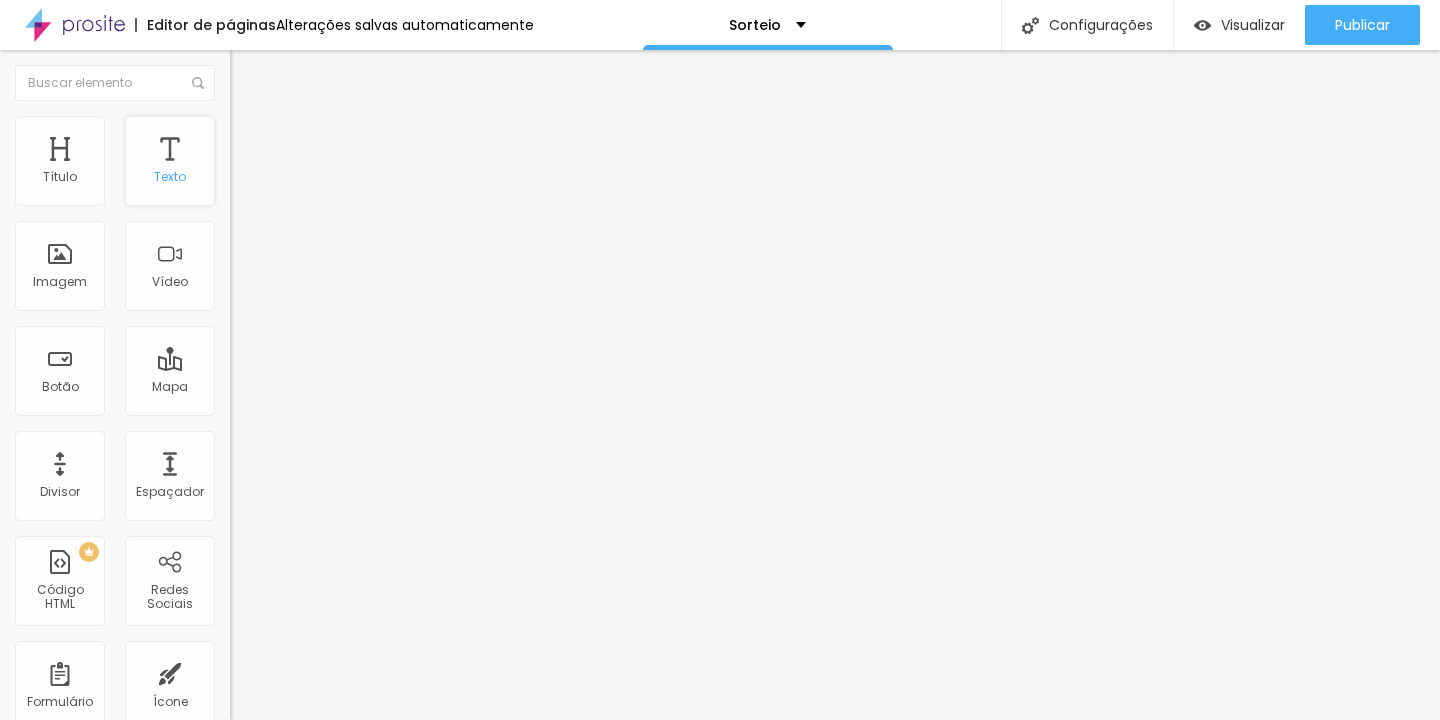 click on "Texto" at bounding box center [170, 161] 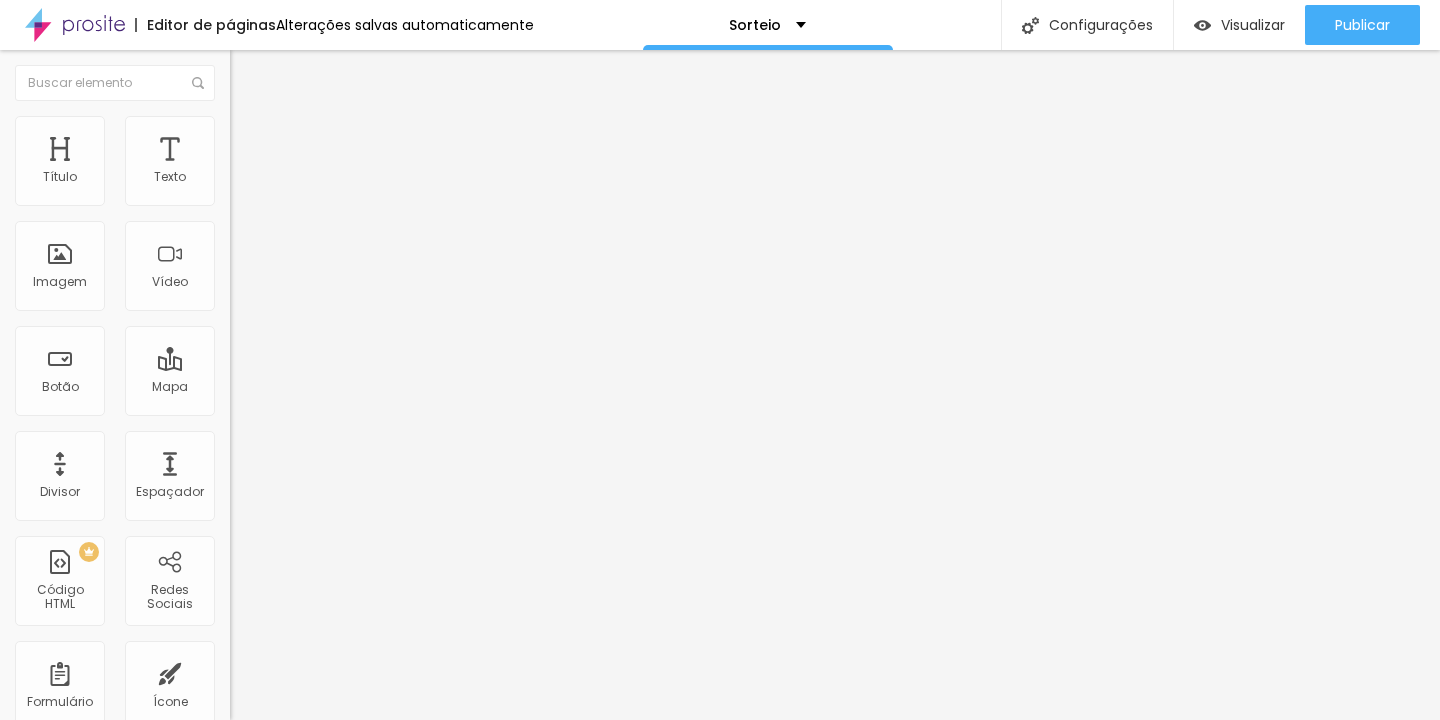 click on "Estilo" at bounding box center [345, 126] 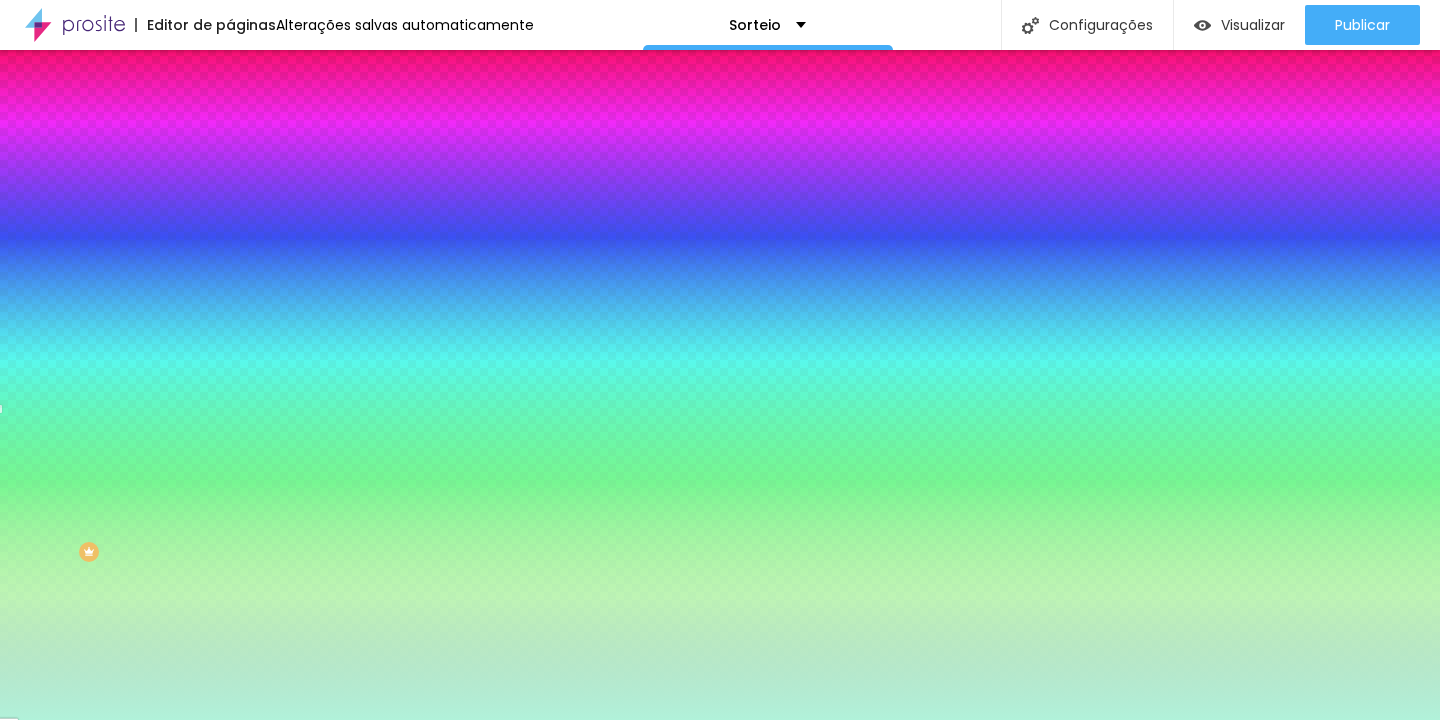 click on "#B1F2DA" at bounding box center (350, 201) 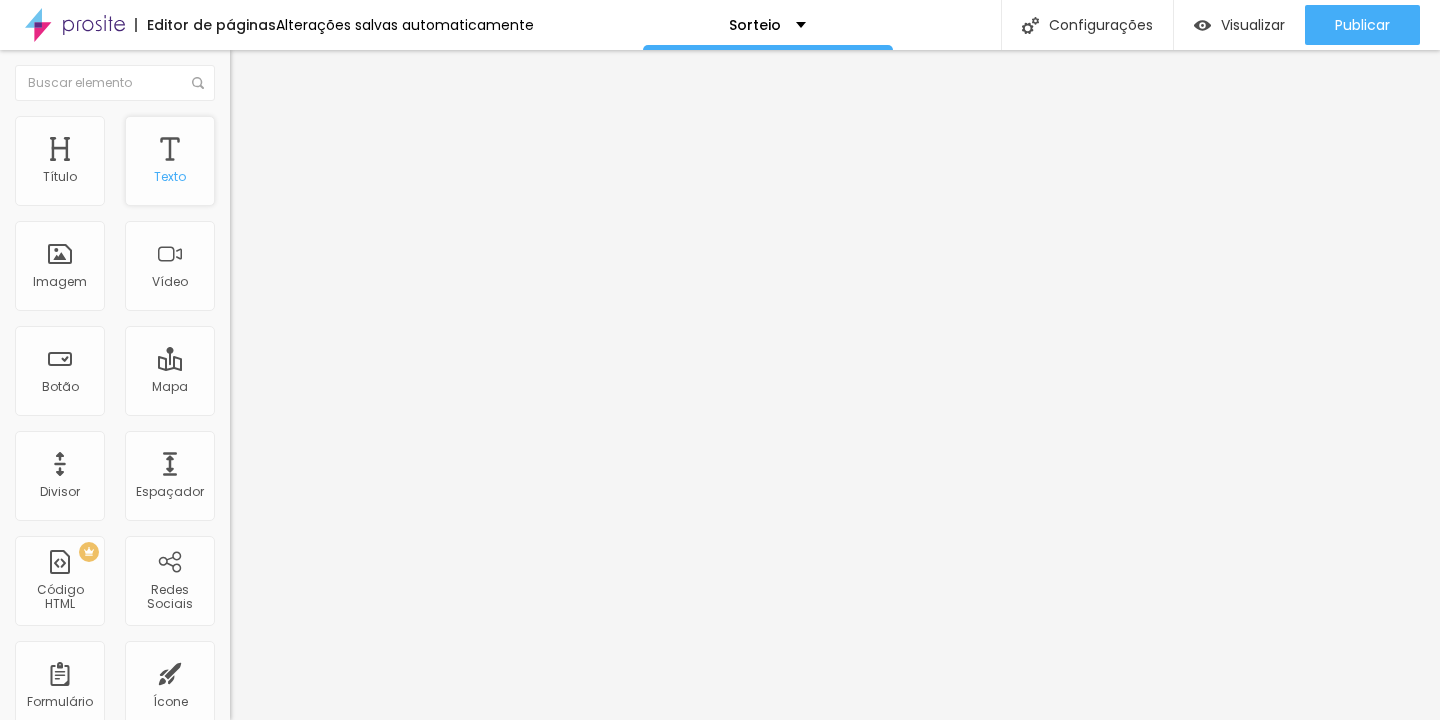 click on "Texto" at bounding box center (170, 177) 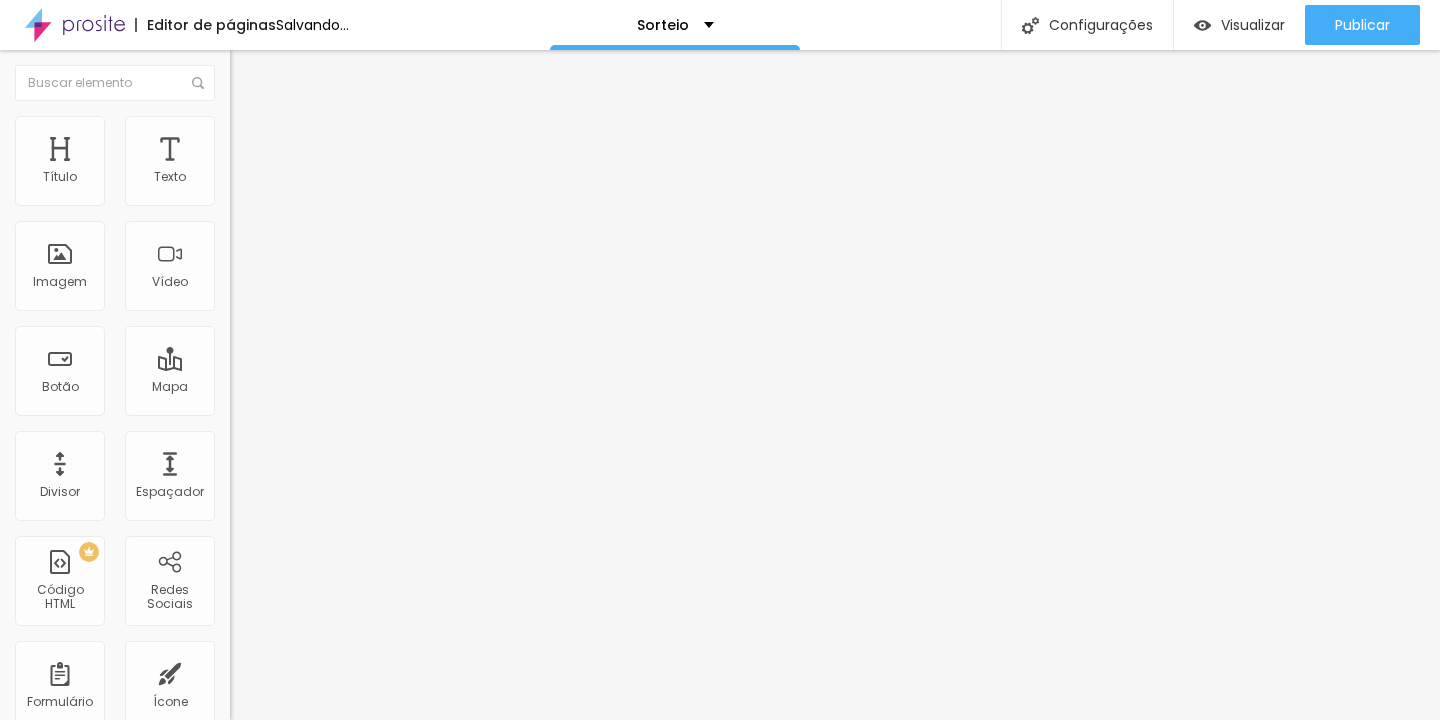 click at bounding box center [244, 181] 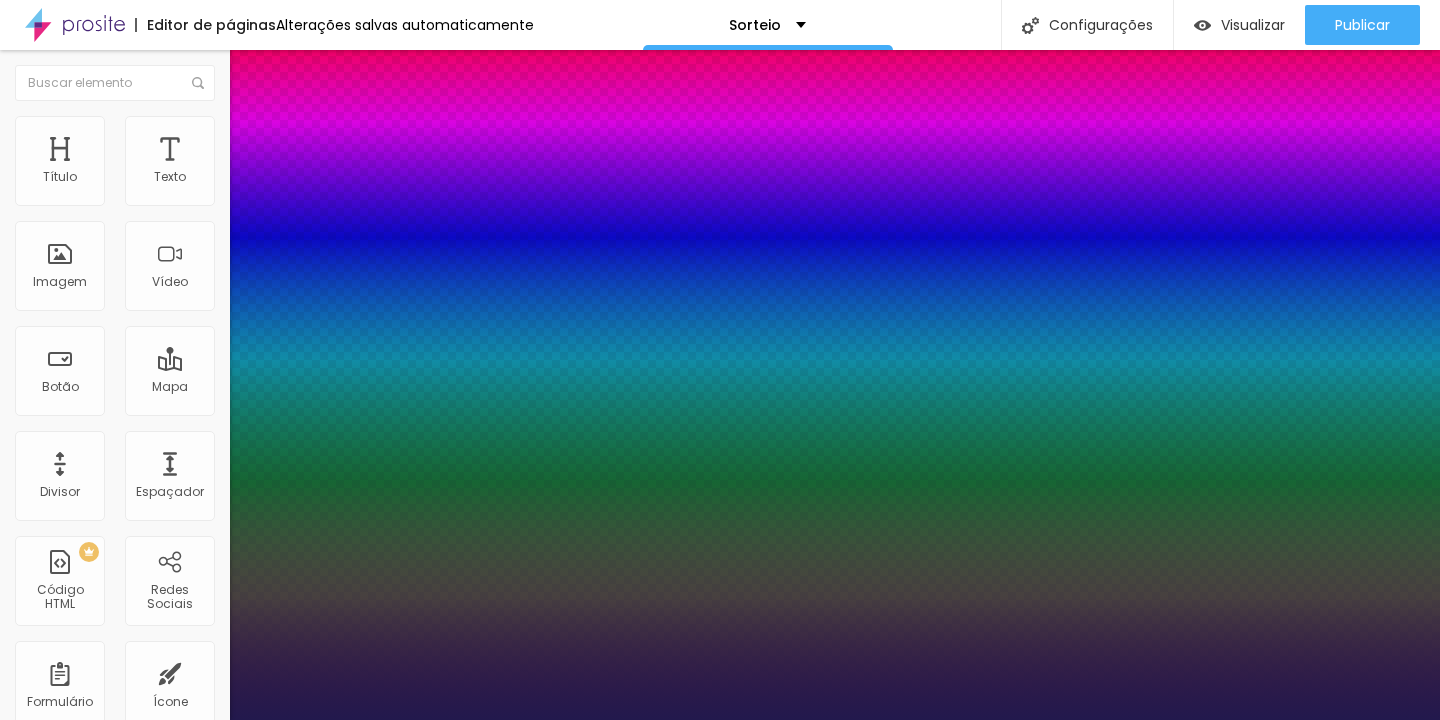 drag, startPoint x: 271, startPoint y: 331, endPoint x: 302, endPoint y: 335, distance: 31.257 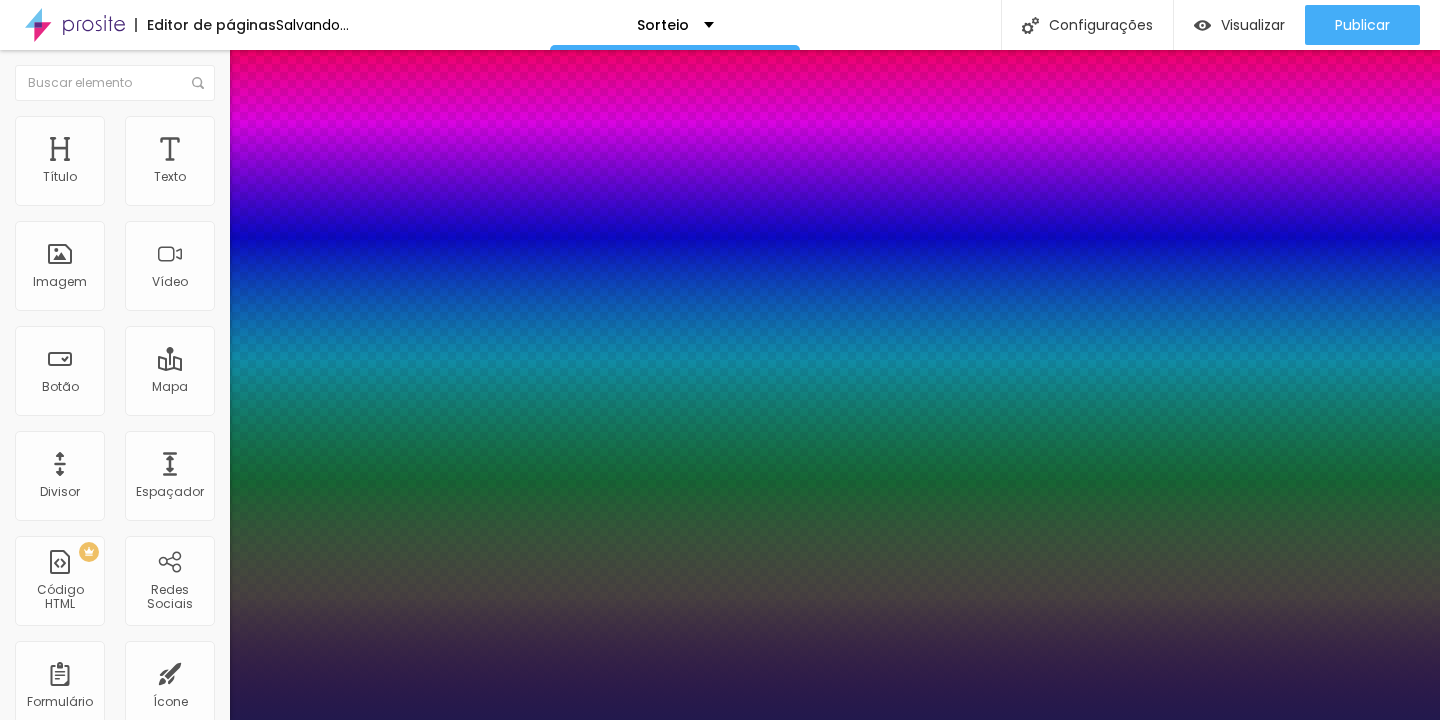 drag, startPoint x: 257, startPoint y: 381, endPoint x: 267, endPoint y: 380, distance: 10.049875 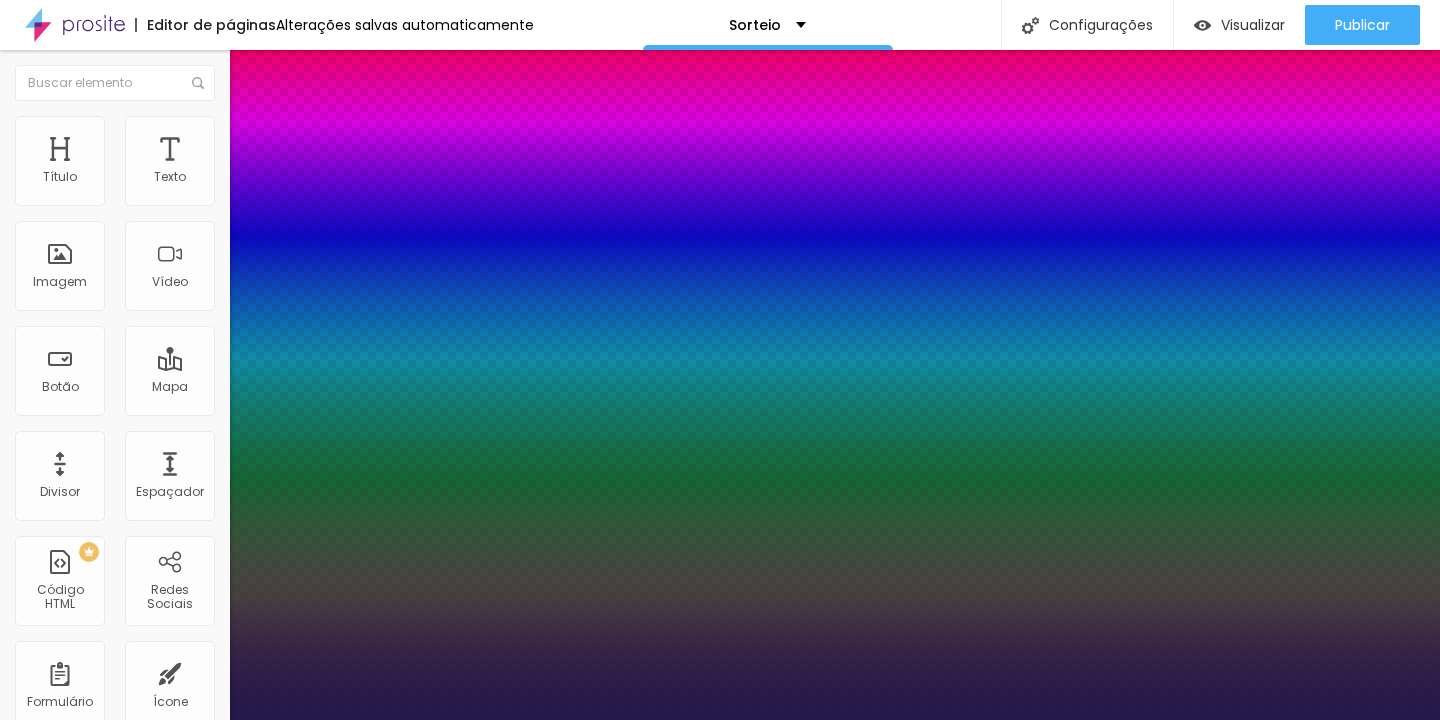 click at bounding box center (720, 720) 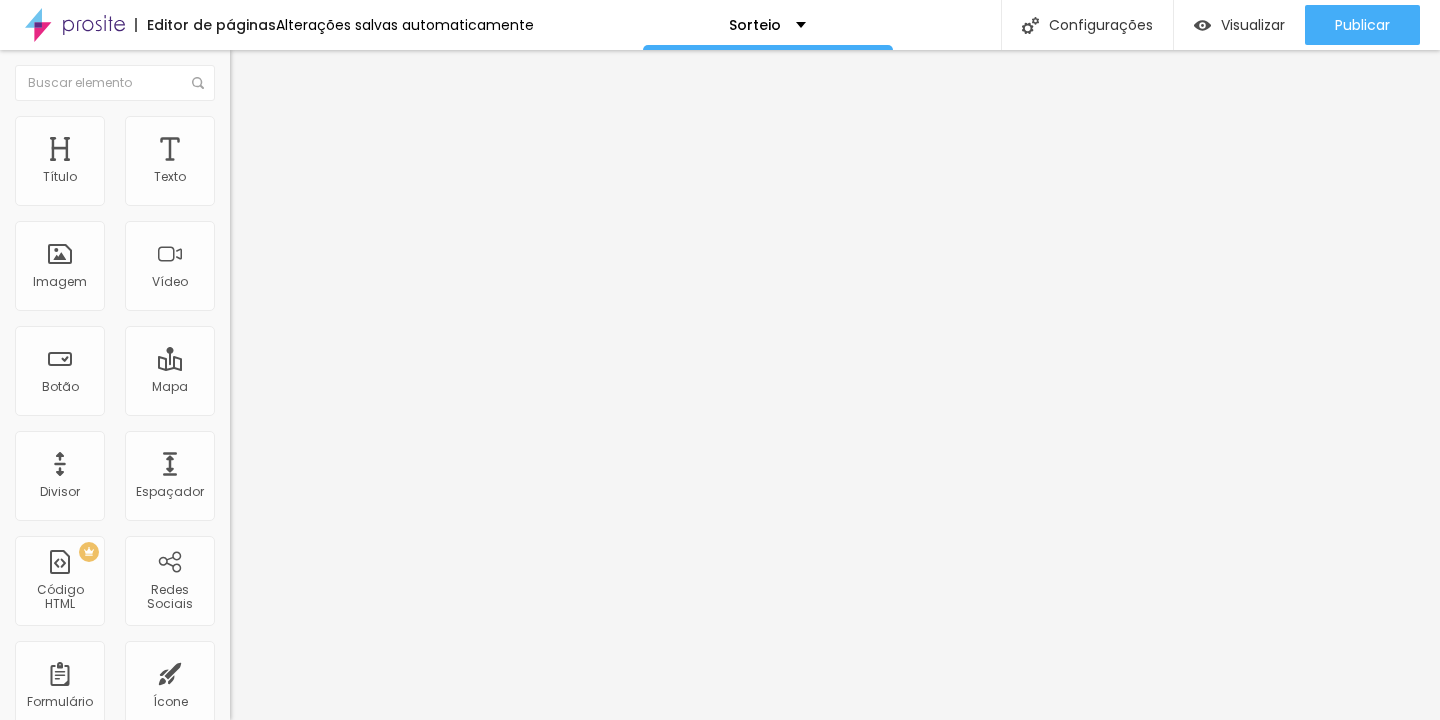 click 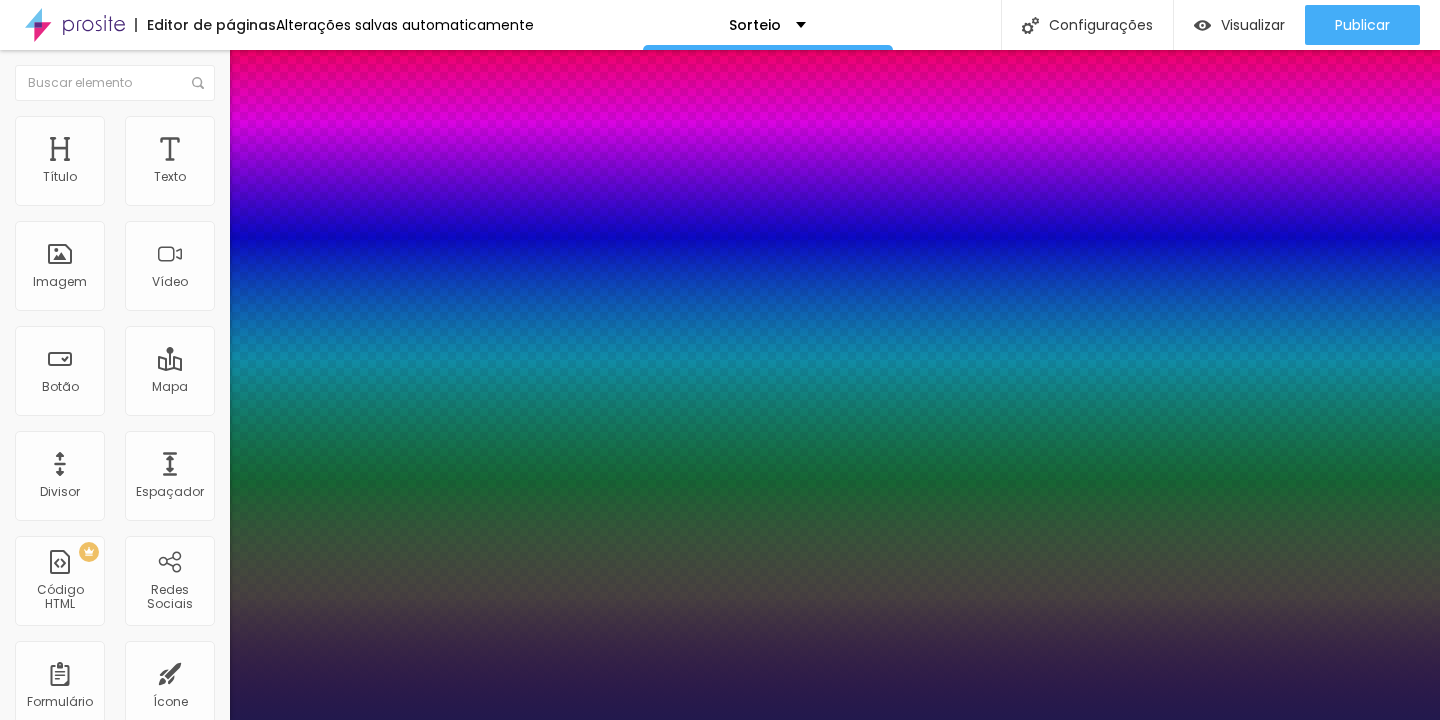 click at bounding box center [720, 720] 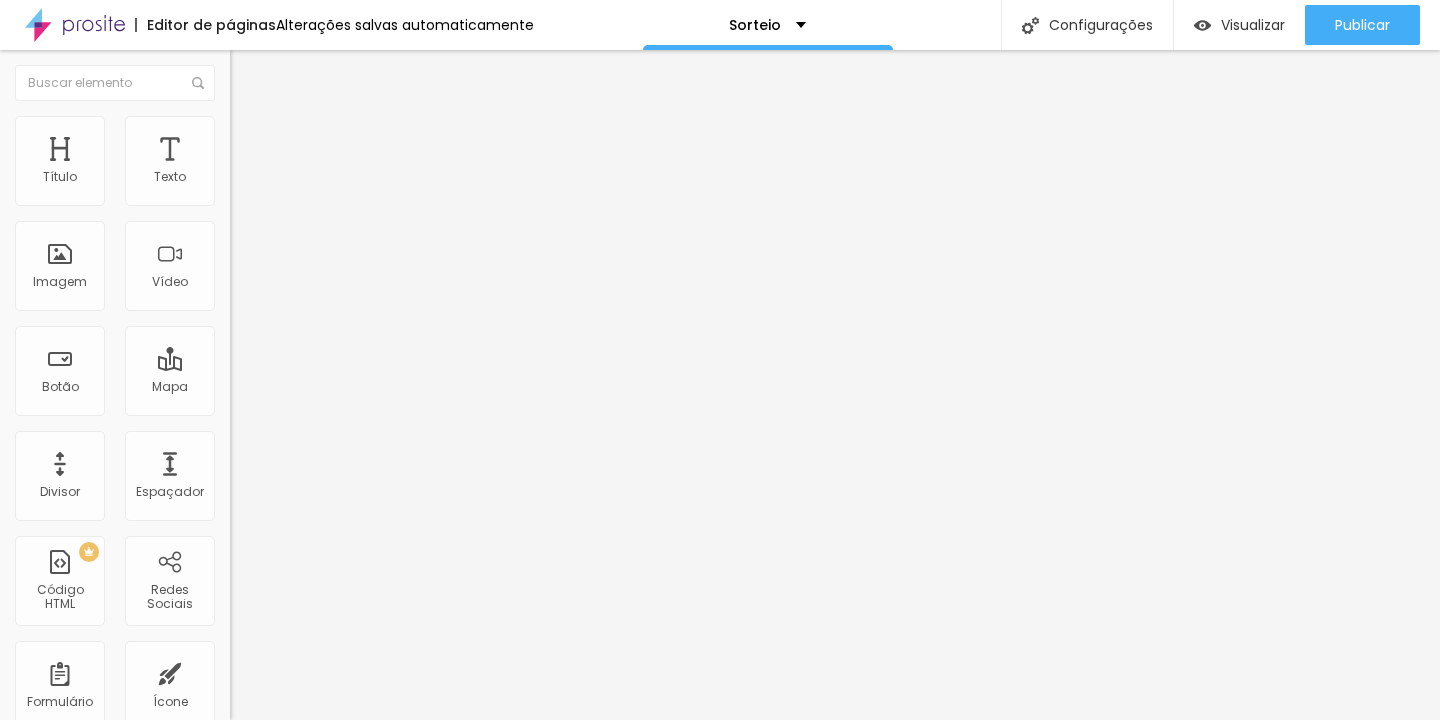 click at bounding box center (244, 181) 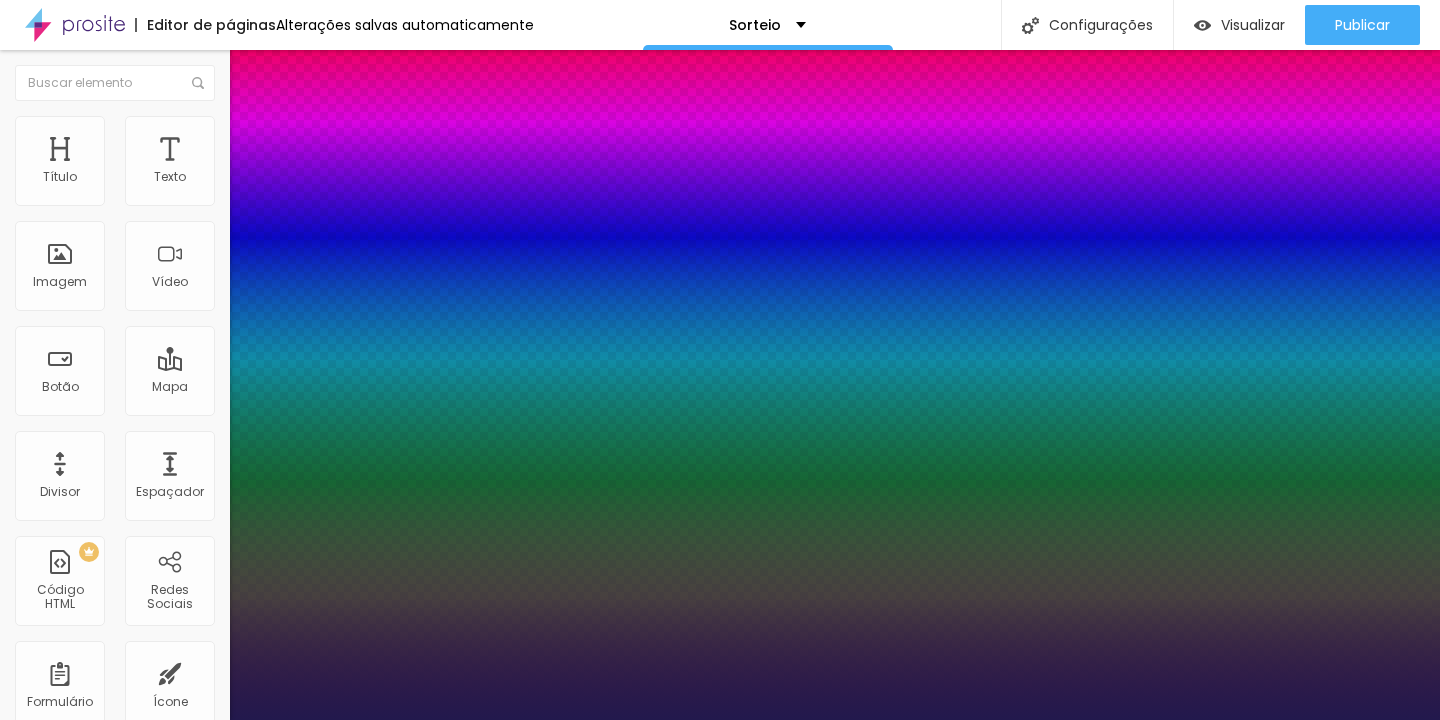 click at bounding box center (64, 3695) 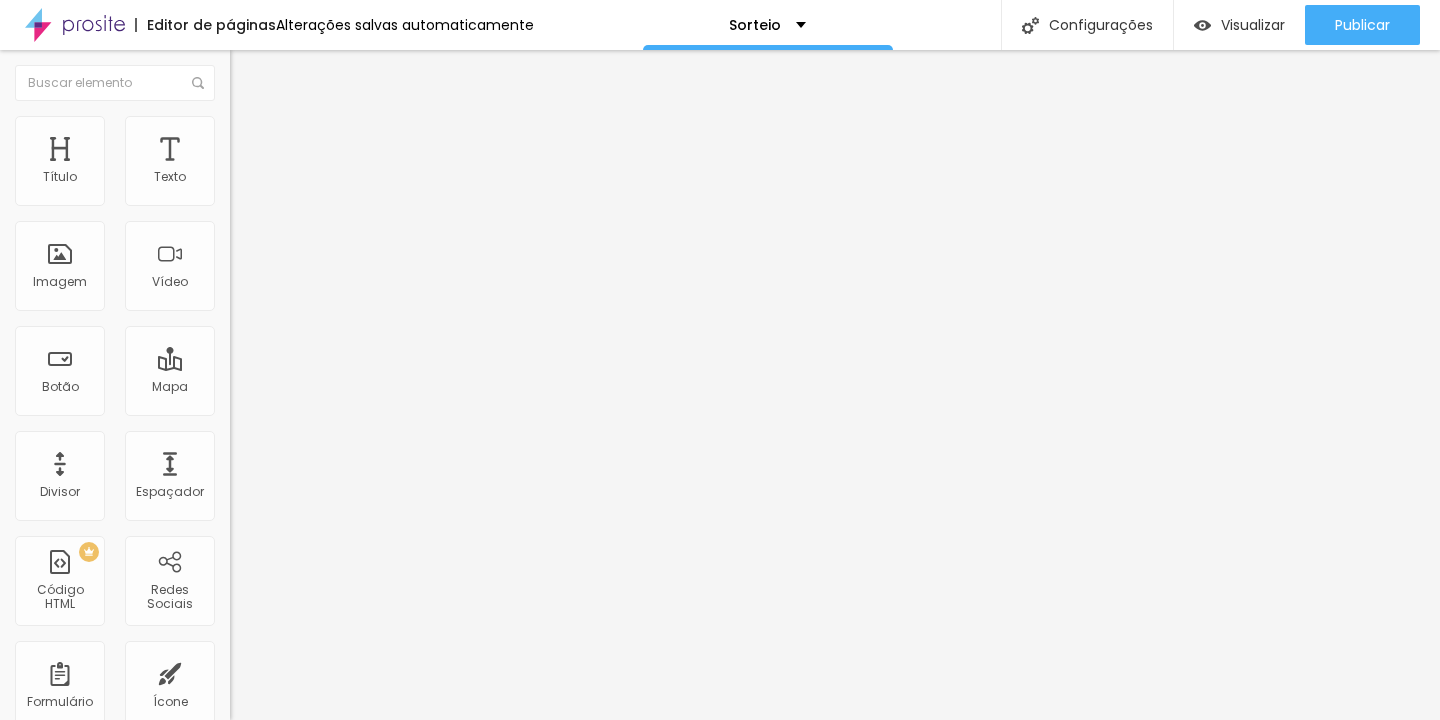click at bounding box center [239, 125] 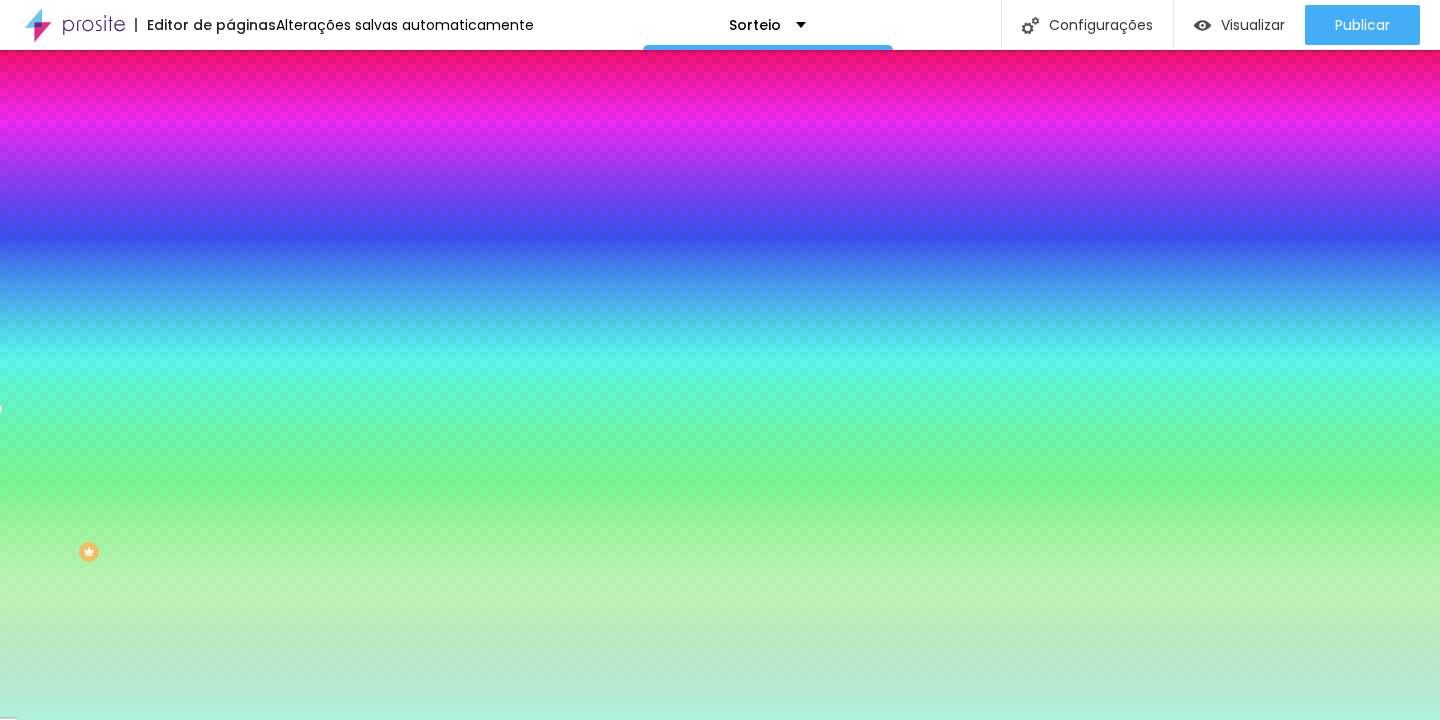 click on "#B1F2DA" at bounding box center [350, 201] 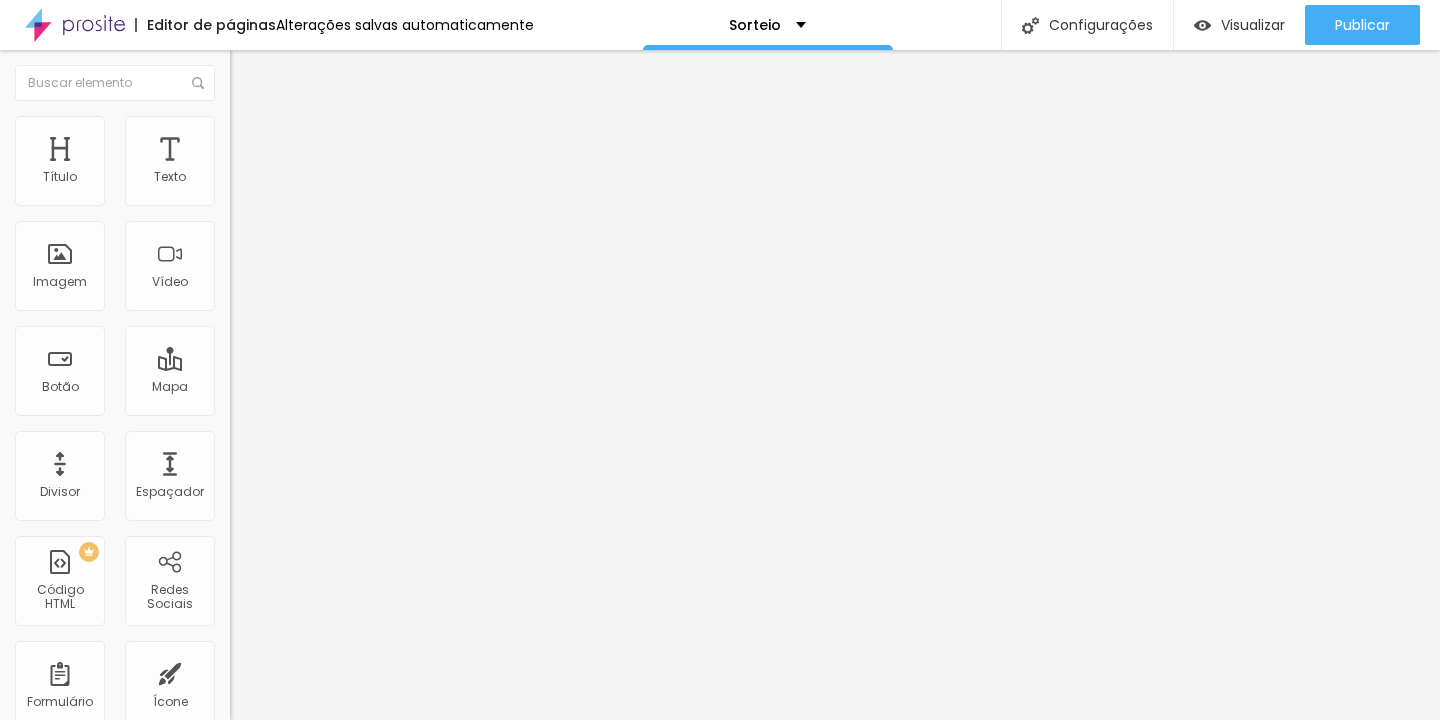click on "Estilo" at bounding box center (263, 129) 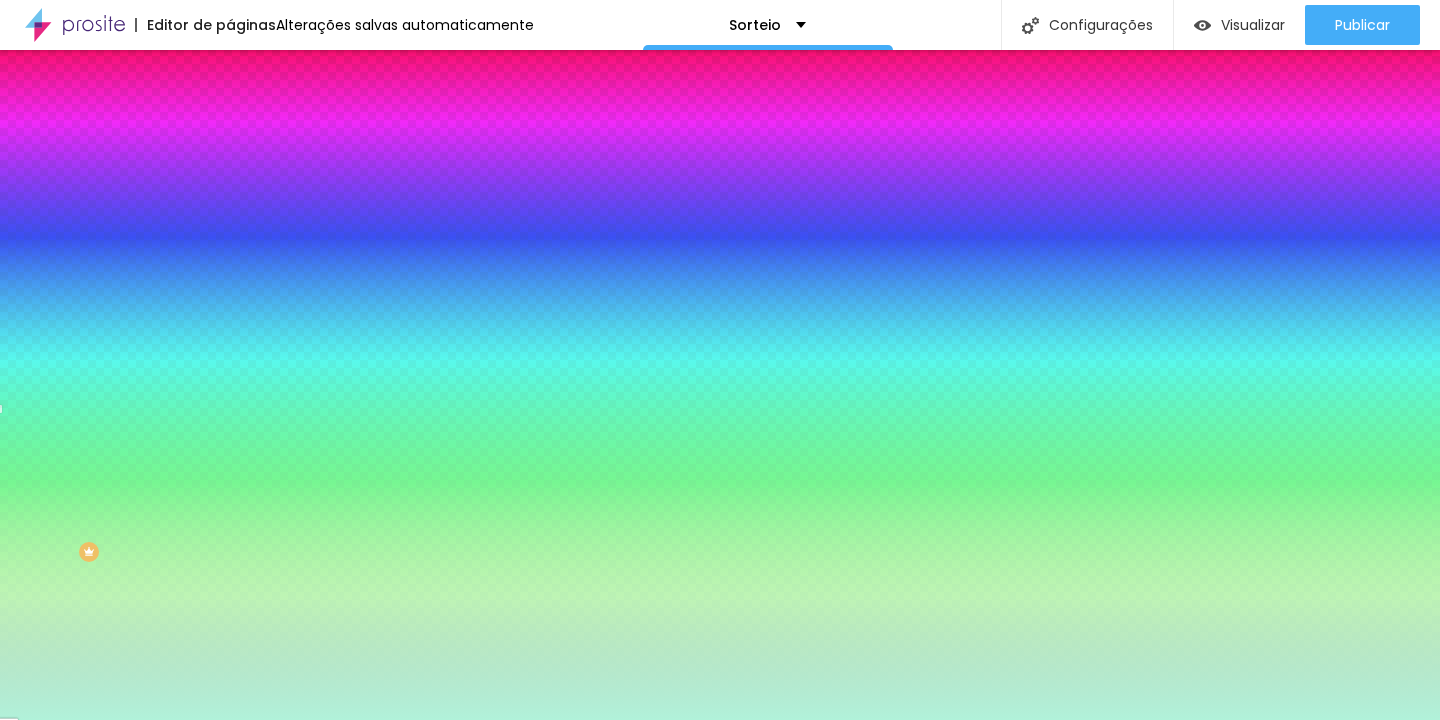 click on "#B1F2DA" at bounding box center [350, 201] 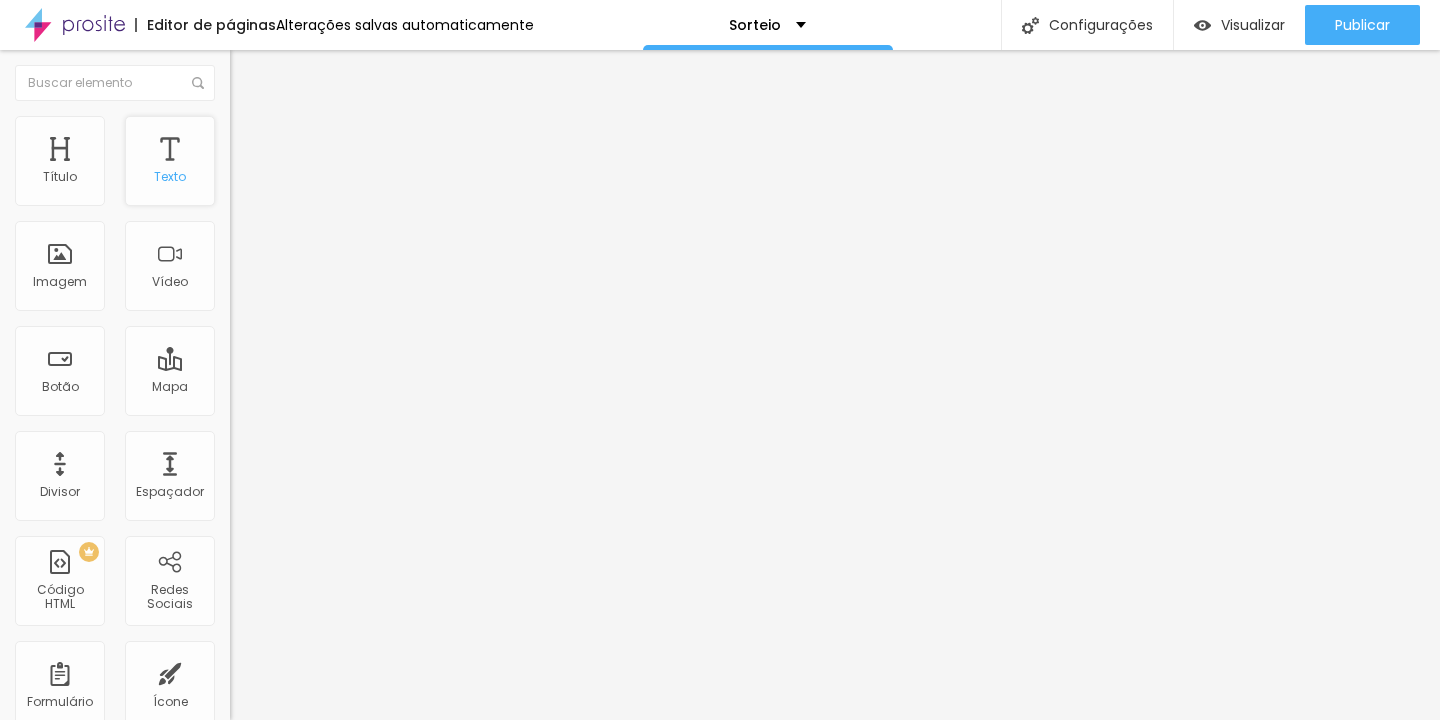 scroll, scrollTop: 0, scrollLeft: 0, axis: both 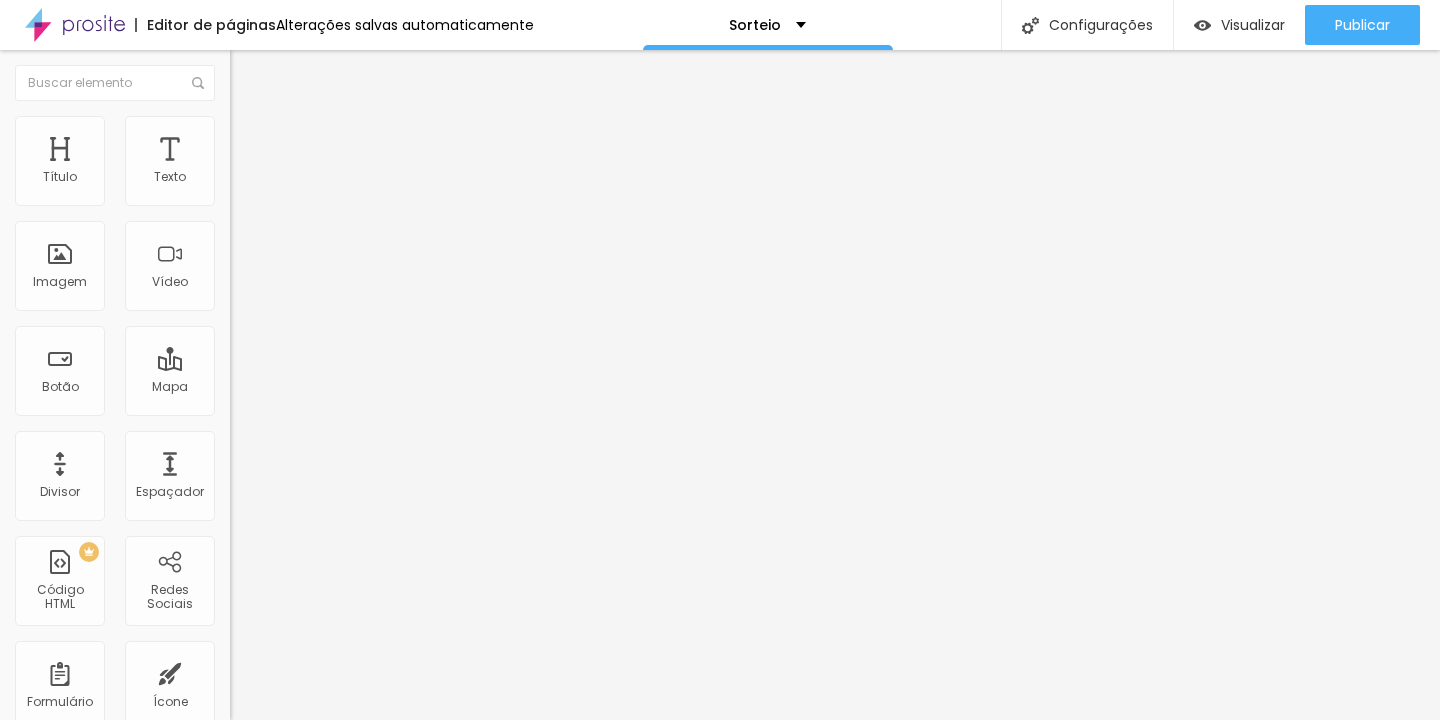 click 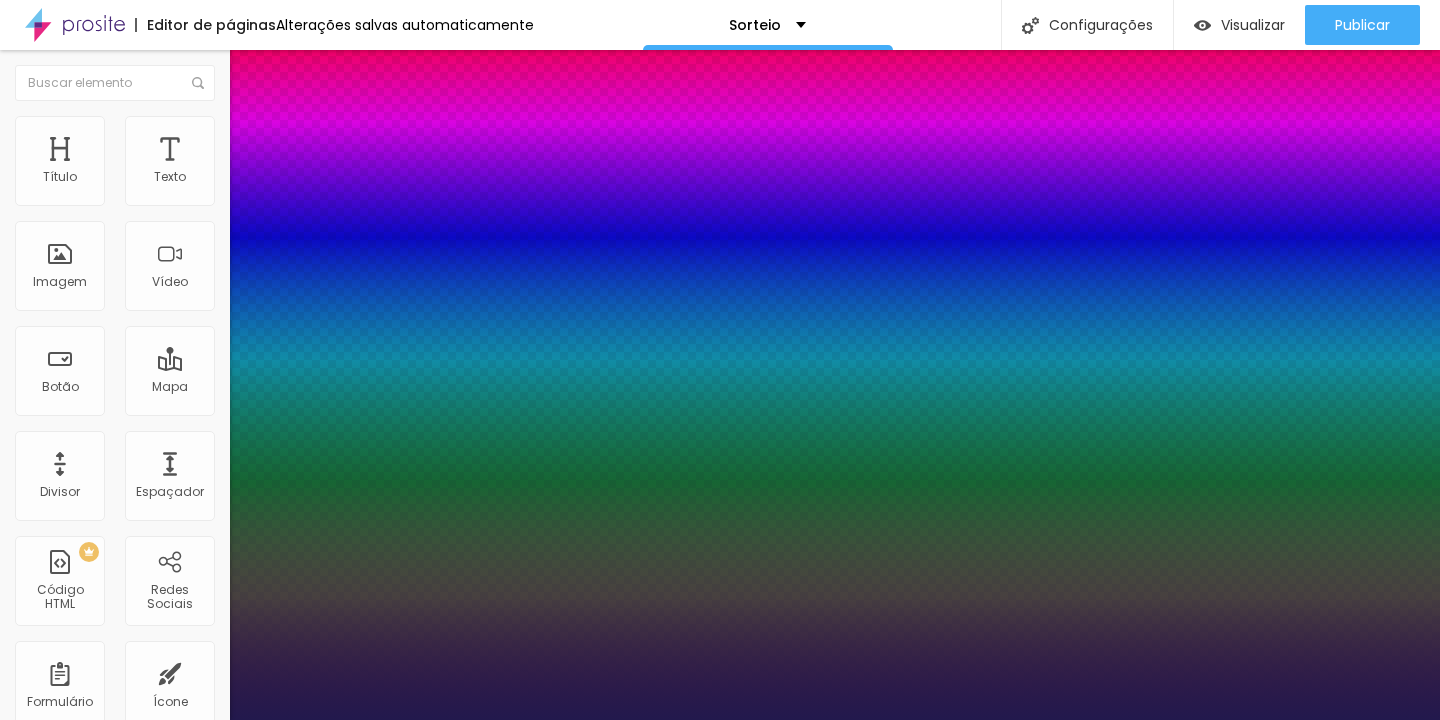 drag, startPoint x: 270, startPoint y: 335, endPoint x: 285, endPoint y: 335, distance: 15 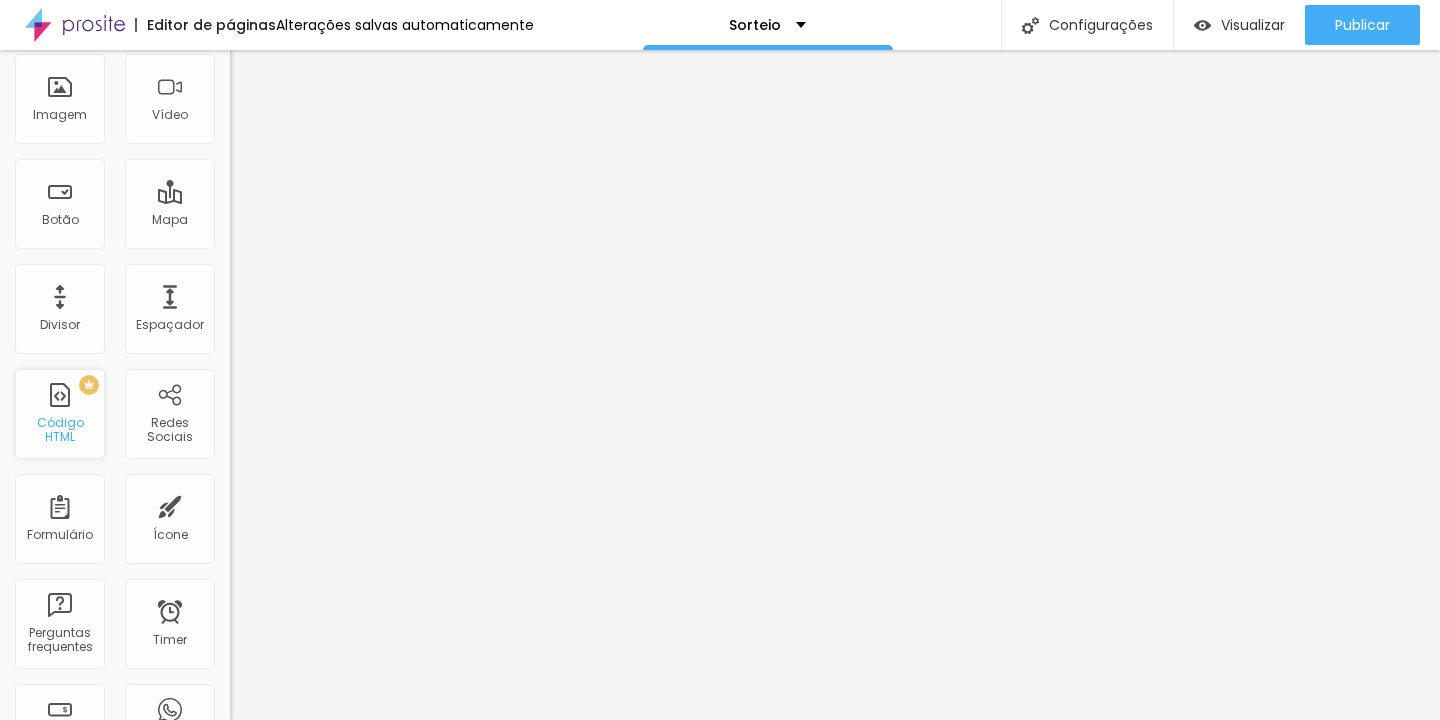 scroll, scrollTop: 180, scrollLeft: 0, axis: vertical 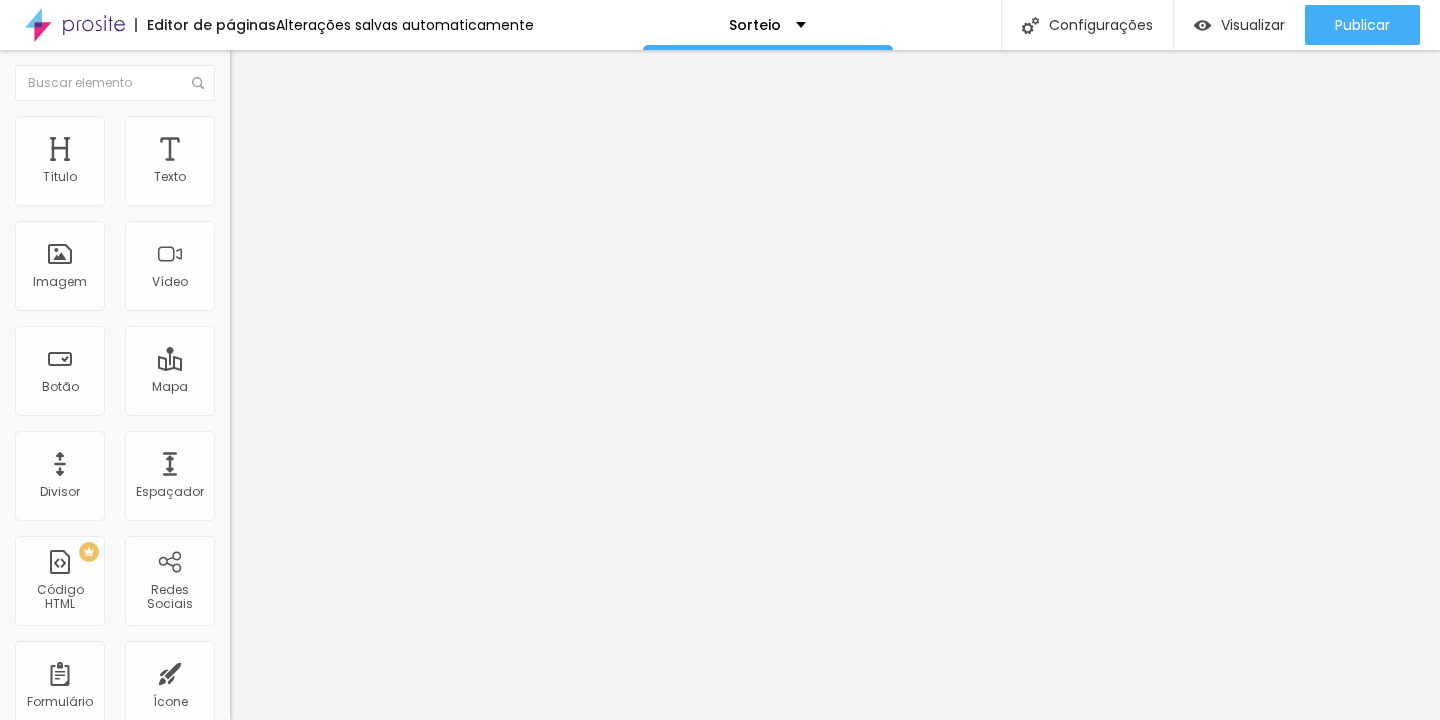 click at bounding box center (345, 251) 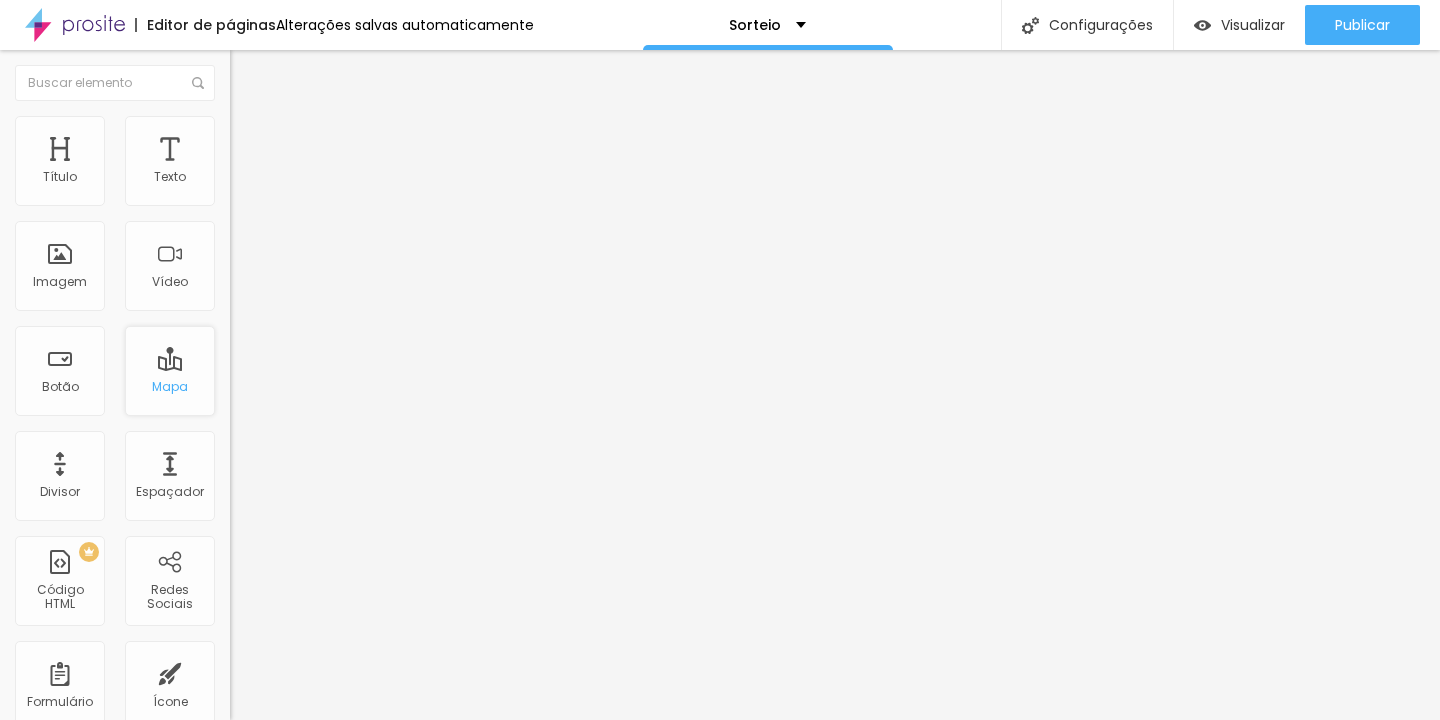scroll, scrollTop: 0, scrollLeft: 0, axis: both 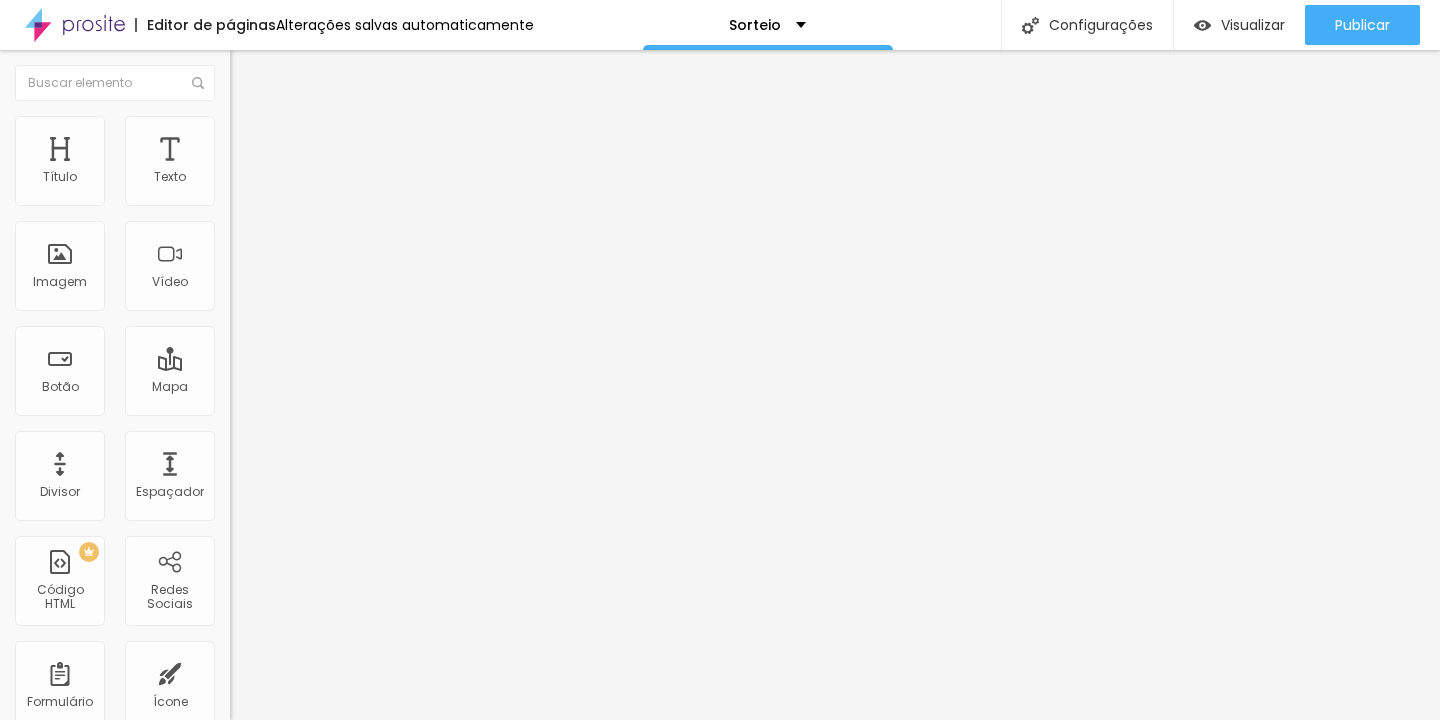 click on "Estilo" at bounding box center (345, 126) 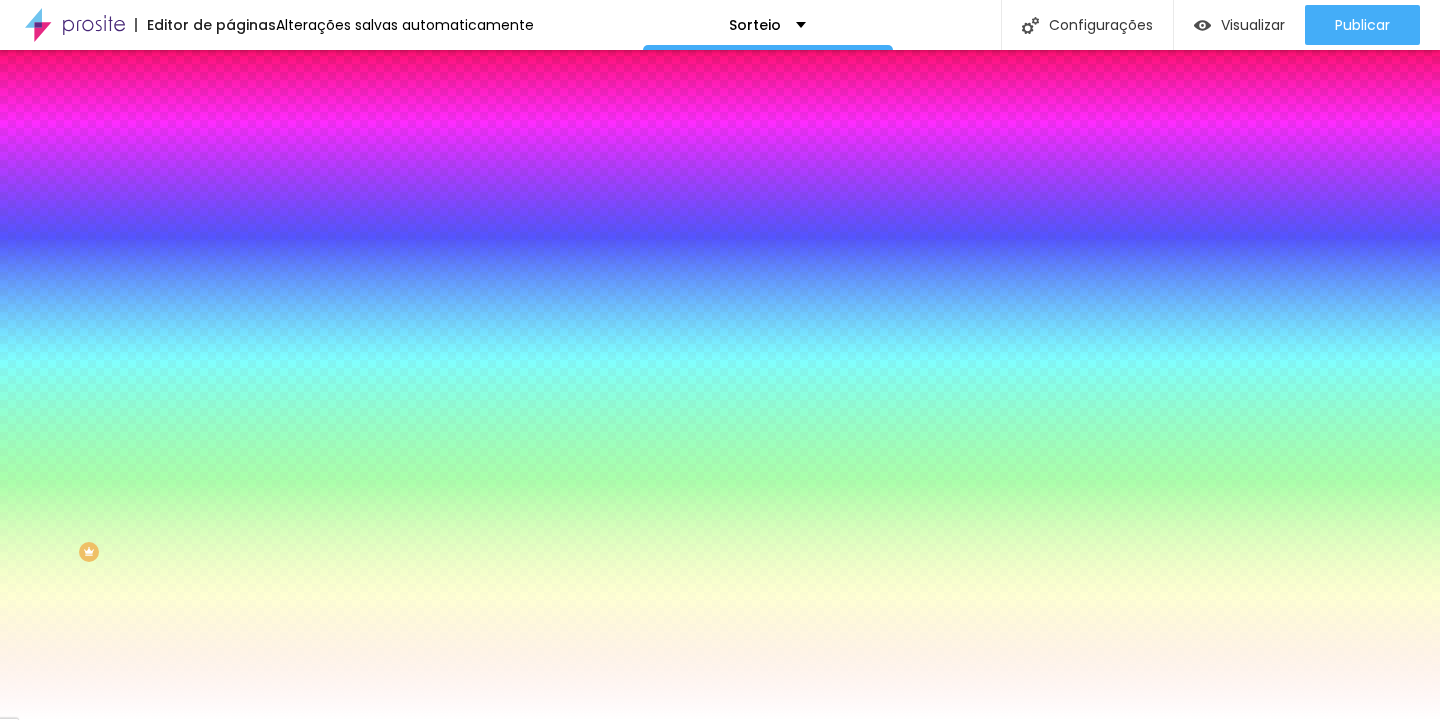 click at bounding box center [239, 145] 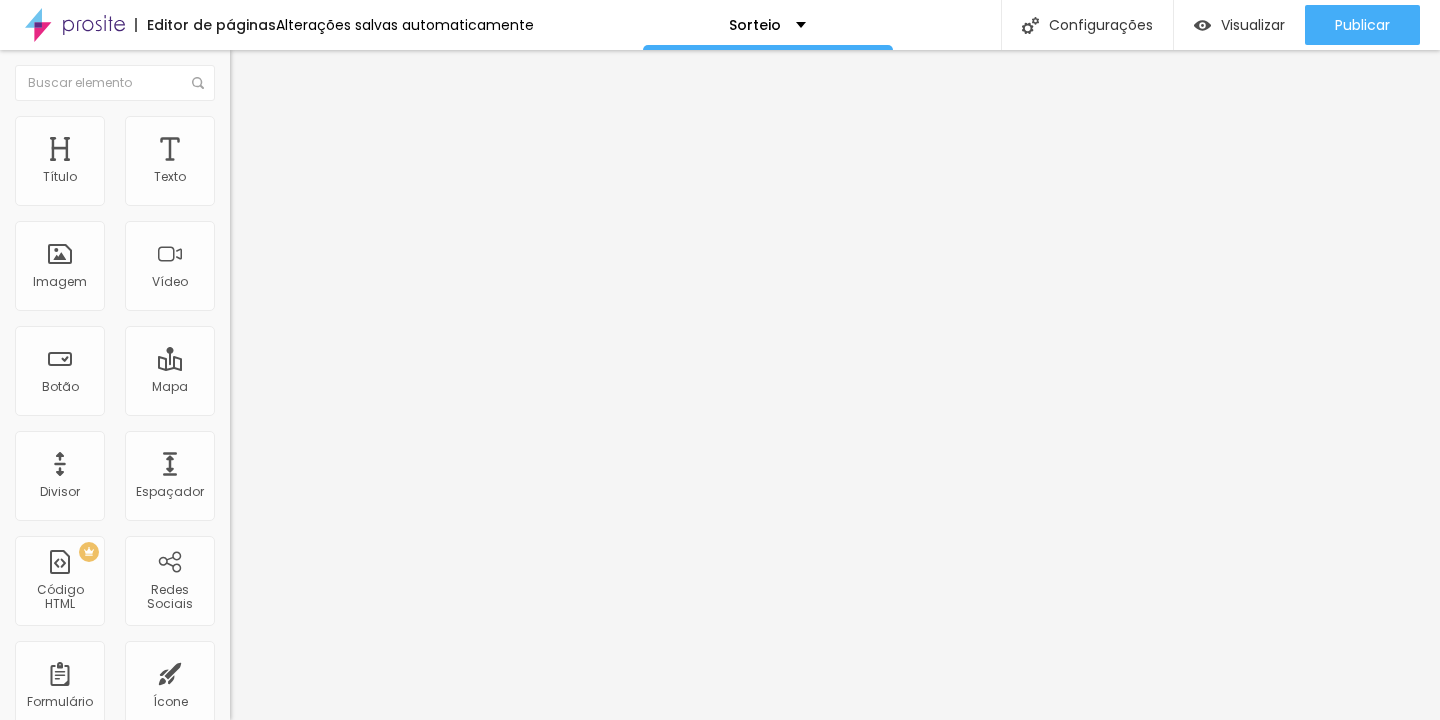 click at bounding box center (350, 461) 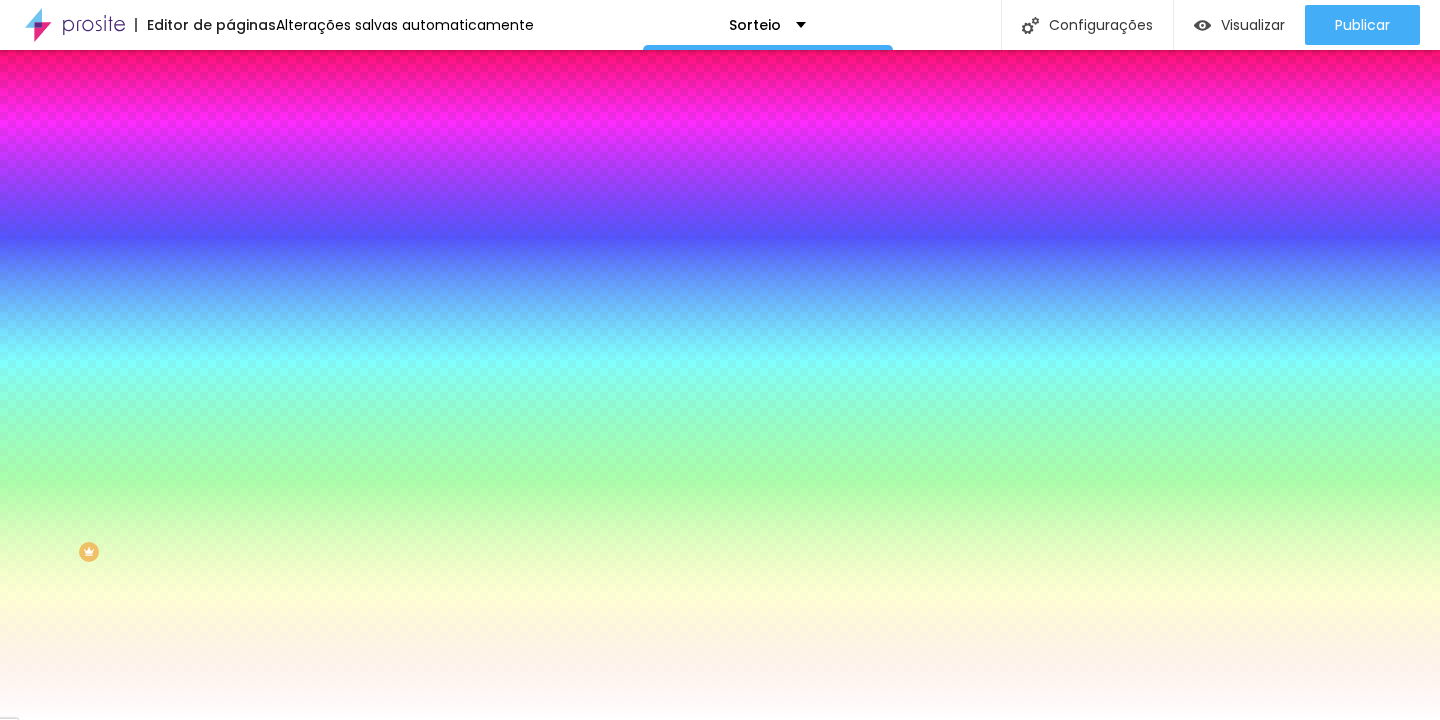 click on "Conteúdo" at bounding box center [279, 109] 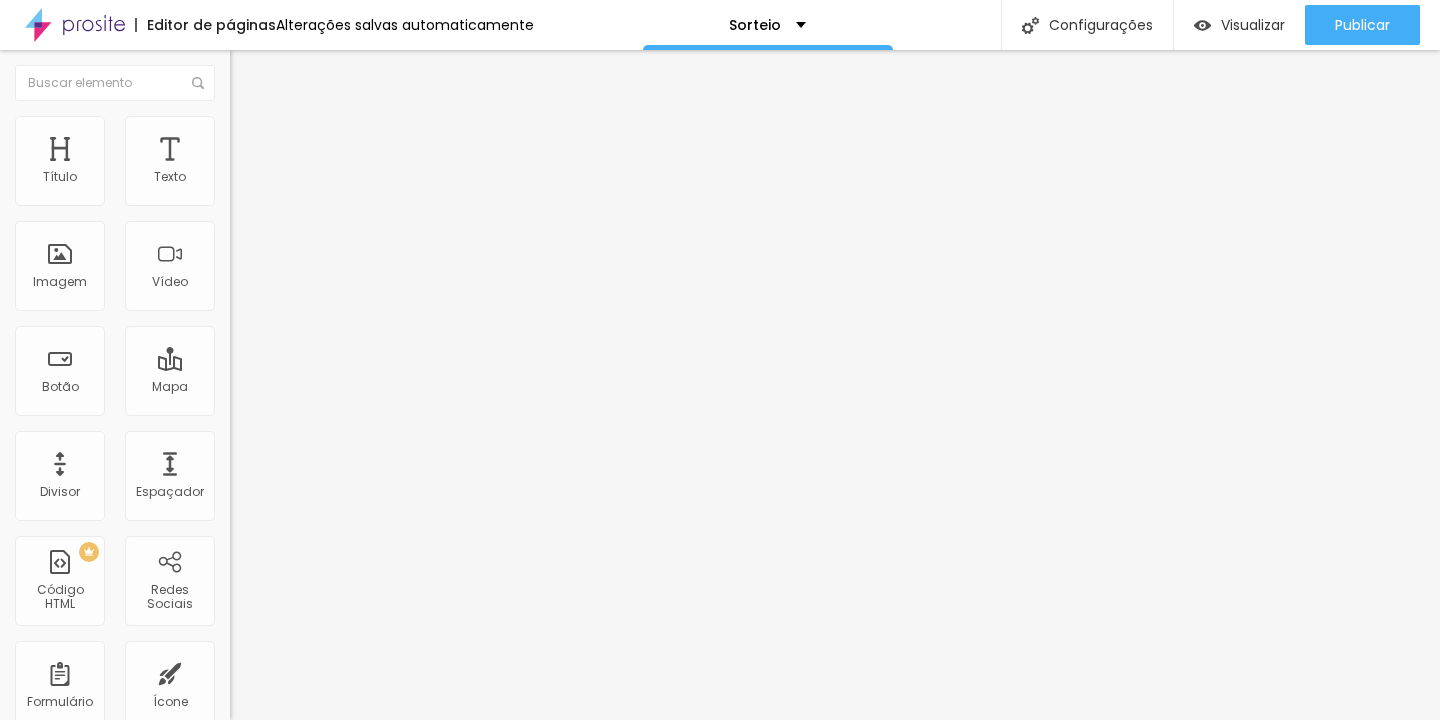 click on "Avançado" at bounding box center [345, 146] 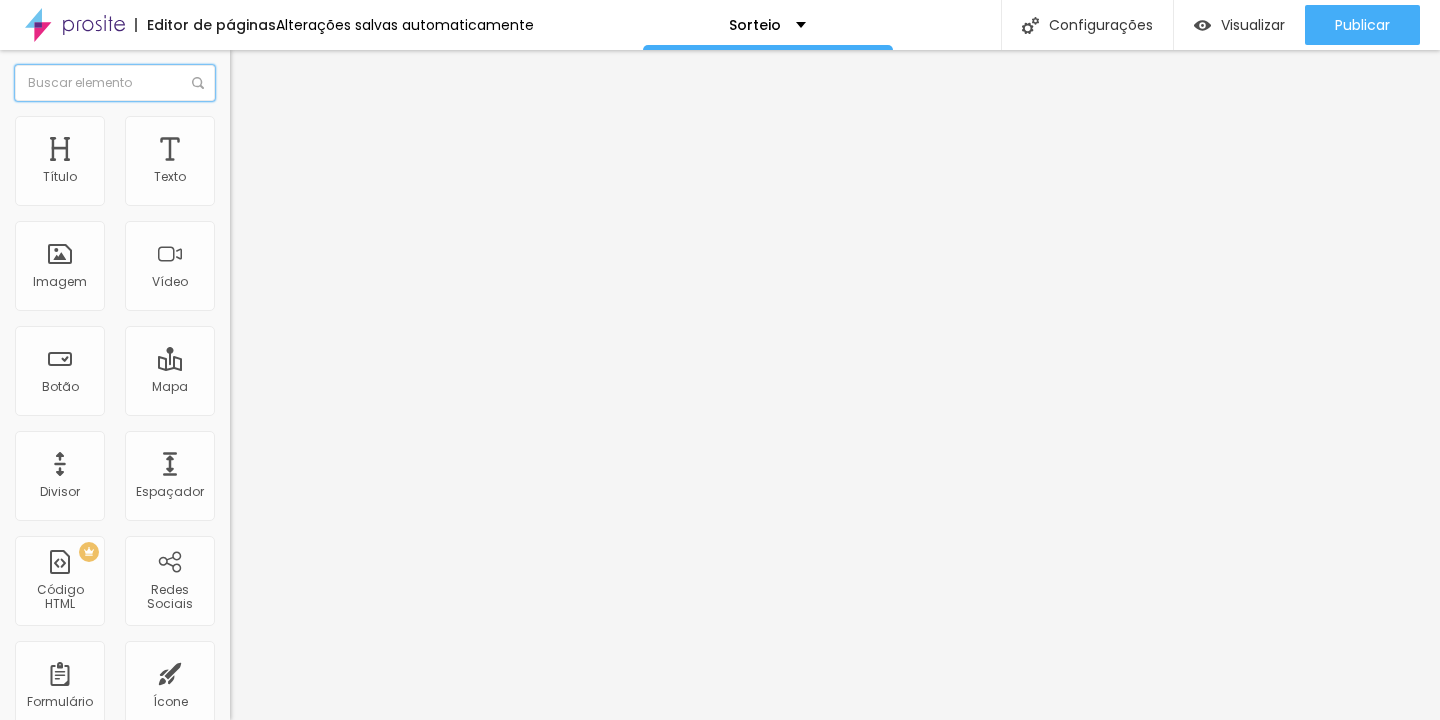 click at bounding box center (115, 83) 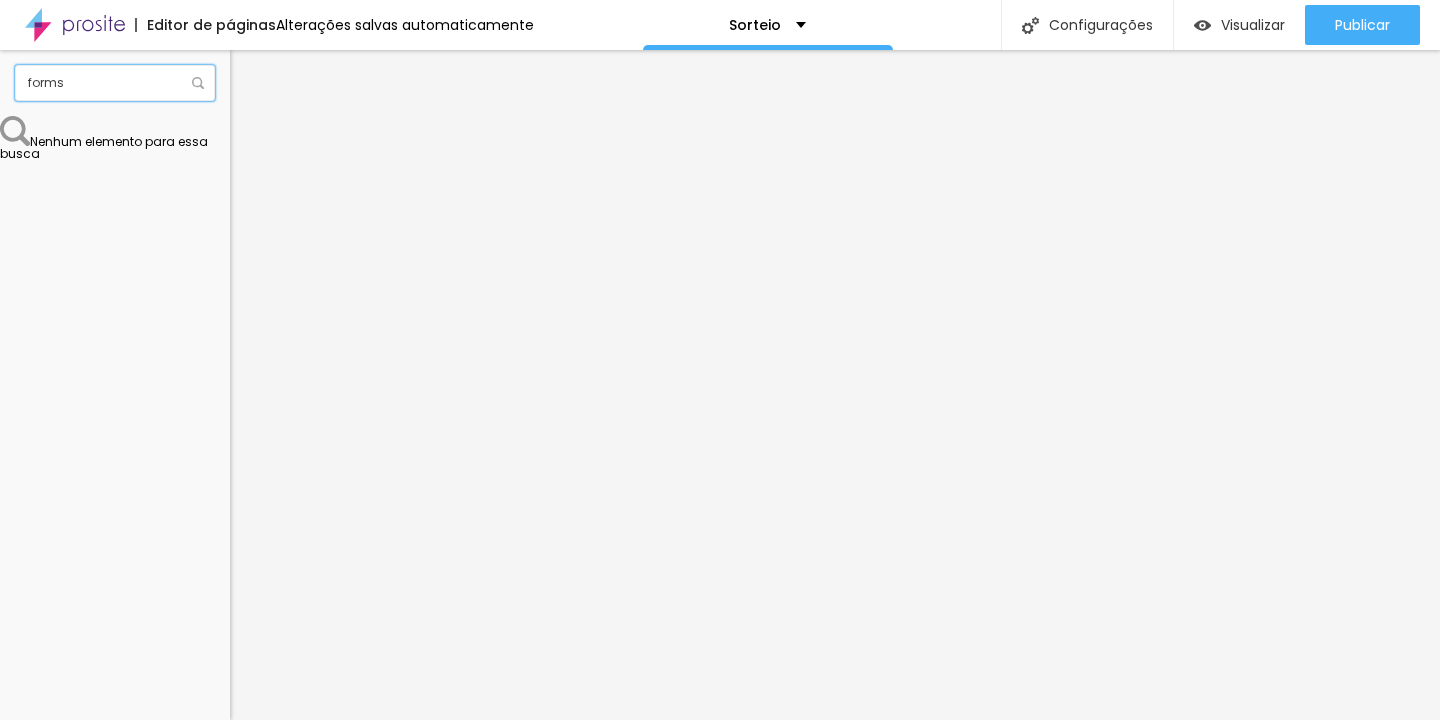 click on "forms" at bounding box center (115, 83) 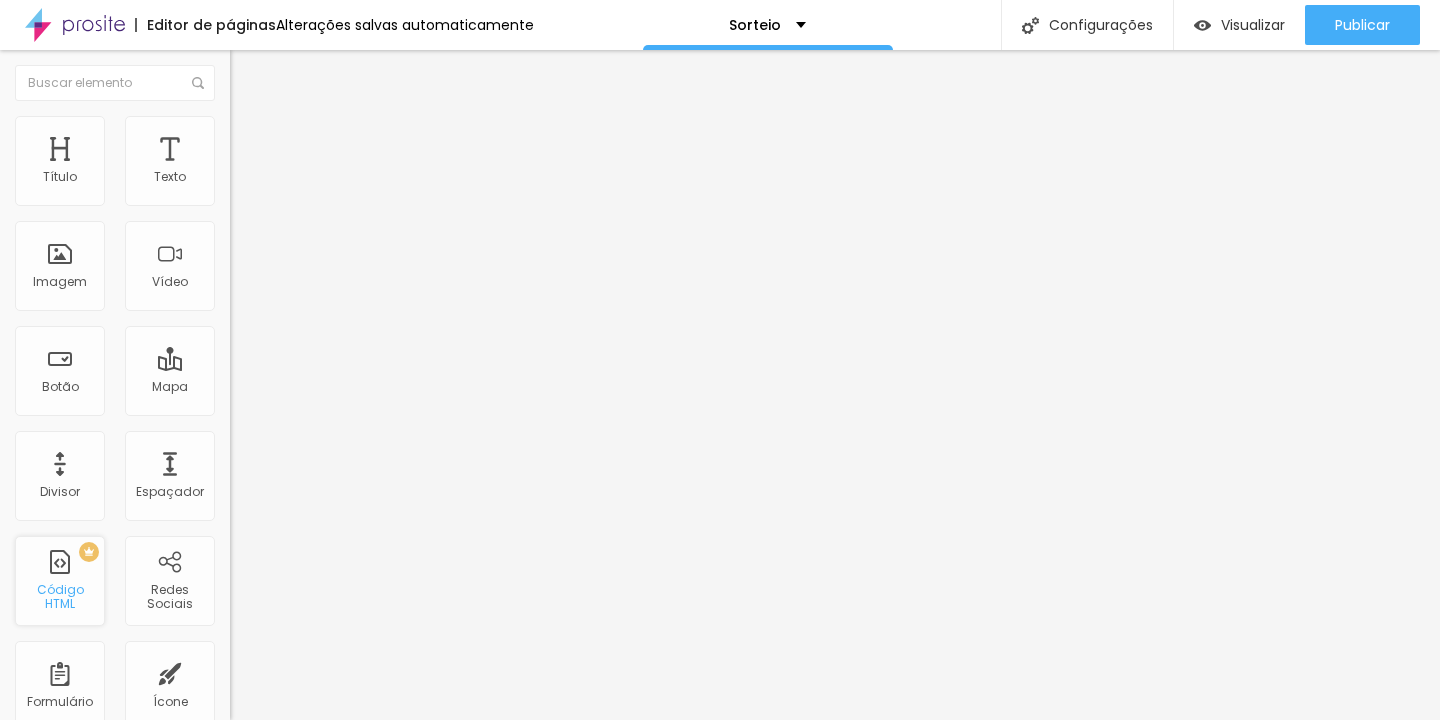 click on "PREMIUM Código HTML" at bounding box center (60, 581) 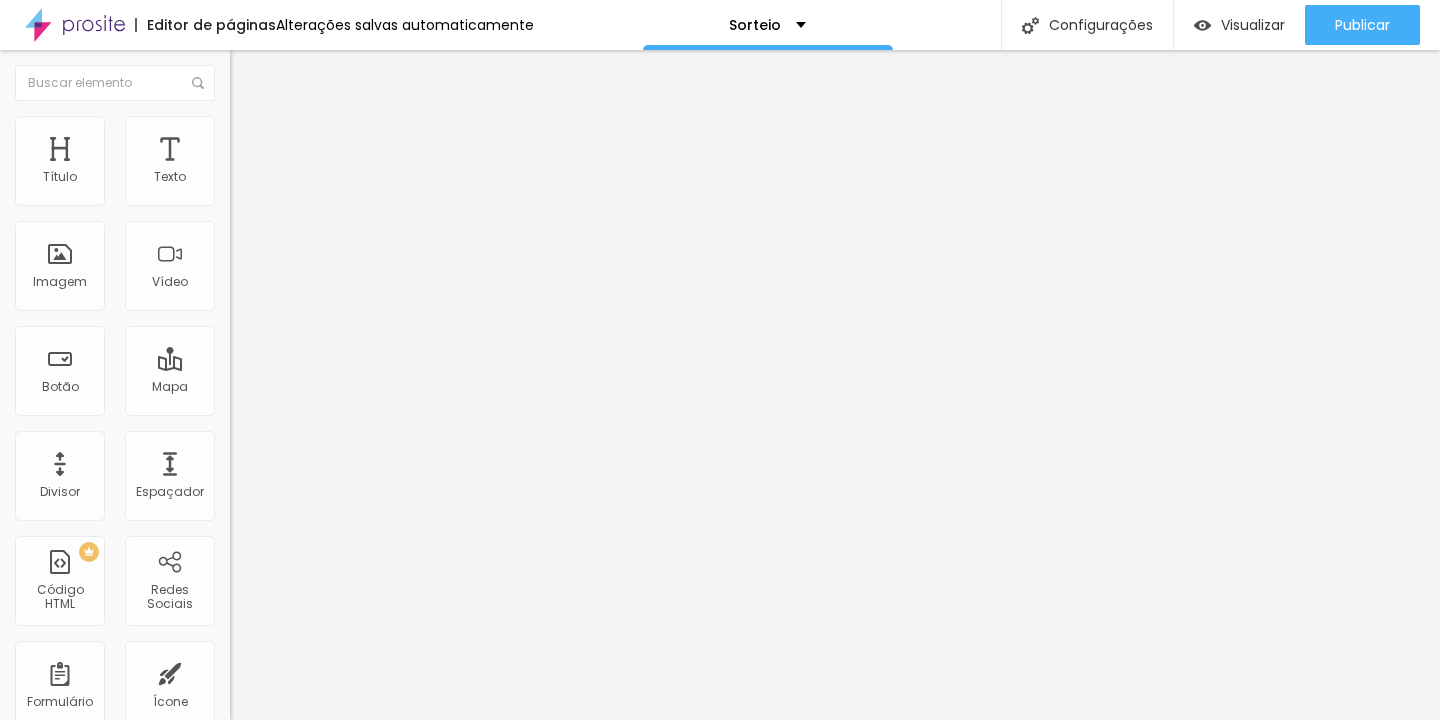 click on "Estilo" at bounding box center (345, 126) 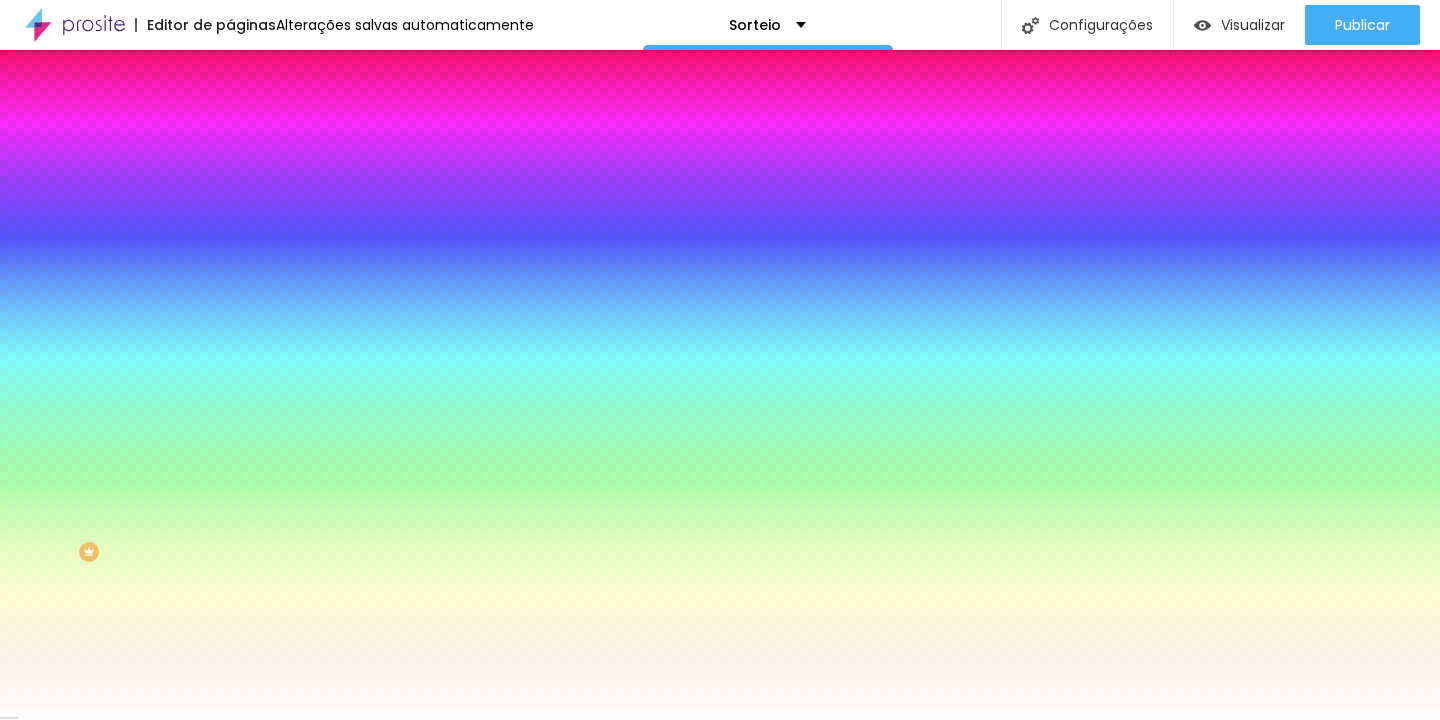 click at bounding box center [239, 145] 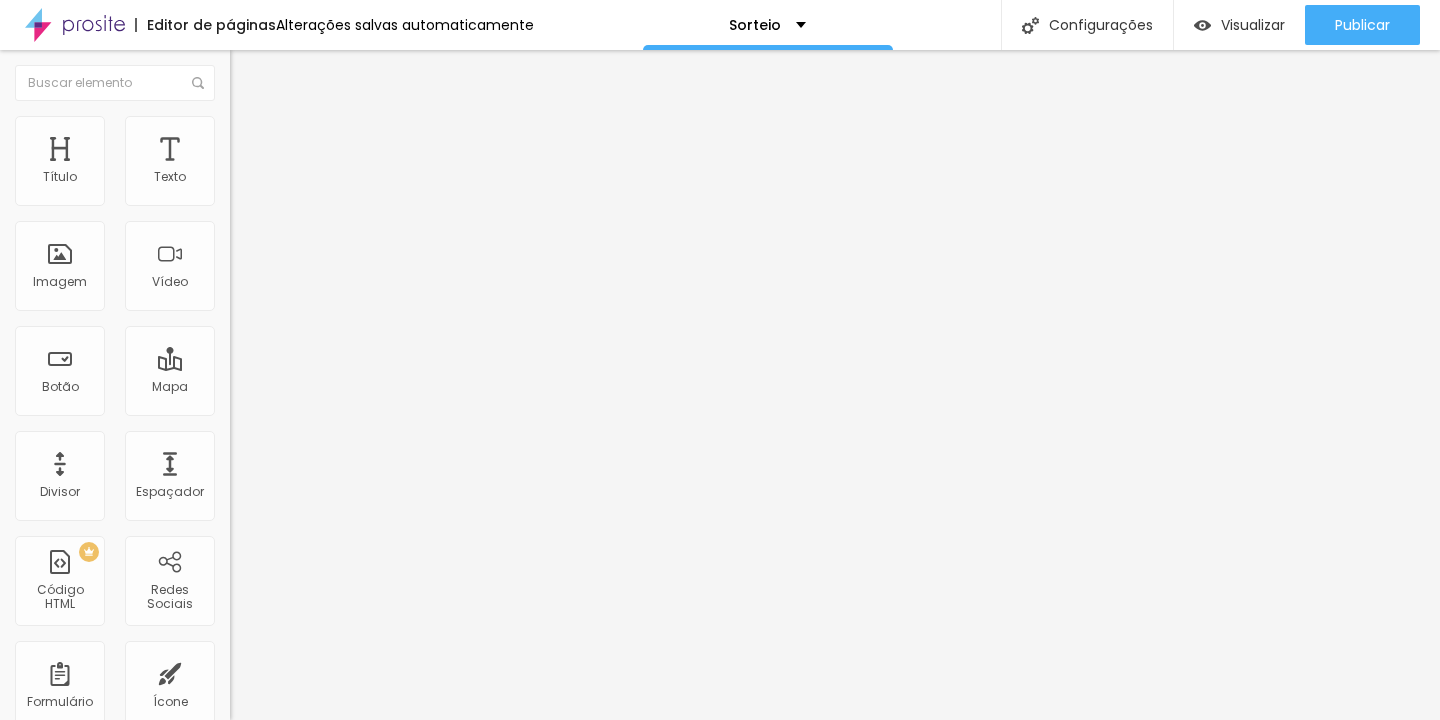 click at bounding box center [345, 792] 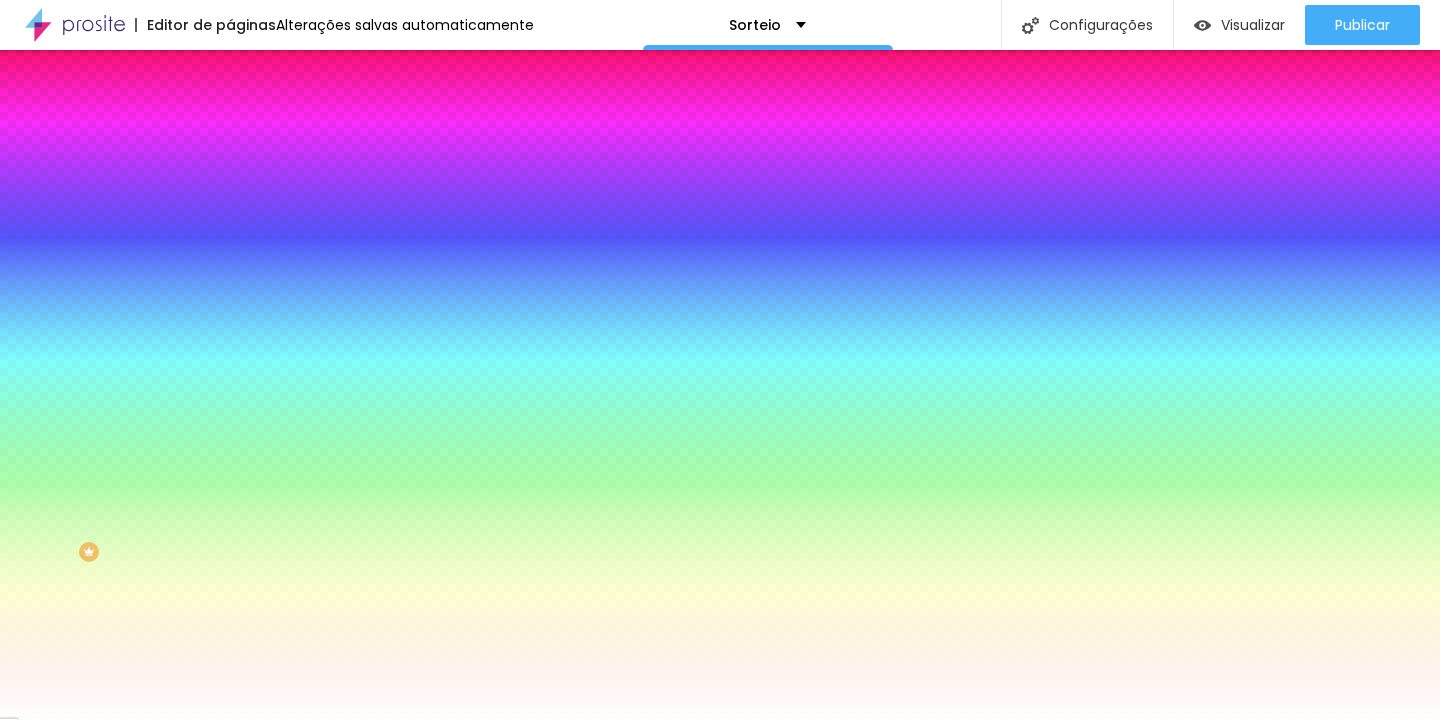 click on "Avançado" at bounding box center [345, 146] 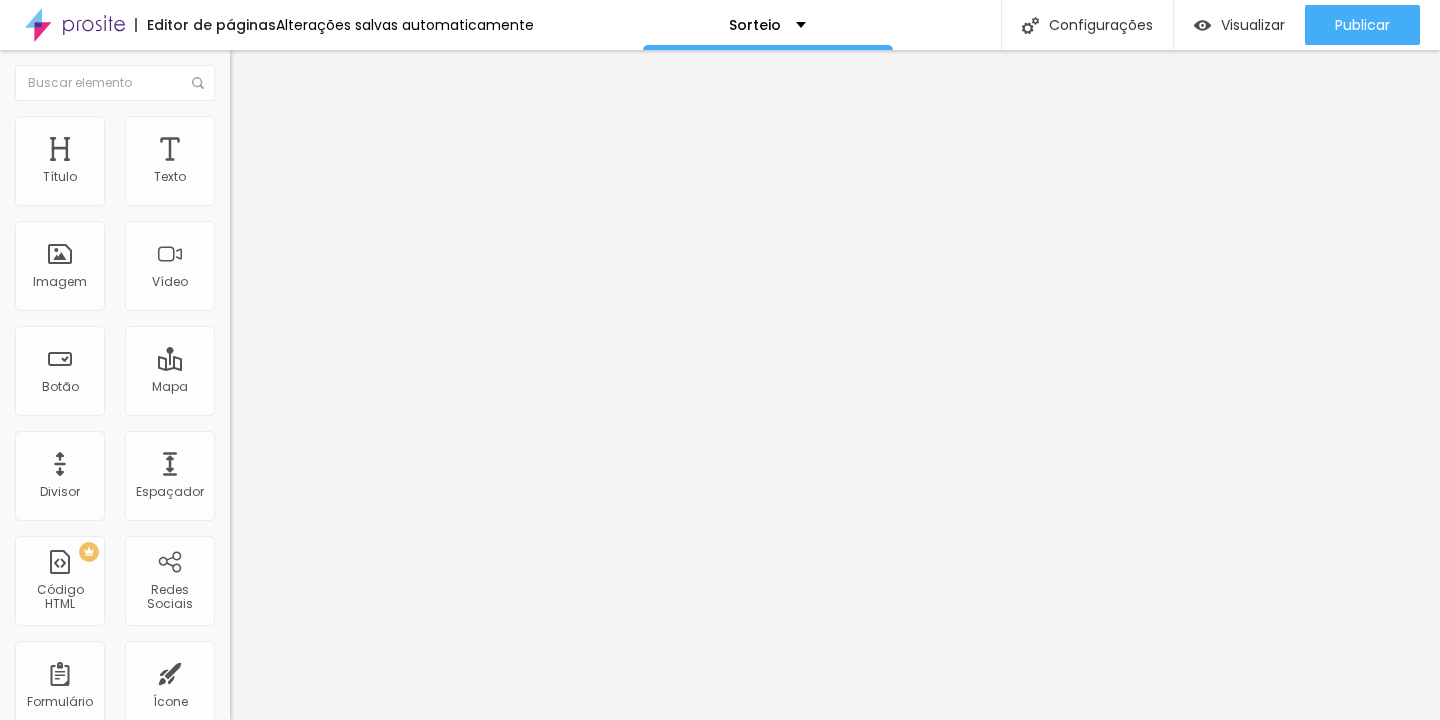 click on "Conteúdo" at bounding box center [279, 109] 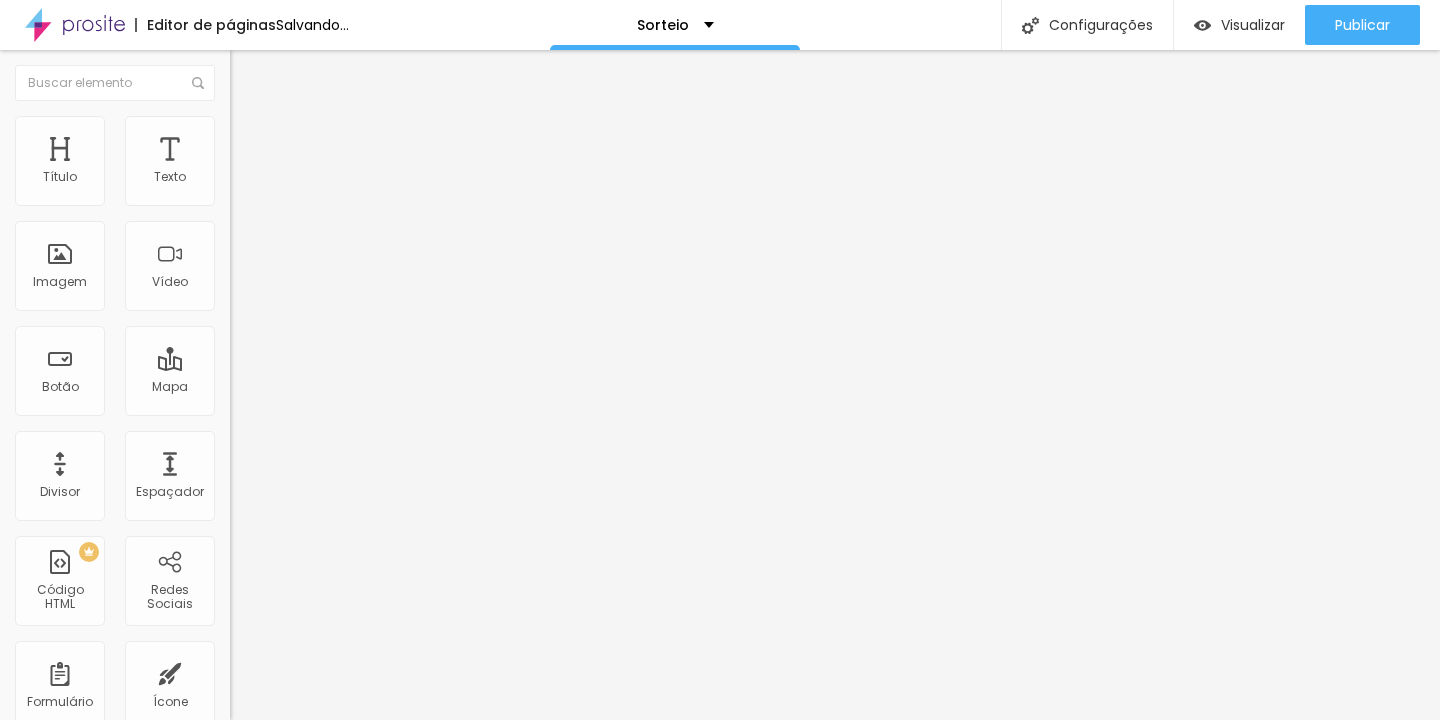 drag, startPoint x: 81, startPoint y: 200, endPoint x: 39, endPoint y: 194, distance: 42.426407 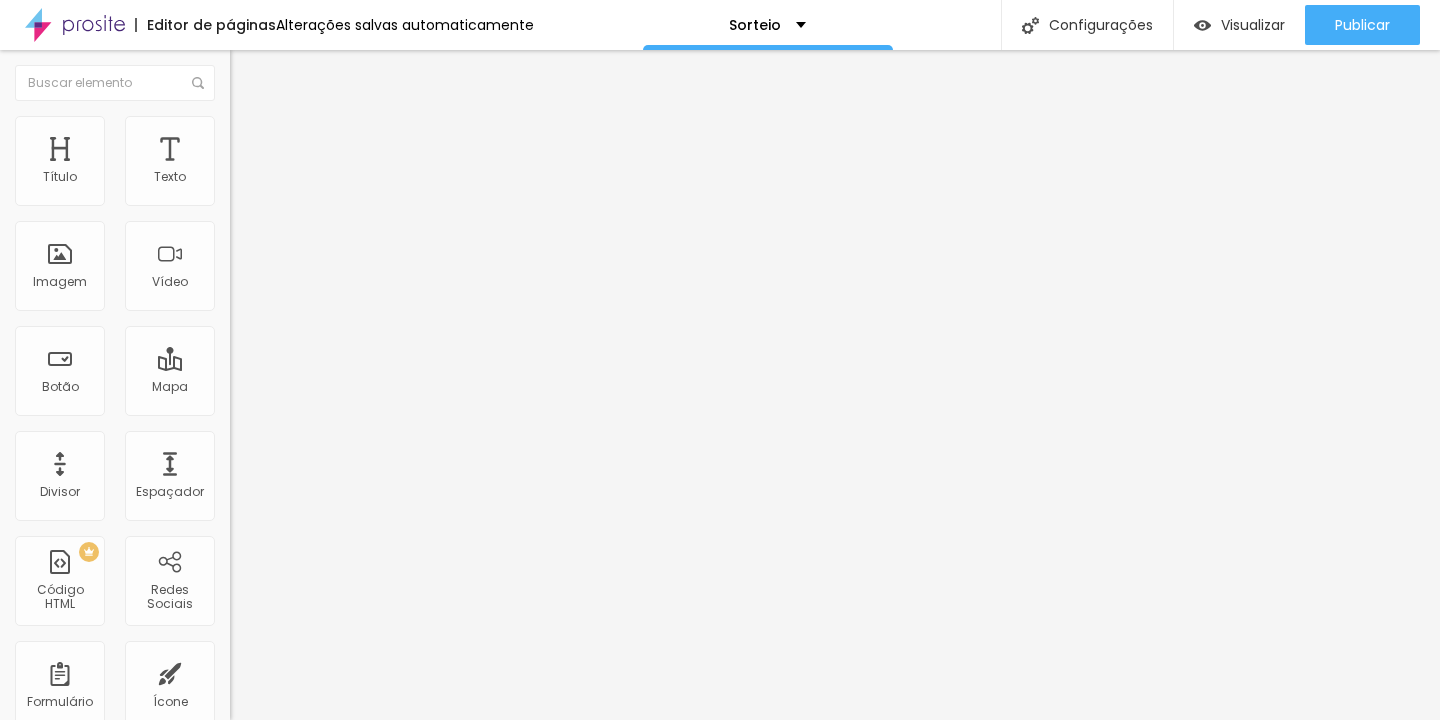 click on "Conteúdo" at bounding box center (279, 109) 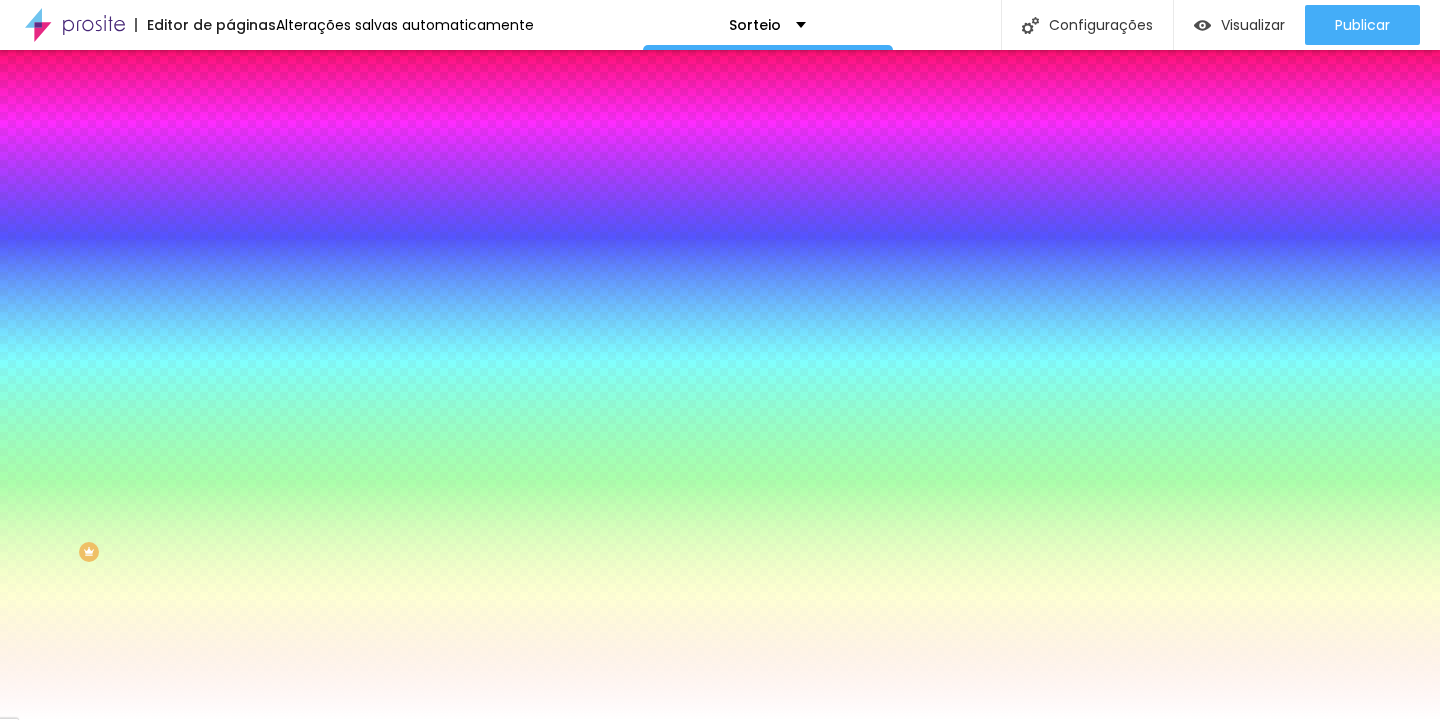 click at bounding box center (239, 145) 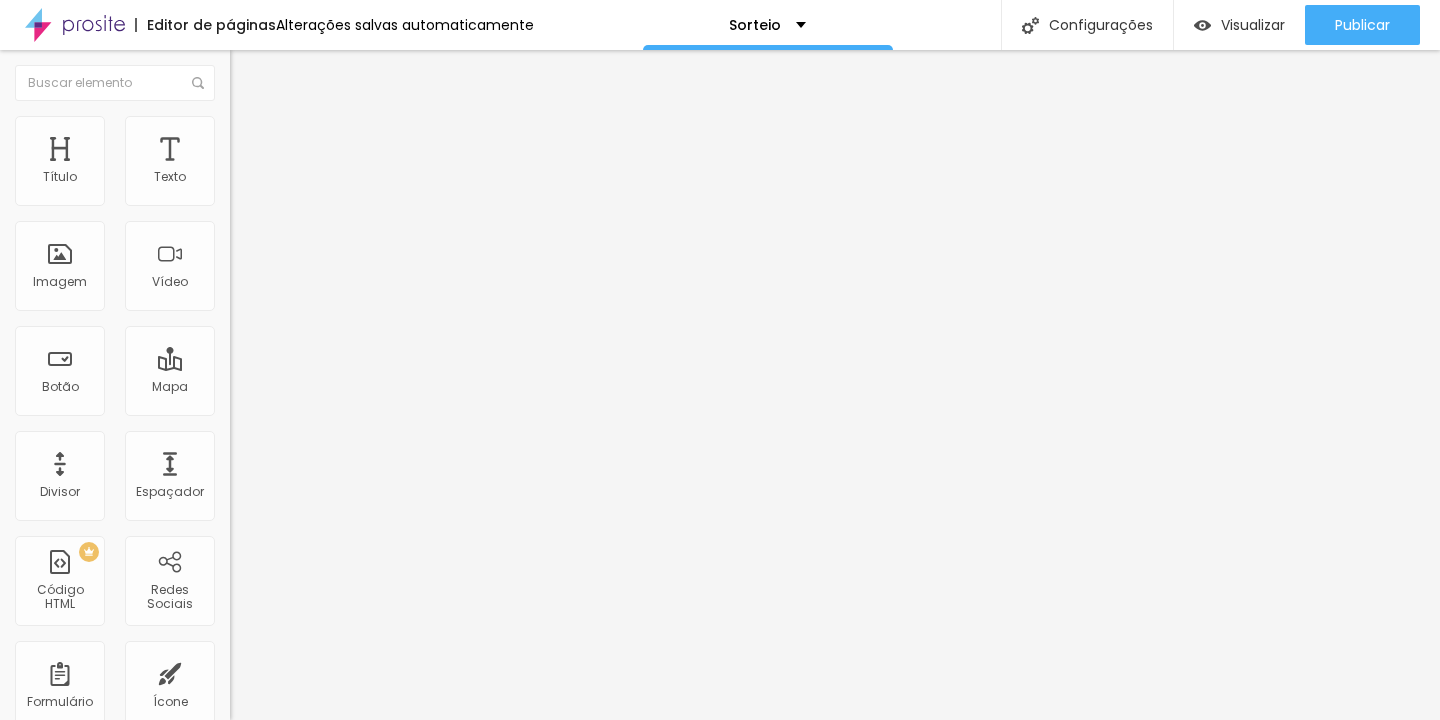 click at bounding box center [345, 792] 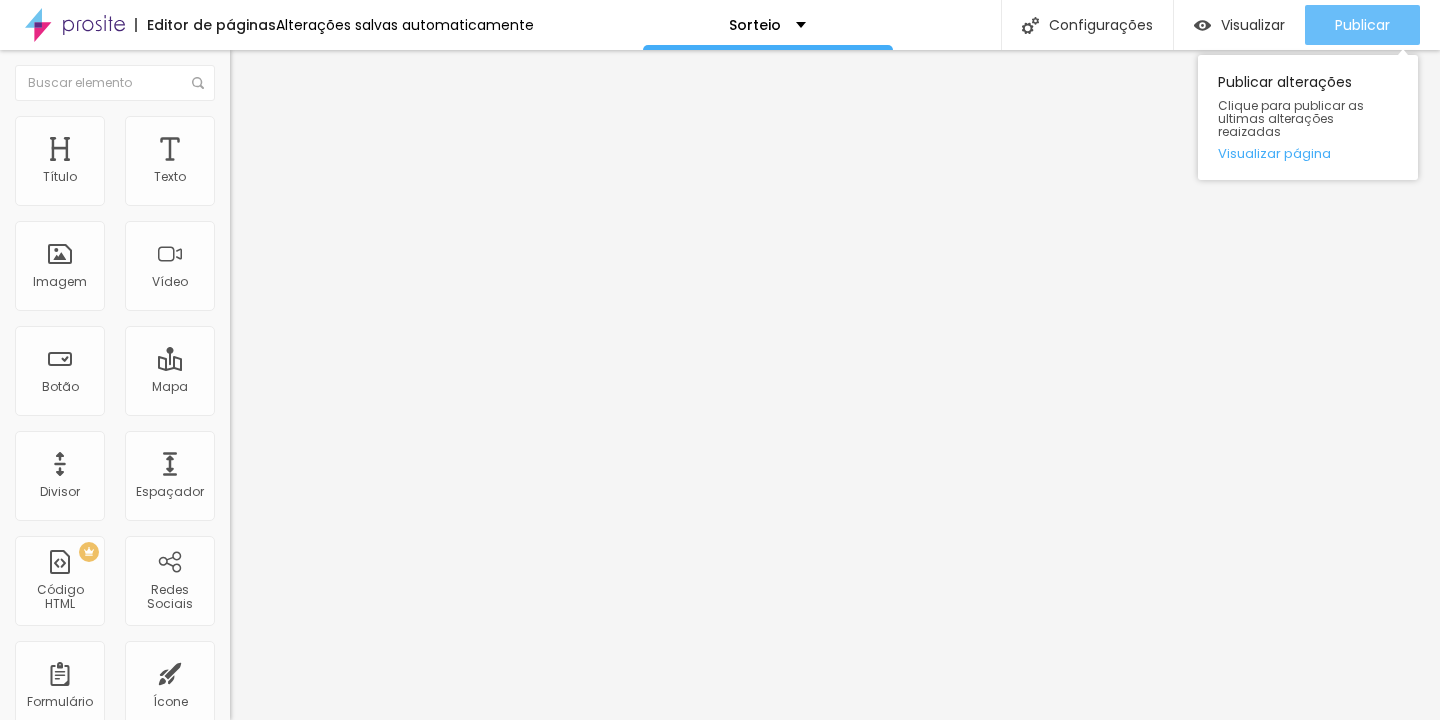click on "Publicar" at bounding box center [1362, 25] 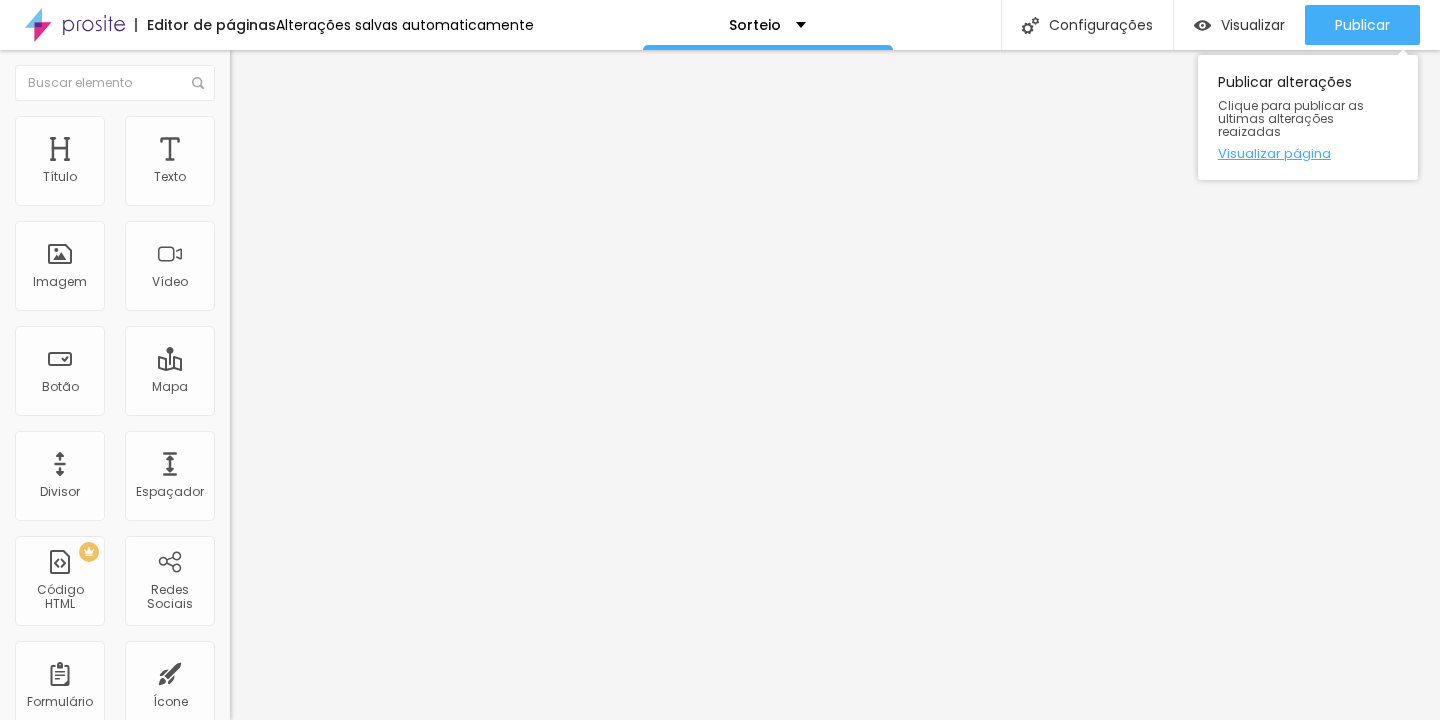click on "Visualizar página" at bounding box center (1308, 153) 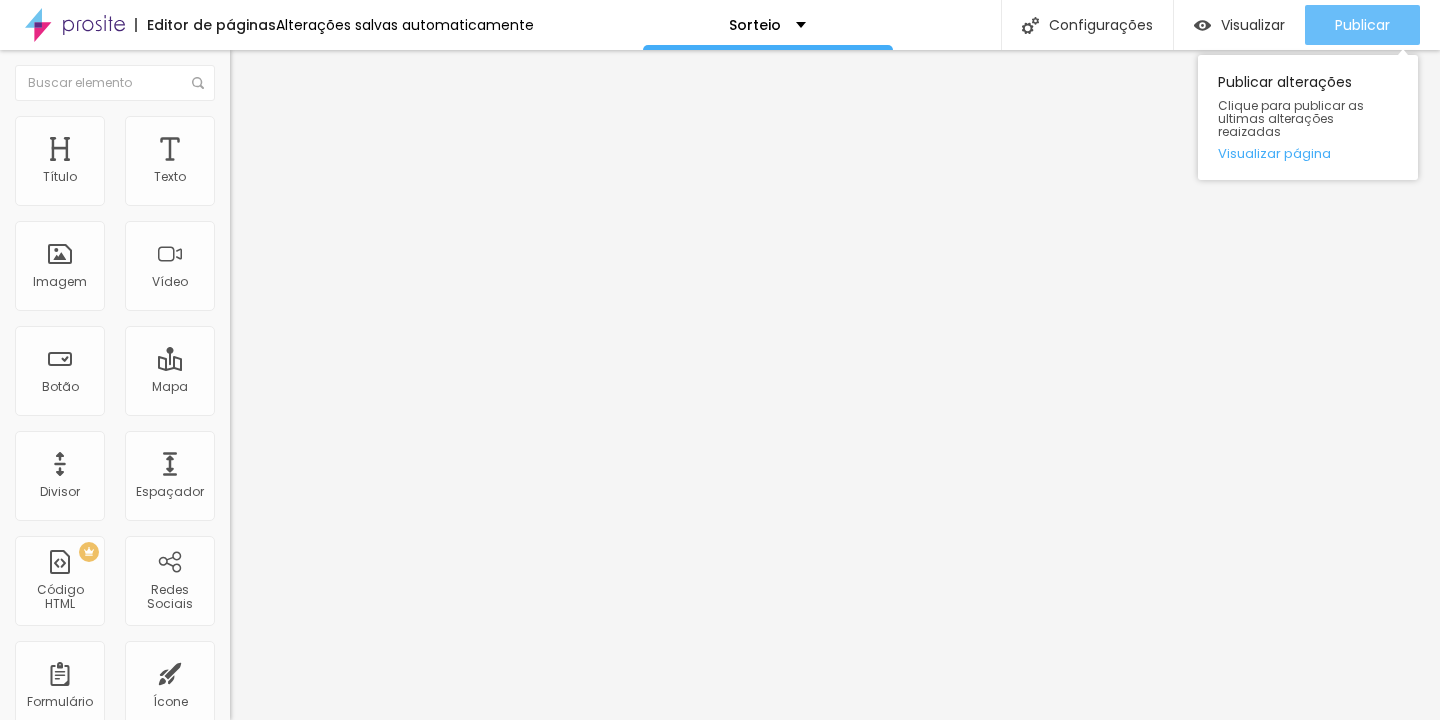 click on "Publicar" at bounding box center [1362, 25] 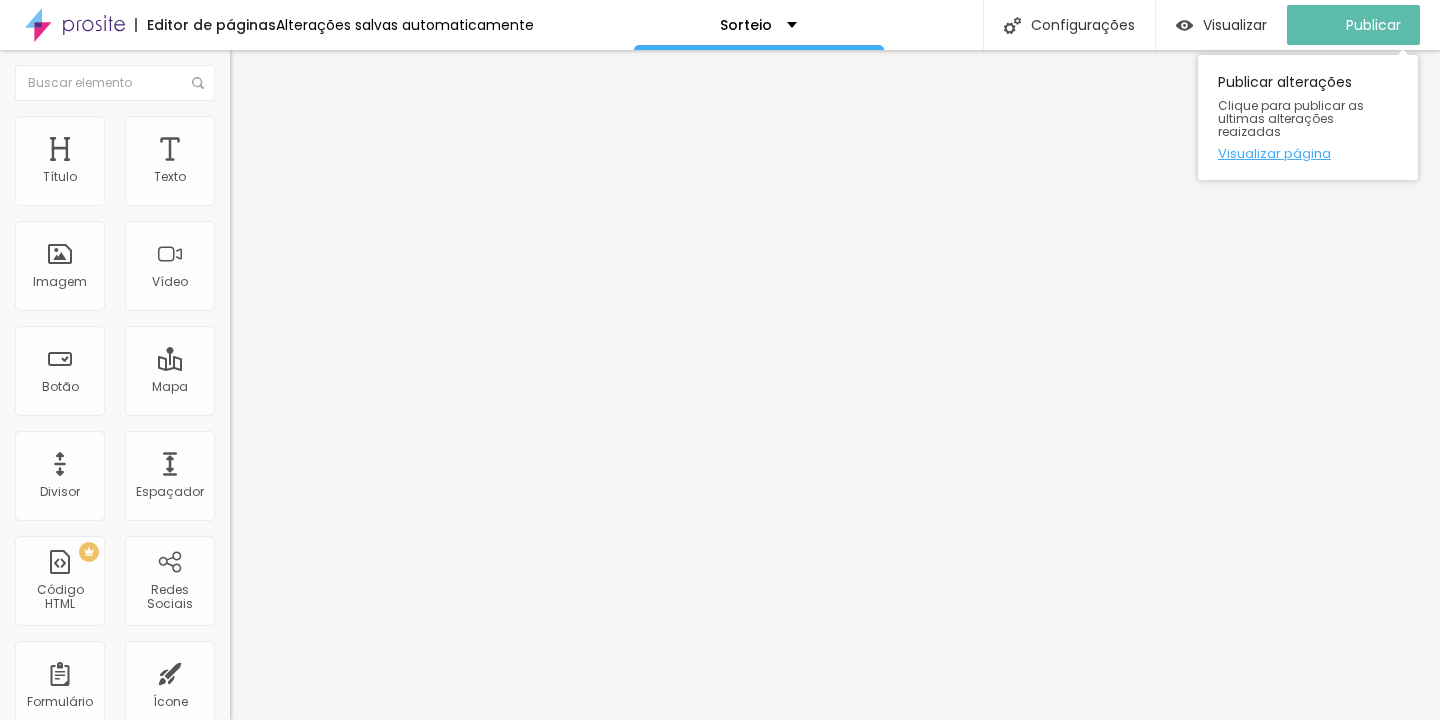 click on "Visualizar página" at bounding box center (1308, 153) 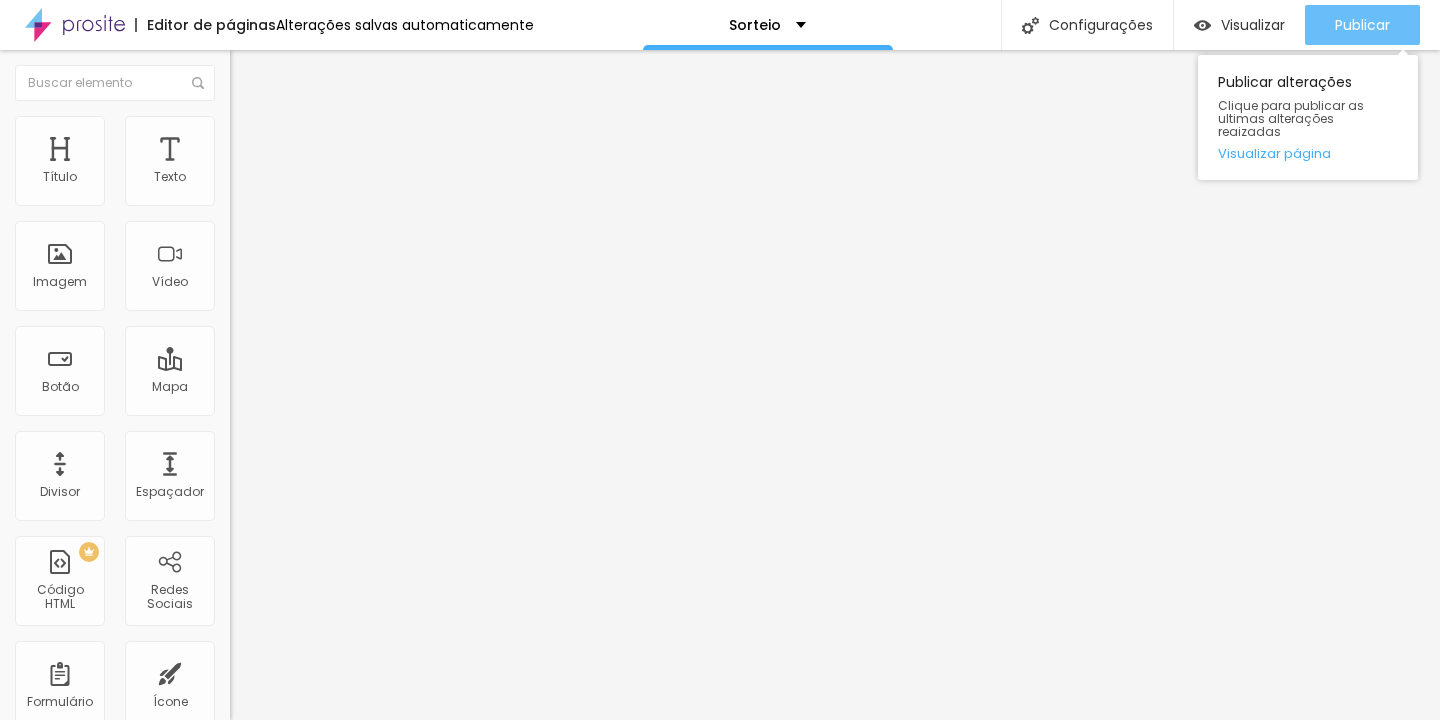 click on "Publicar" at bounding box center [1362, 25] 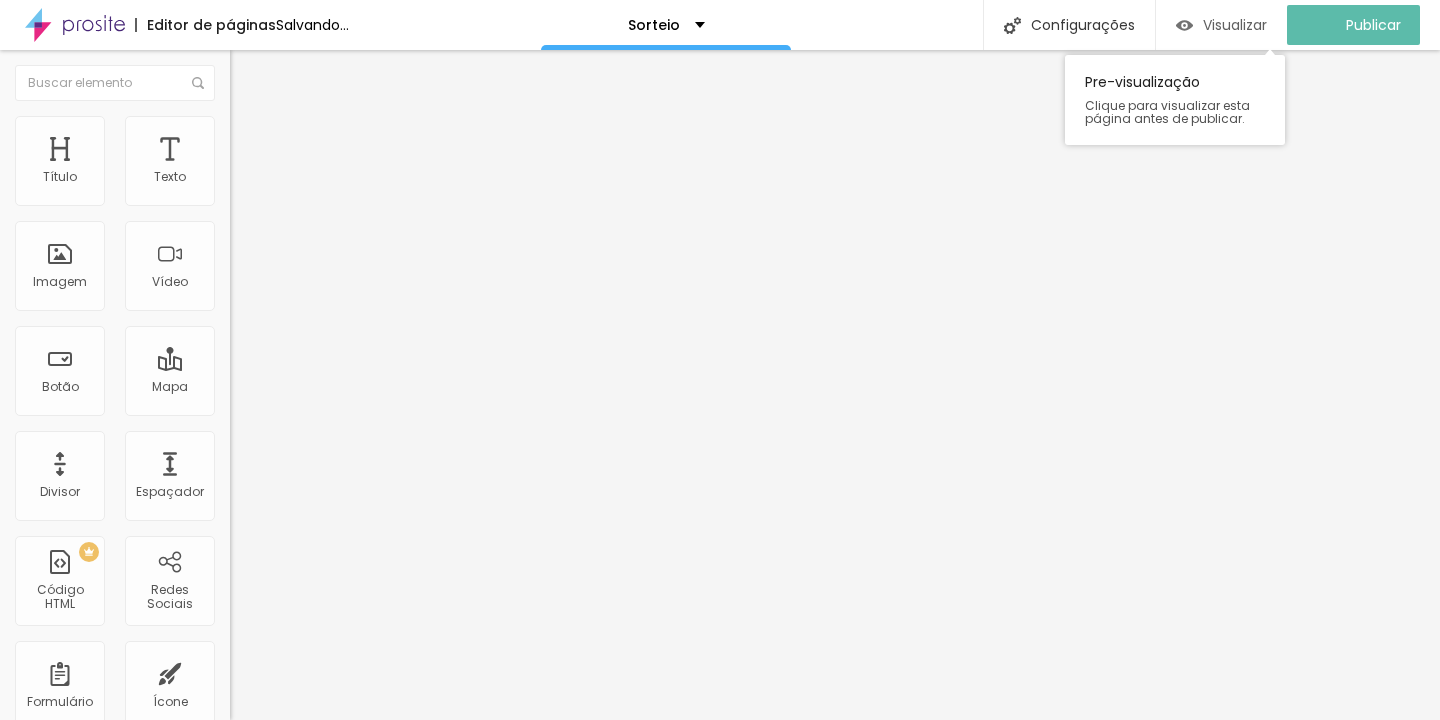 click on "Visualizar" at bounding box center [1235, 25] 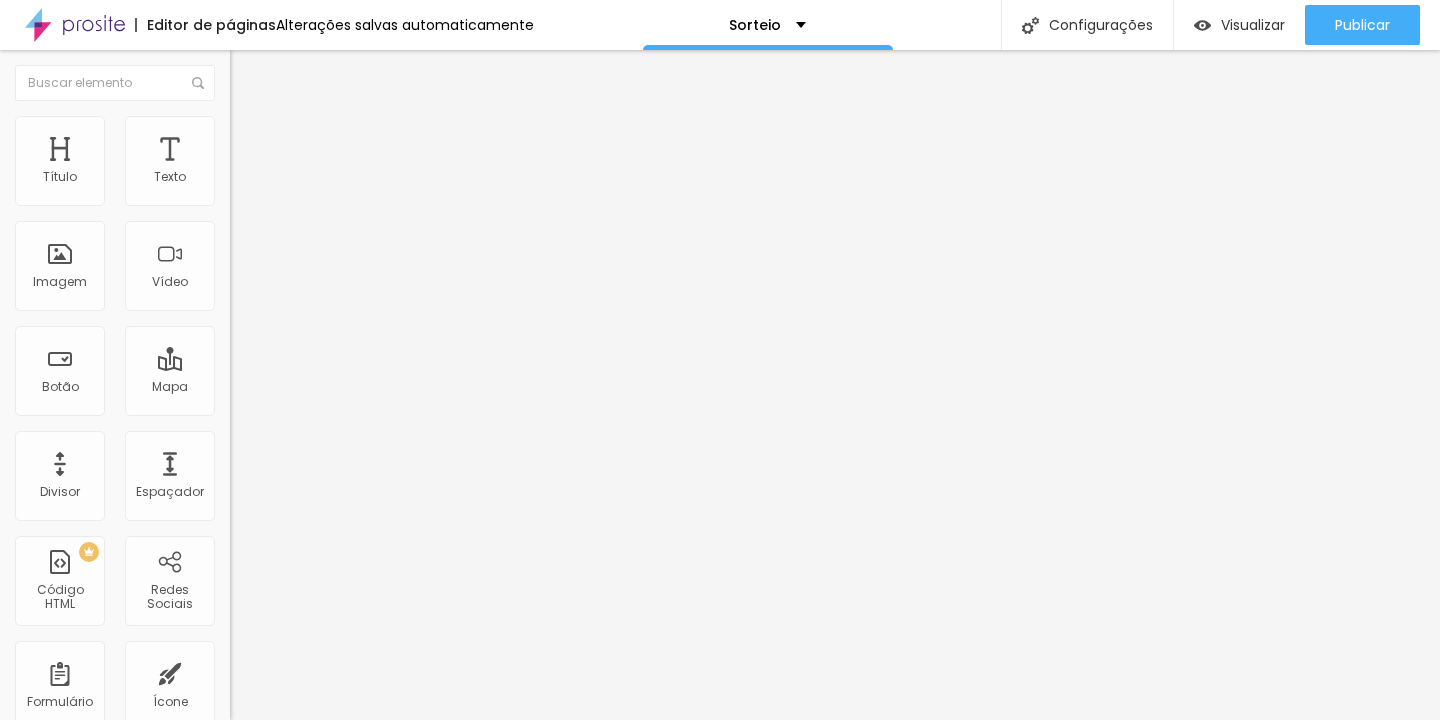 click on "Avançado" at bounding box center [281, 129] 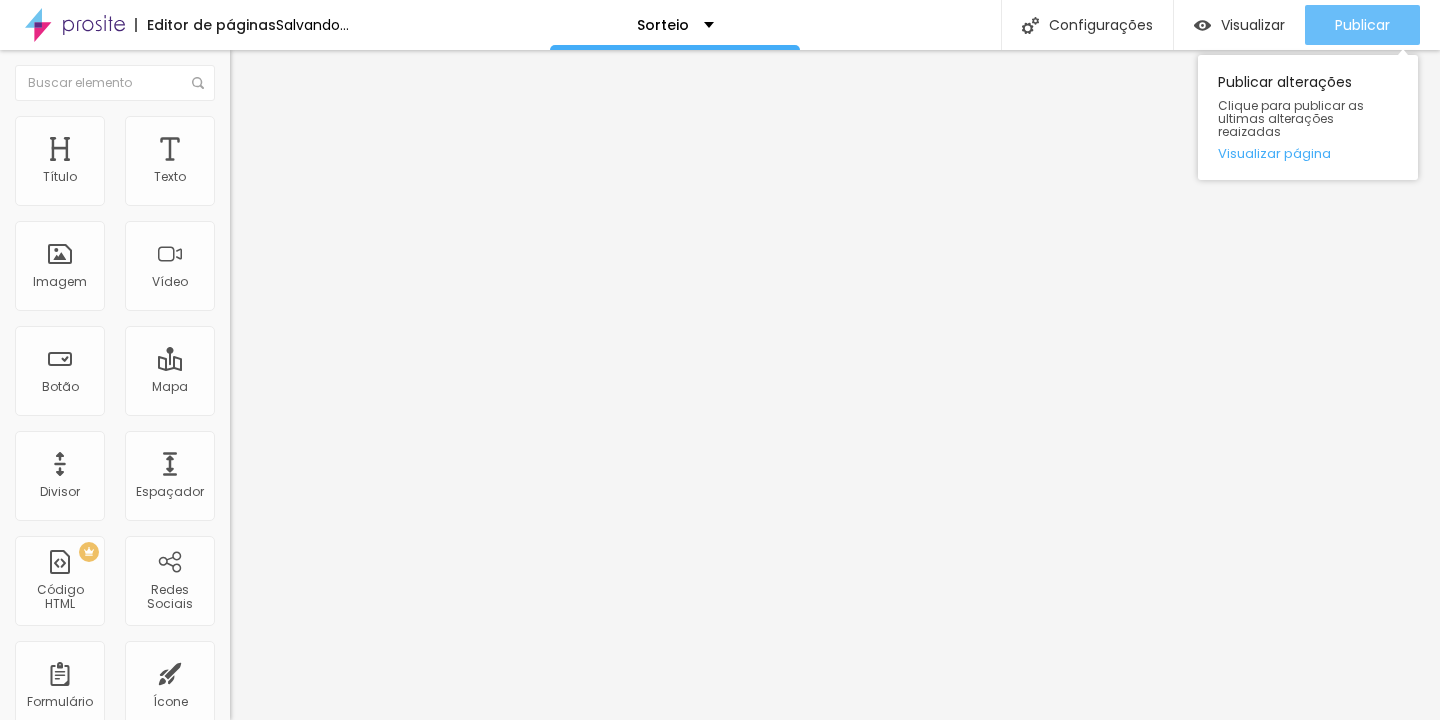 click on "Publicar" at bounding box center [1362, 25] 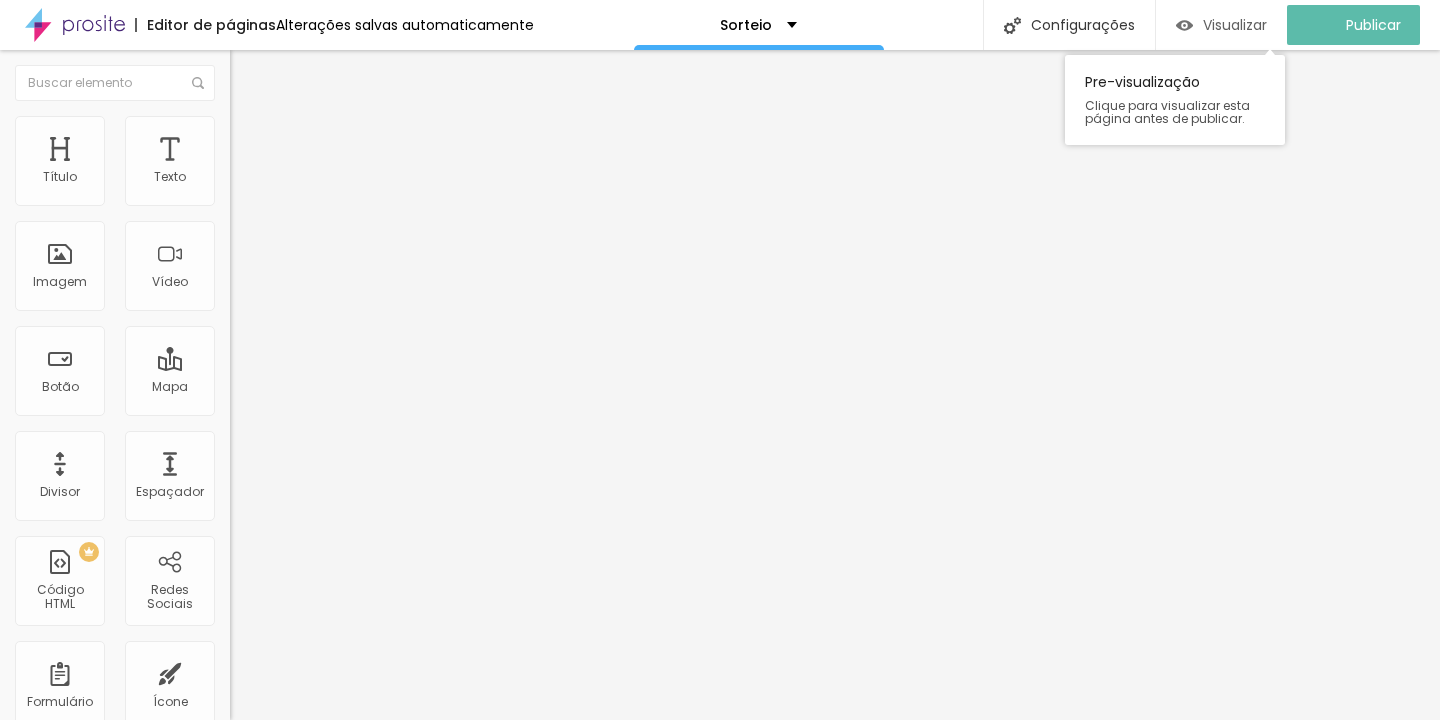 click on "Visualizar" at bounding box center [1235, 25] 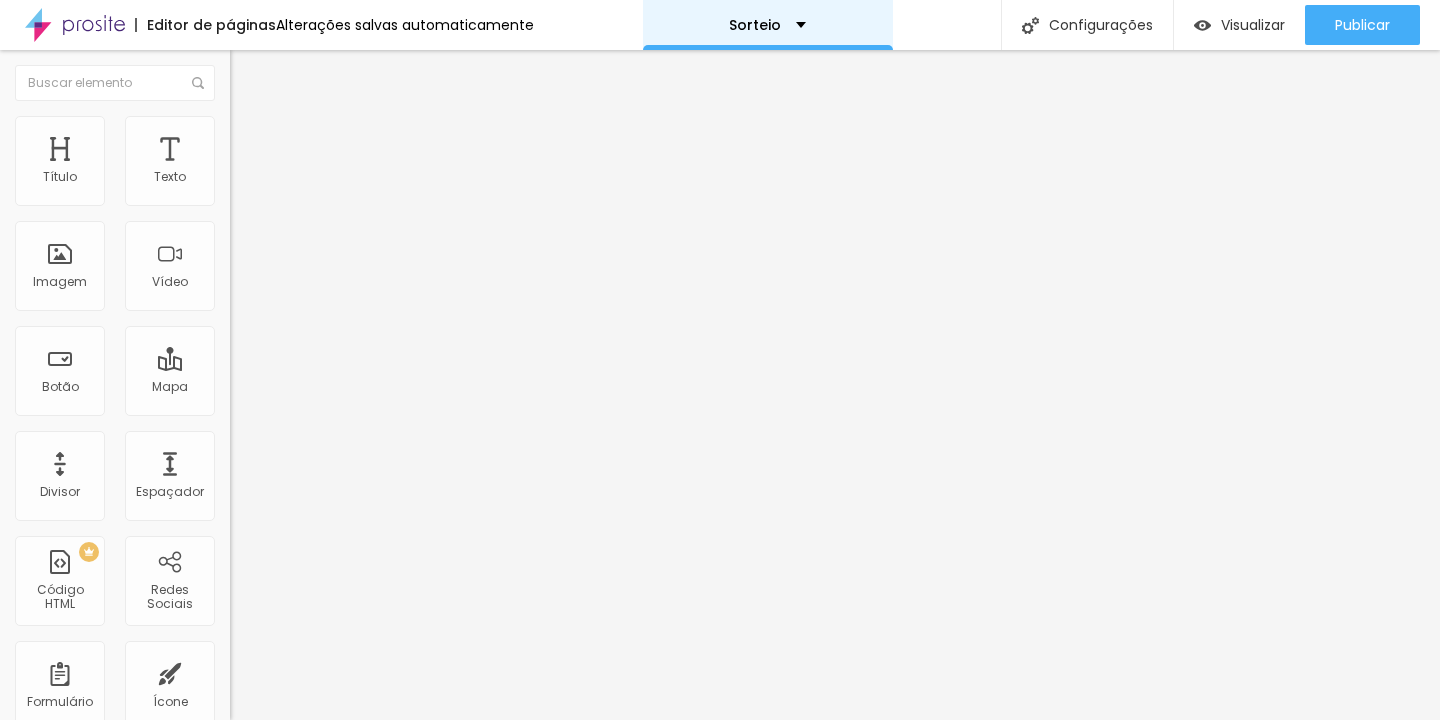 click on "Sorteio" at bounding box center (768, 25) 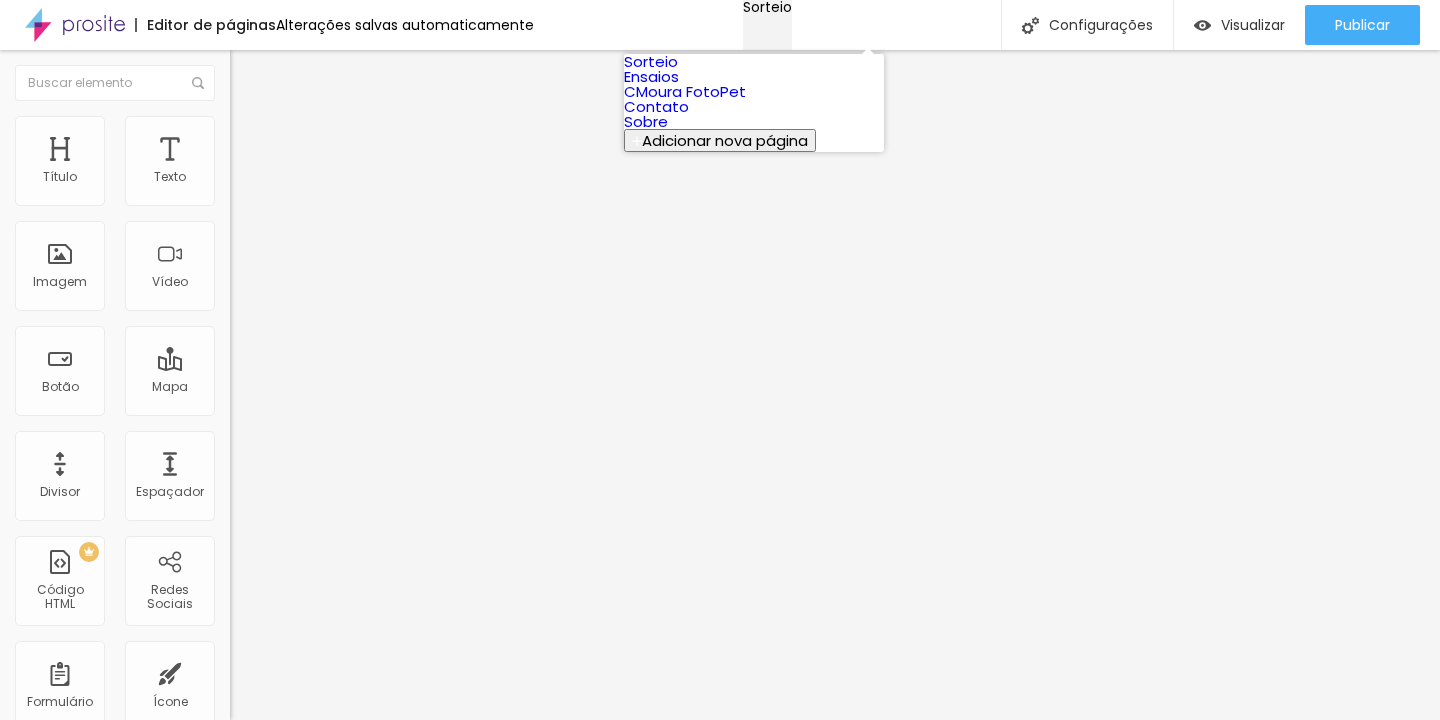 click on "Sorteio" at bounding box center (767, 7) 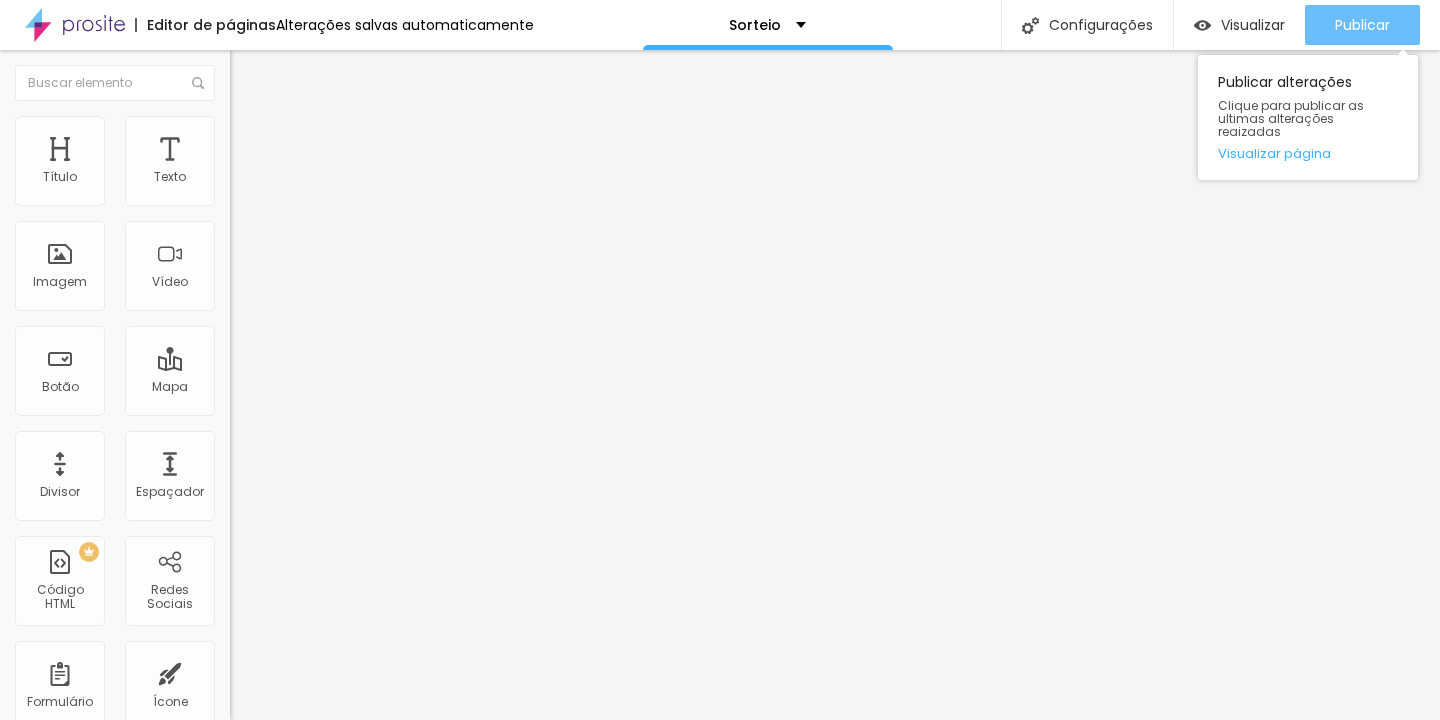 click on "Publicar" at bounding box center [1362, 25] 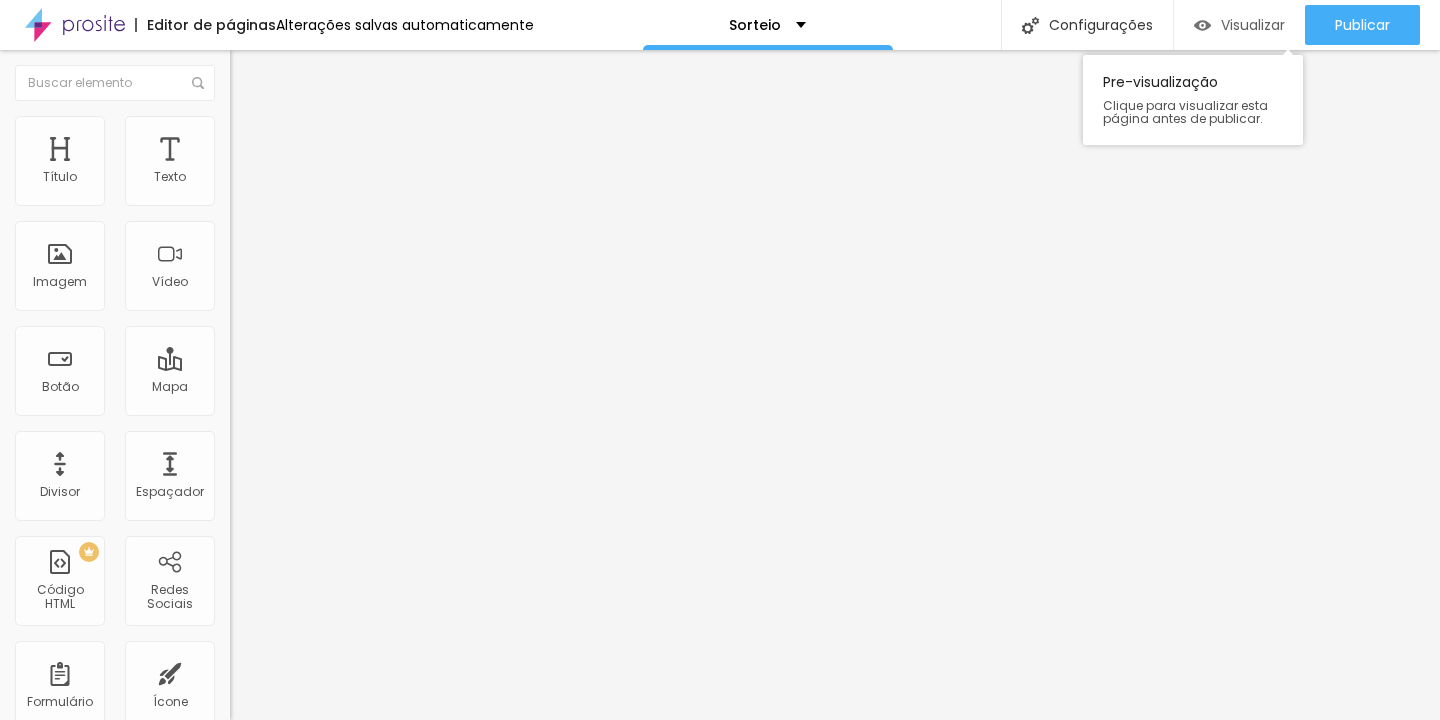 click on "Visualizar" at bounding box center (1253, 25) 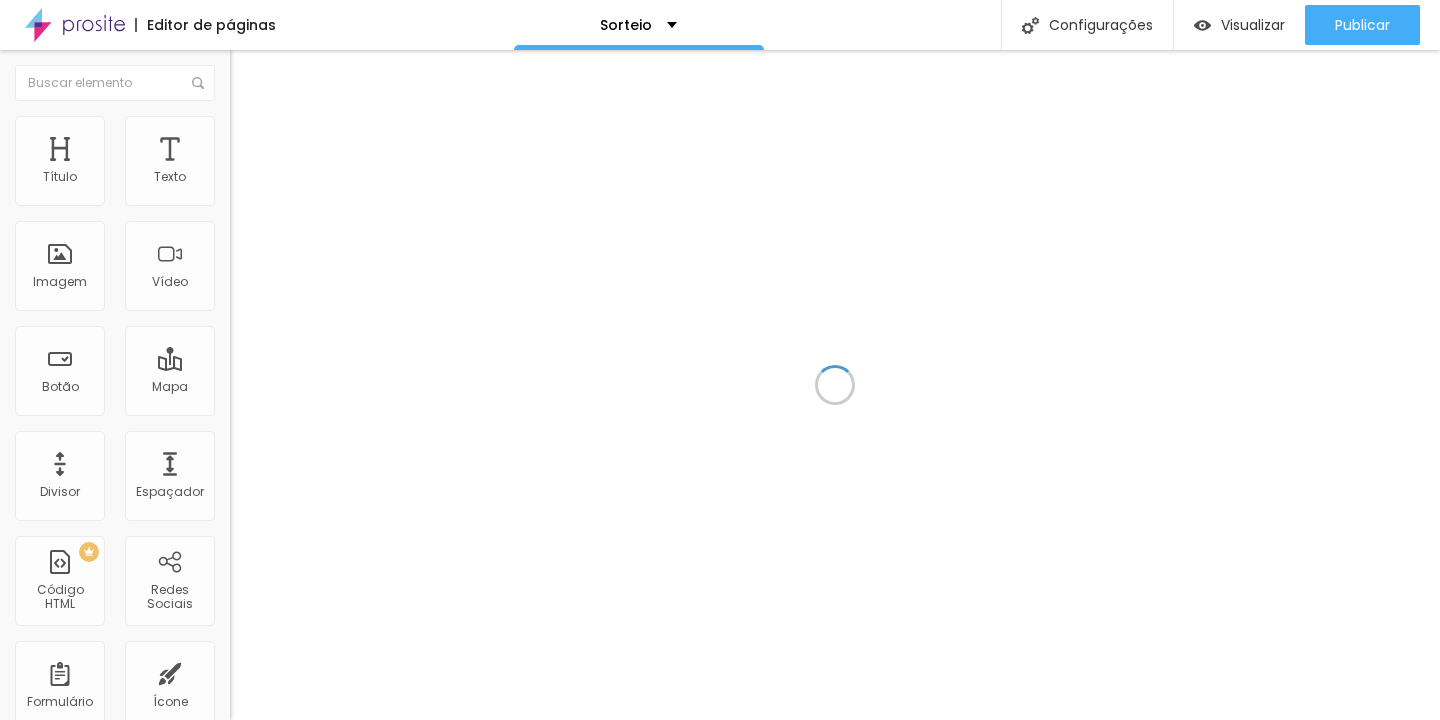 scroll, scrollTop: 0, scrollLeft: 0, axis: both 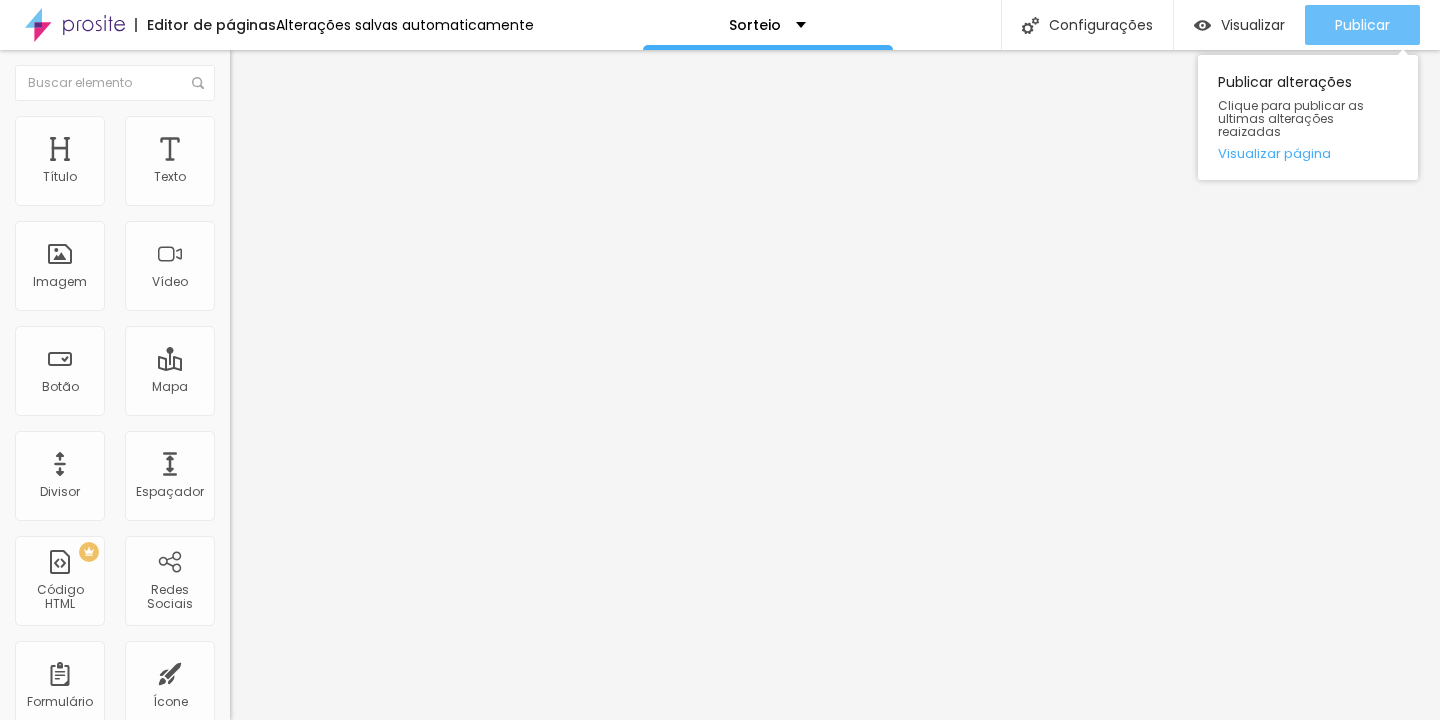 click on "Publicar" at bounding box center (1362, 25) 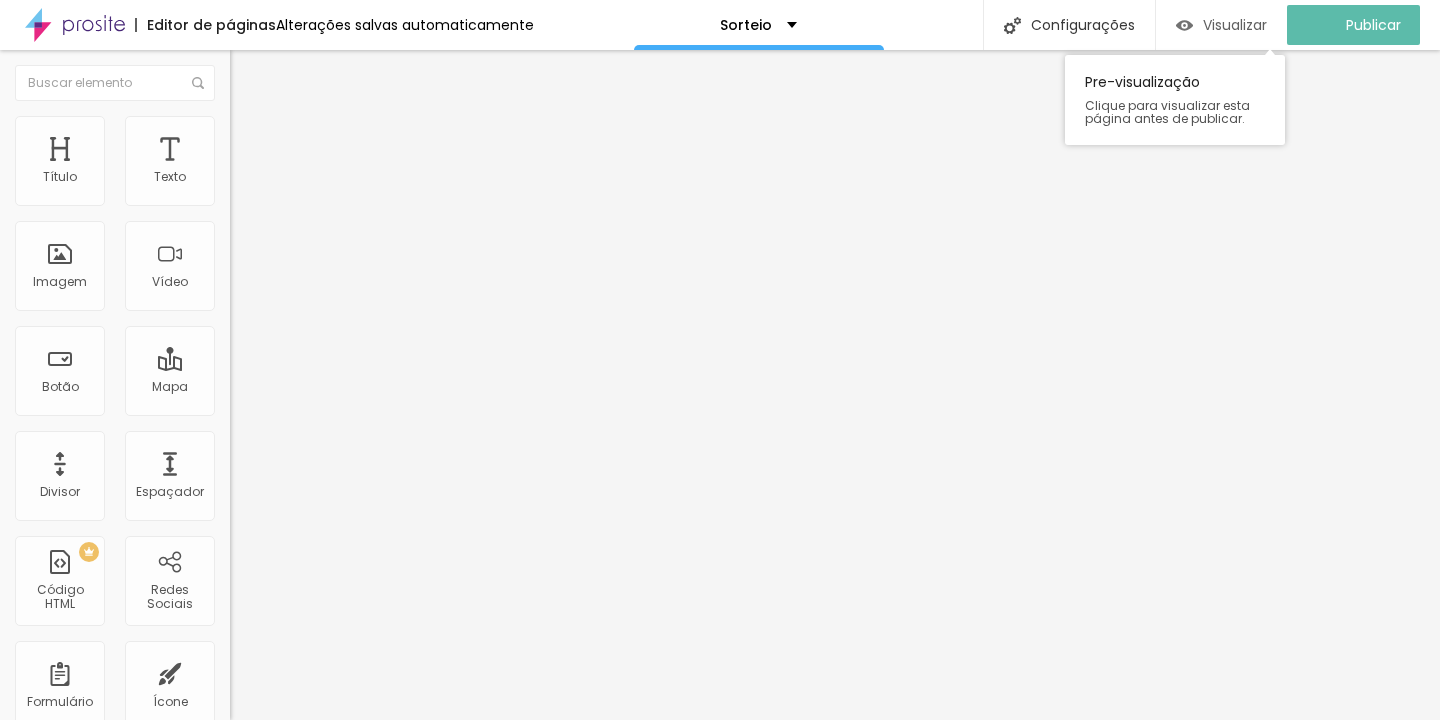 click on "Visualizar" at bounding box center (1235, 25) 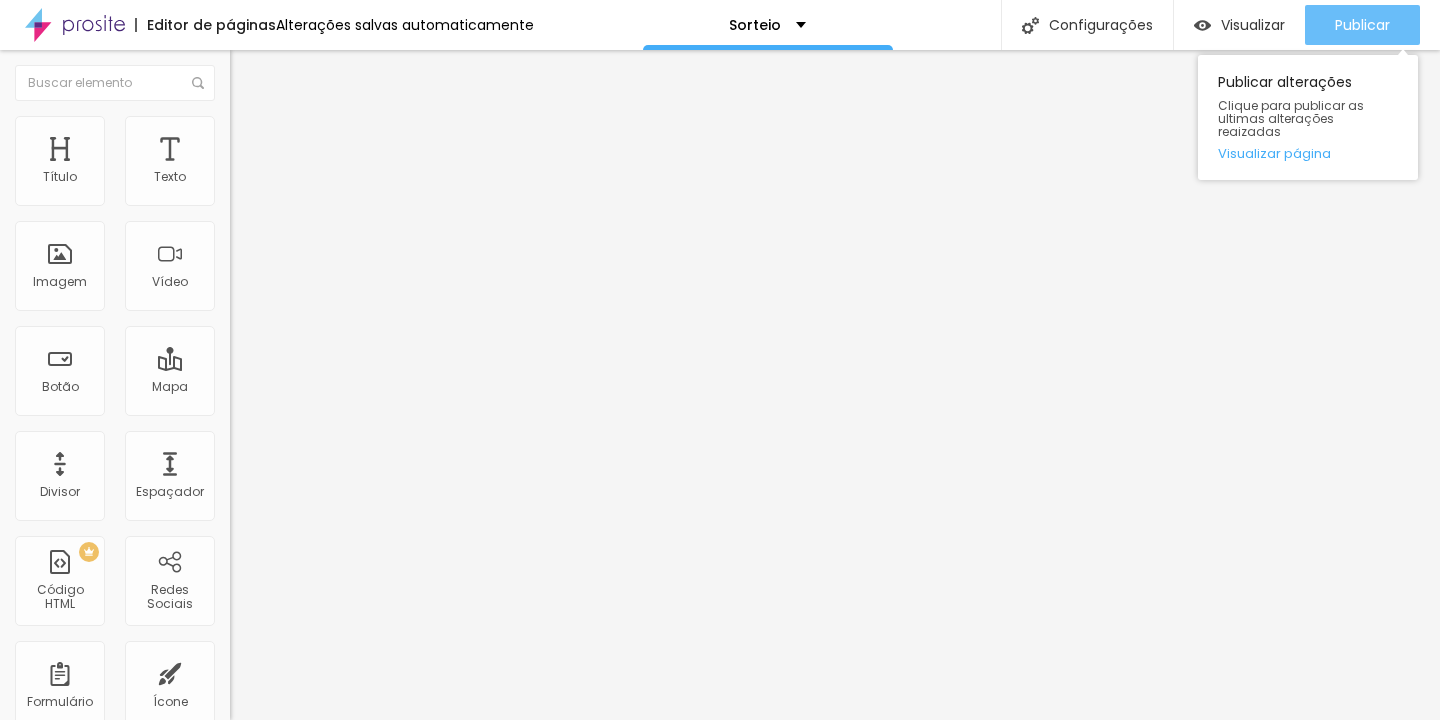 click on "Publicar" at bounding box center [1362, 25] 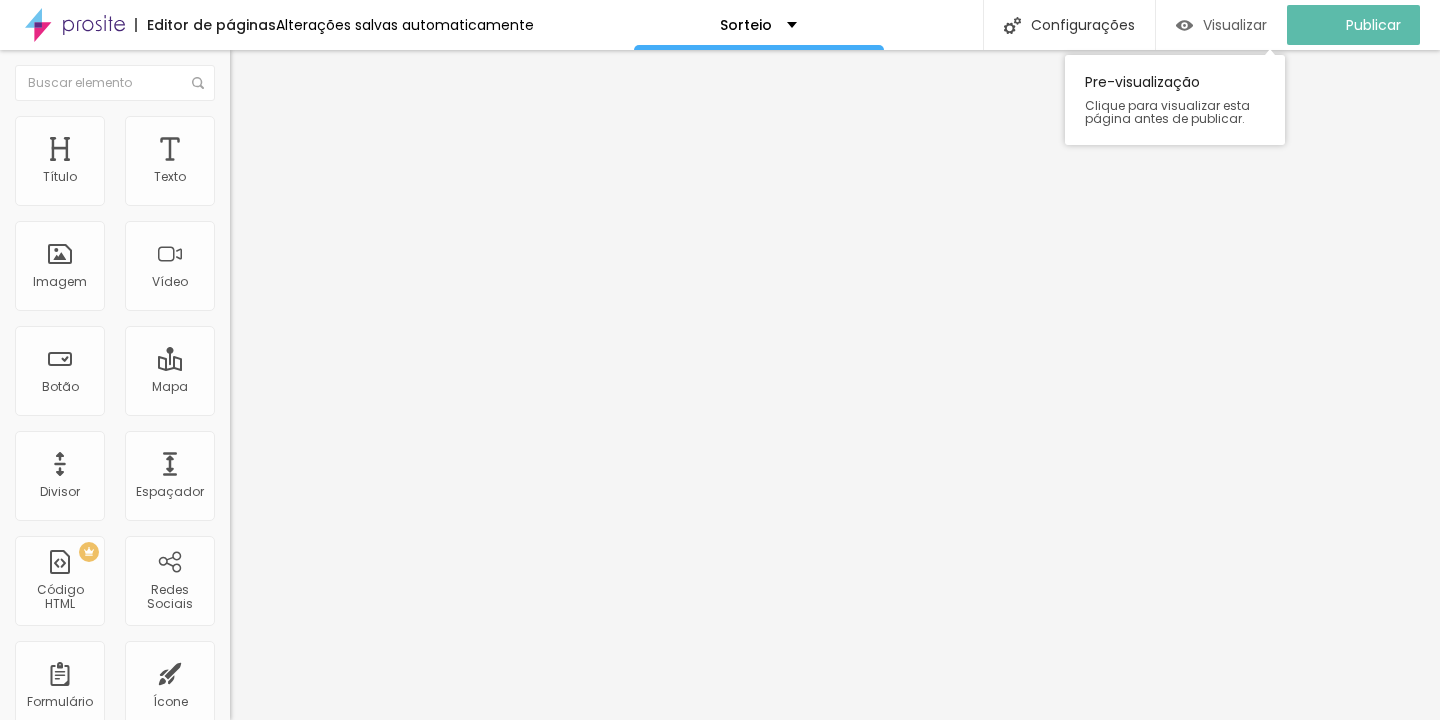 click on "Visualizar" at bounding box center (1235, 25) 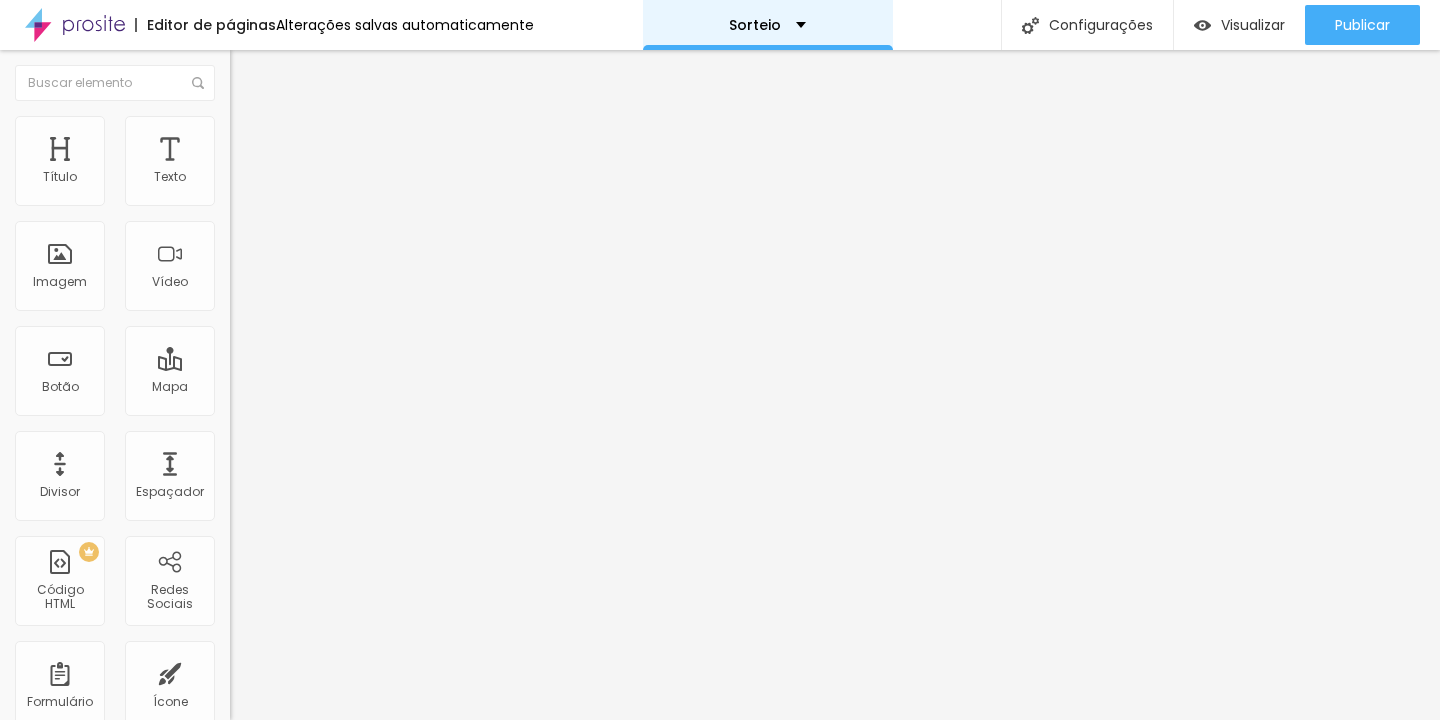 click on "Sorteio" at bounding box center [767, 25] 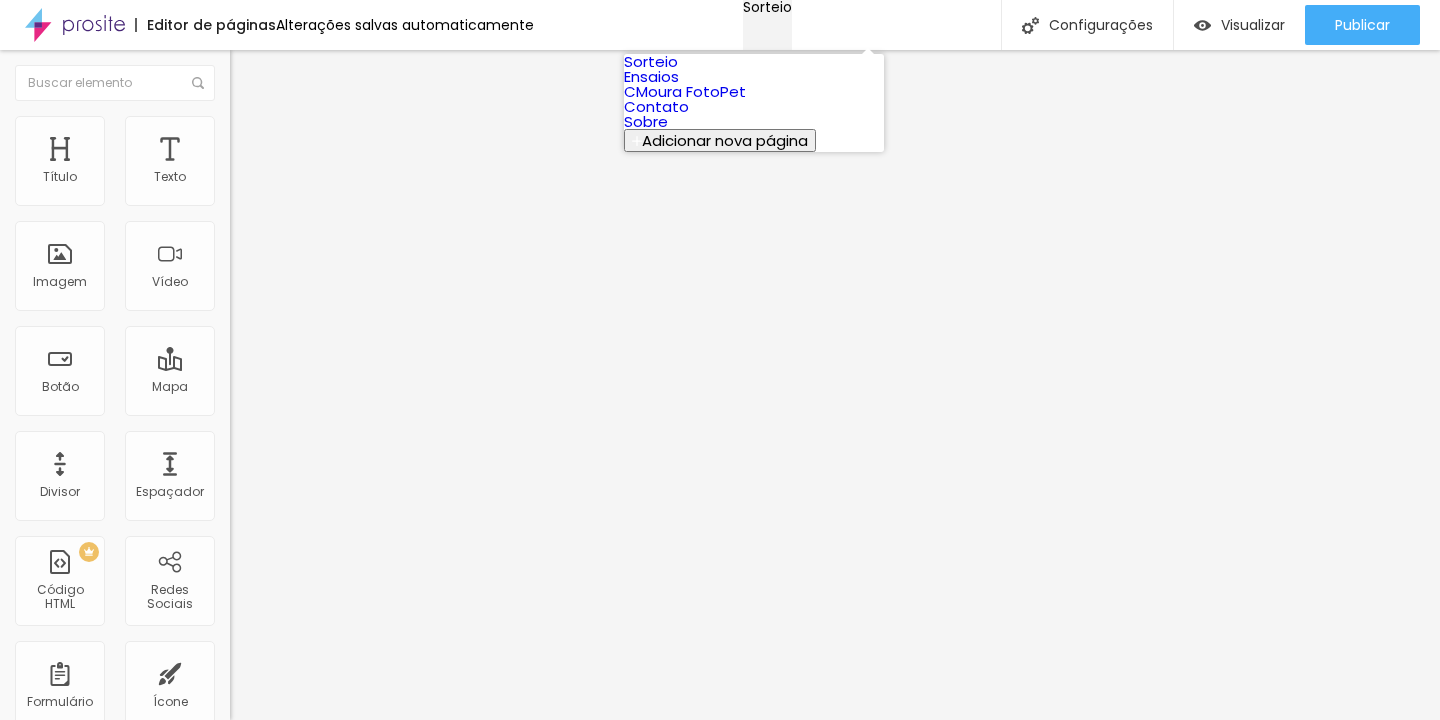 click on "Sorteio" at bounding box center [767, 7] 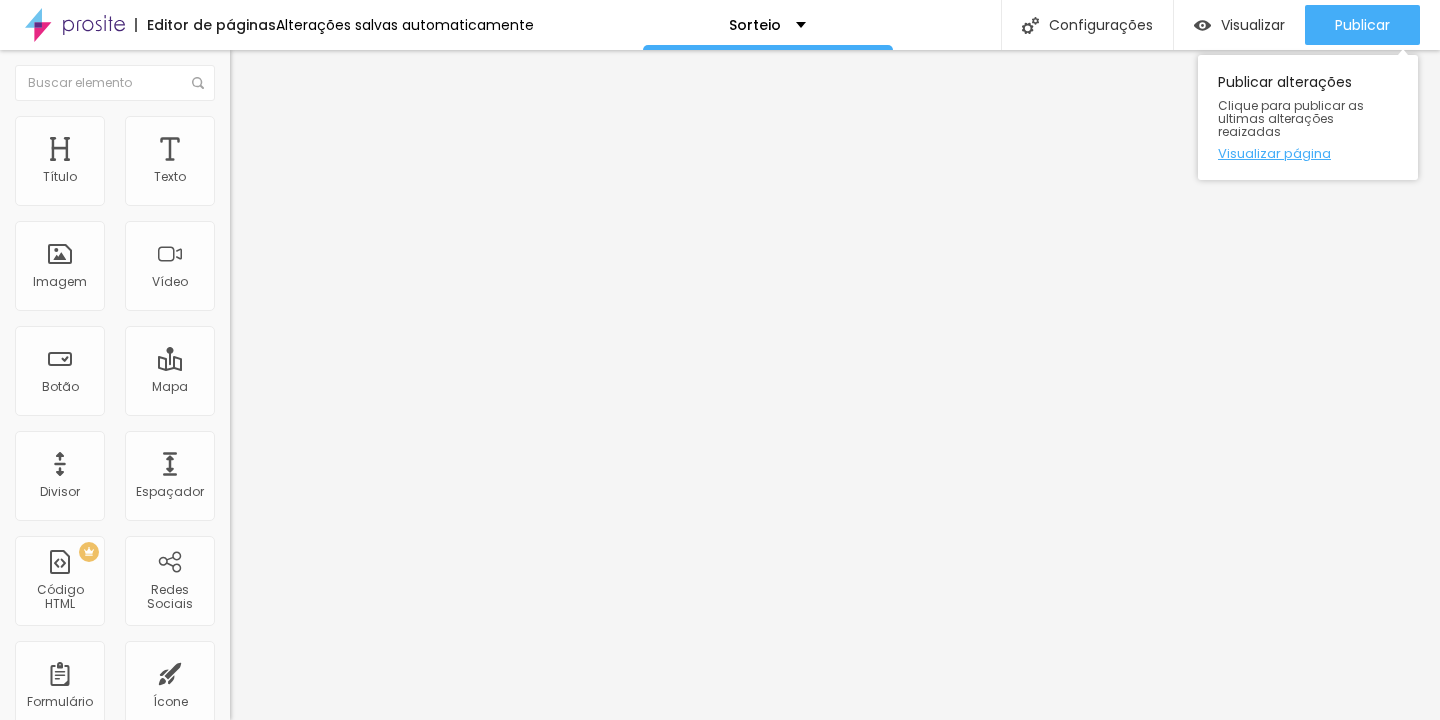 click on "Visualizar página" at bounding box center (1308, 153) 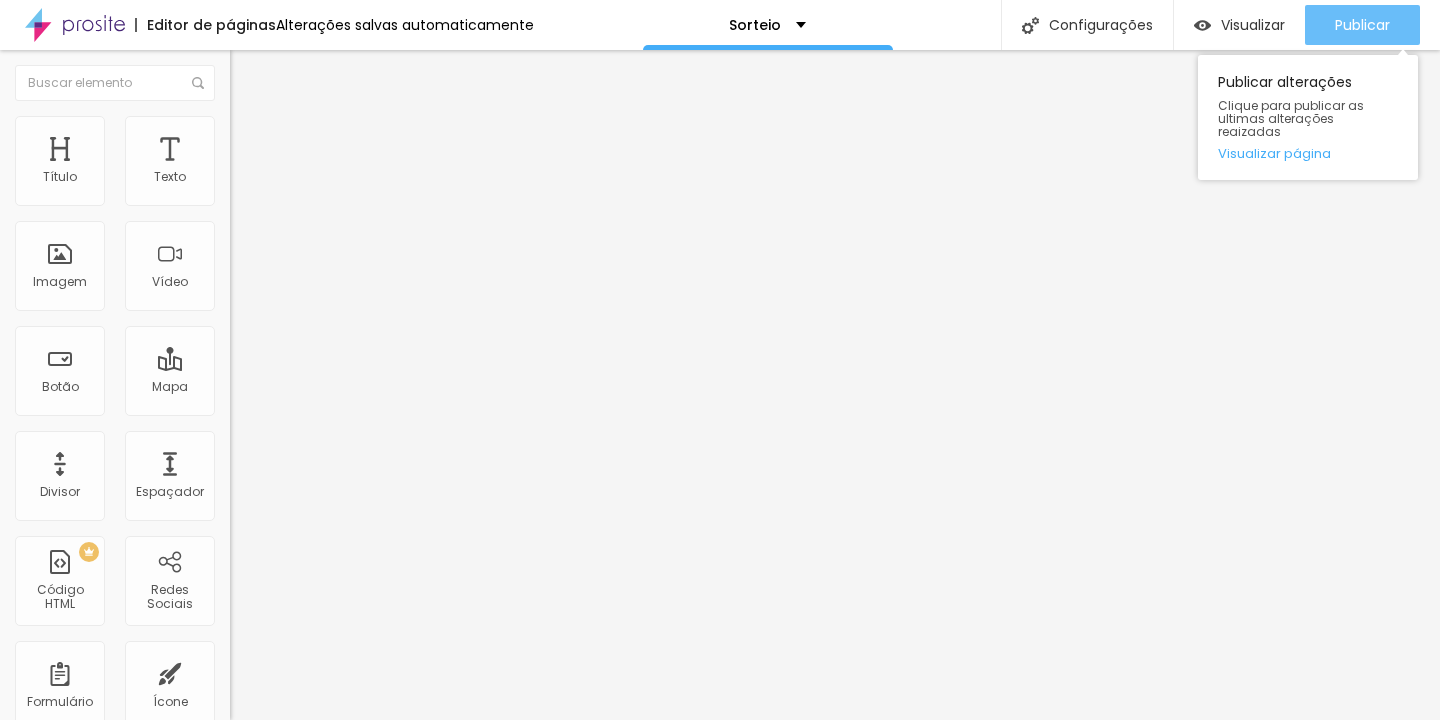 click on "Publicar" at bounding box center (1362, 25) 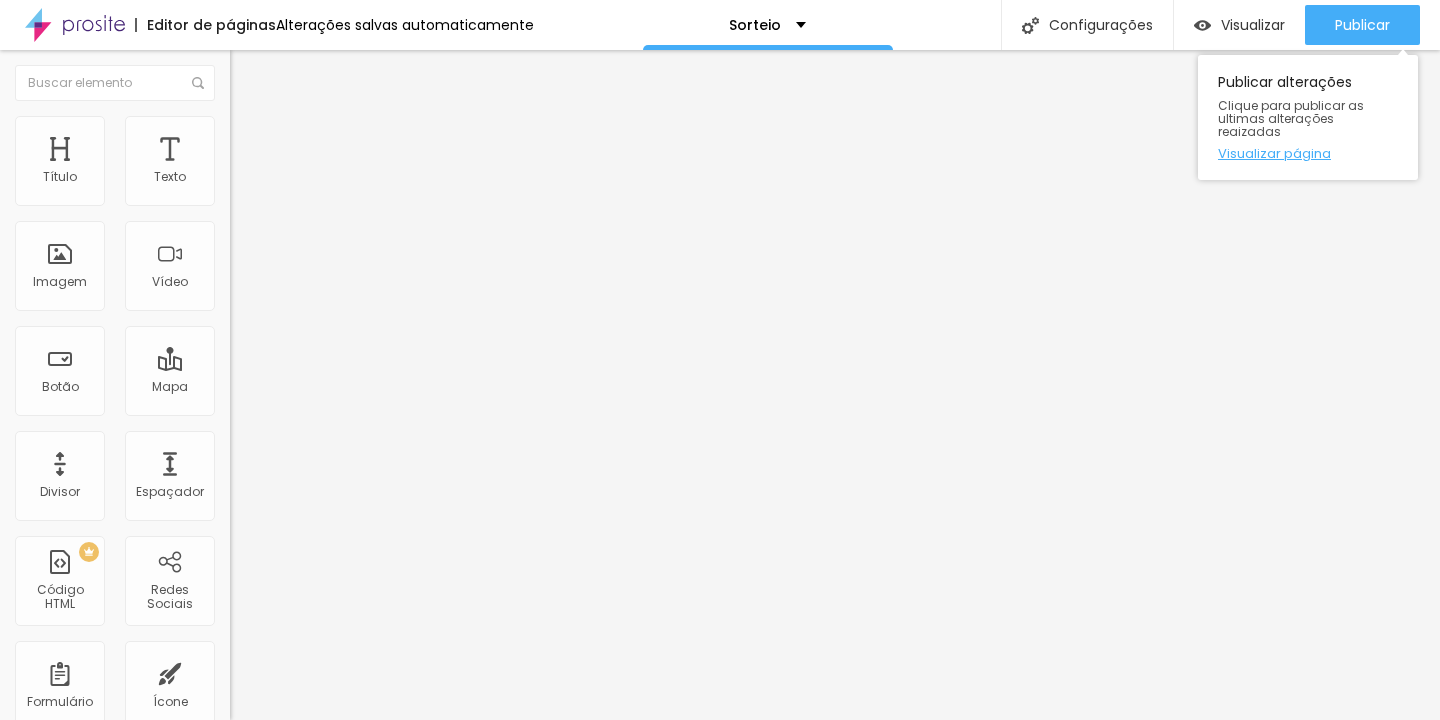 click on "Visualizar página" at bounding box center (1308, 153) 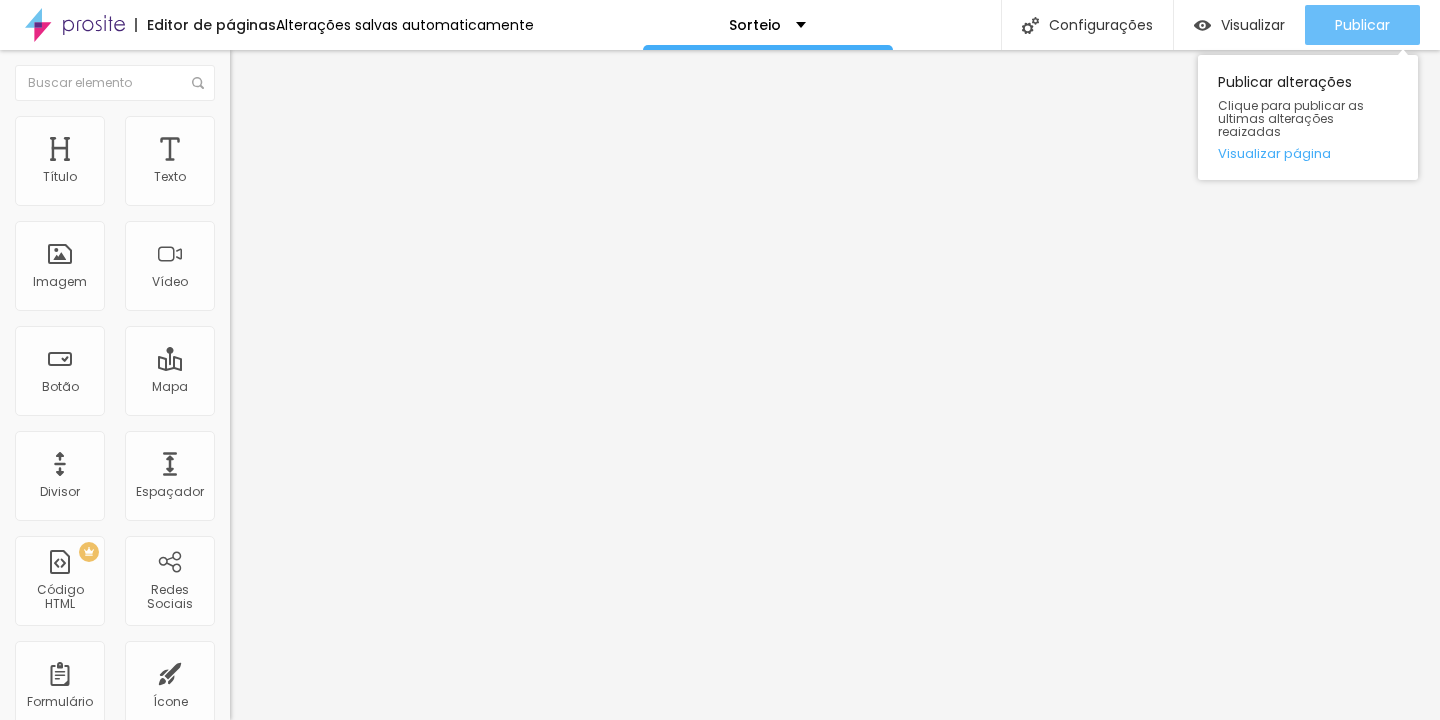 click on "Publicar" at bounding box center [1362, 25] 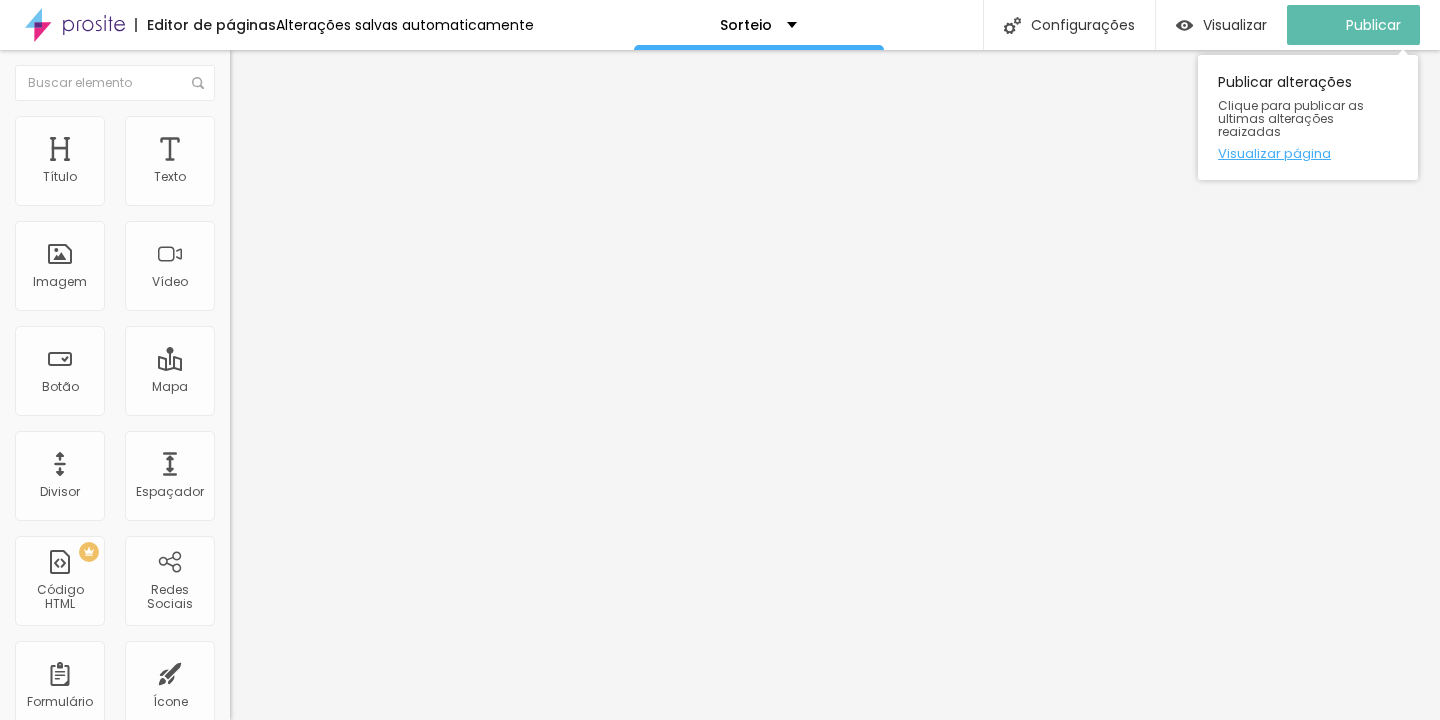 click on "Visualizar página" at bounding box center [1308, 153] 